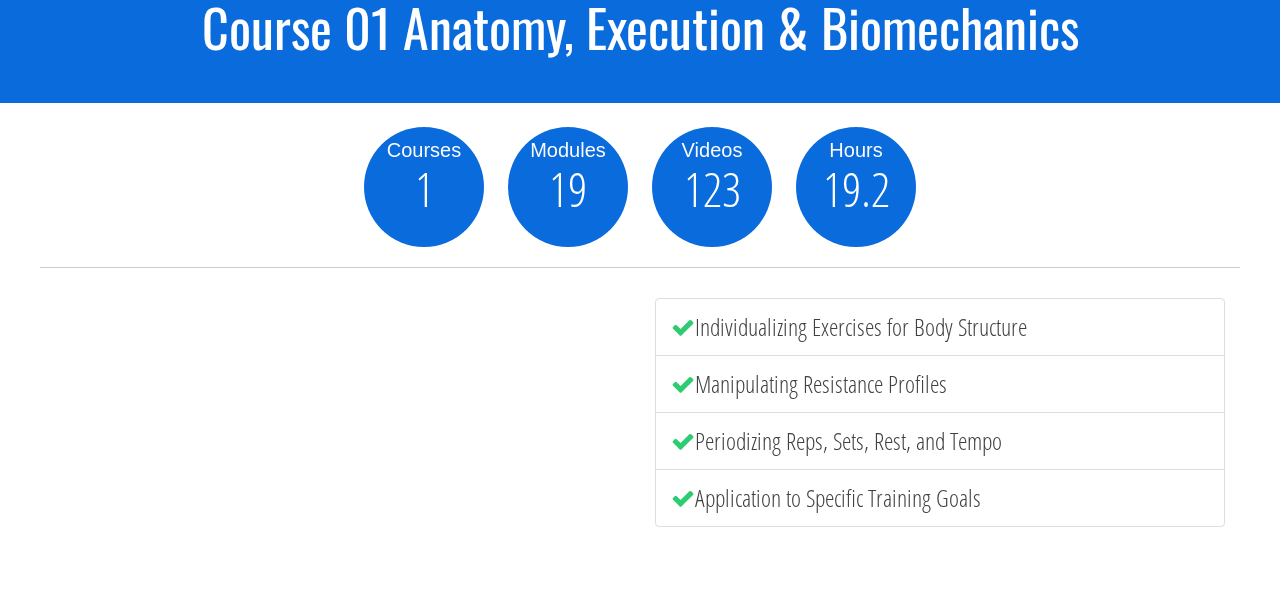 scroll, scrollTop: 191, scrollLeft: 0, axis: vertical 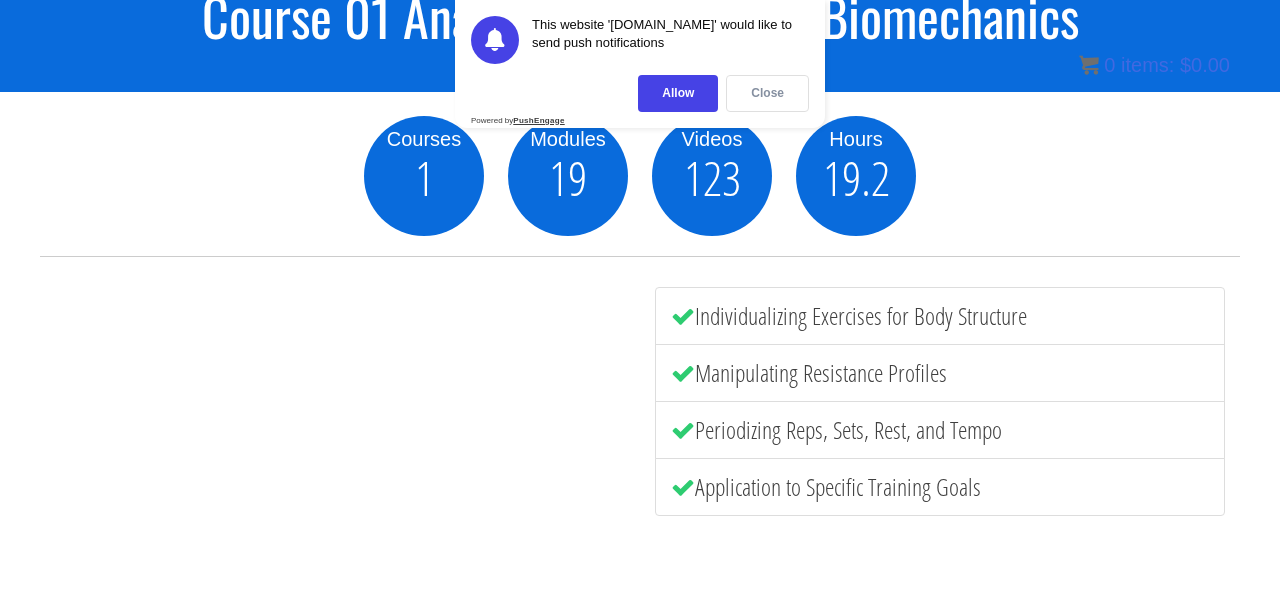click on "Close" at bounding box center (767, 93) 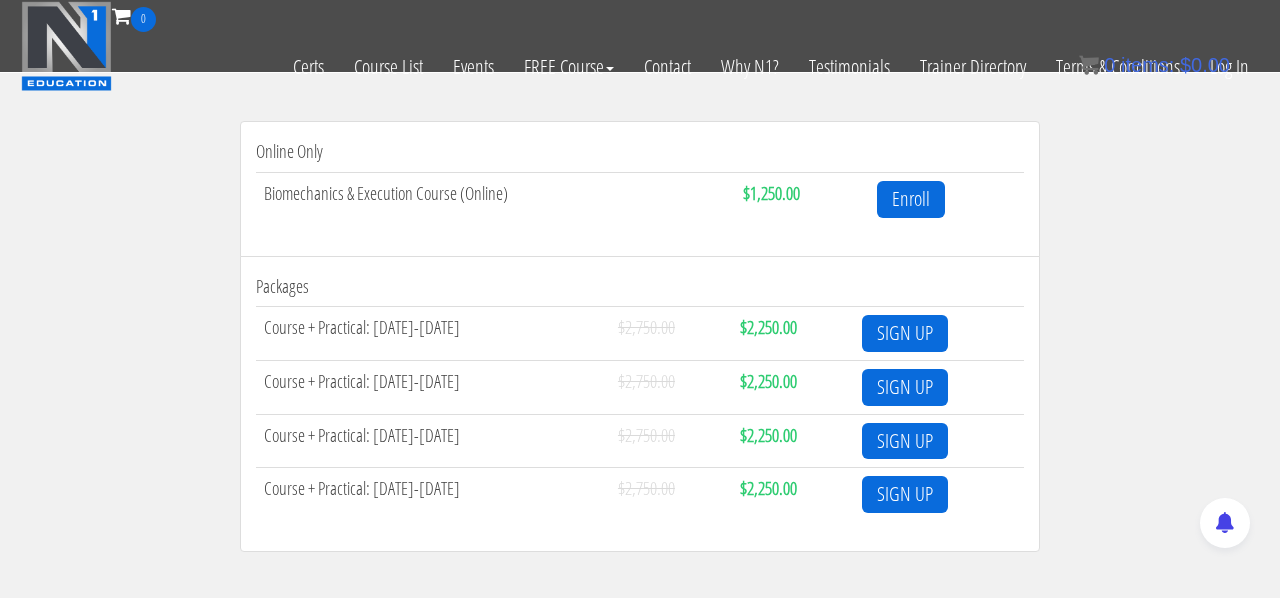 scroll, scrollTop: 677, scrollLeft: 0, axis: vertical 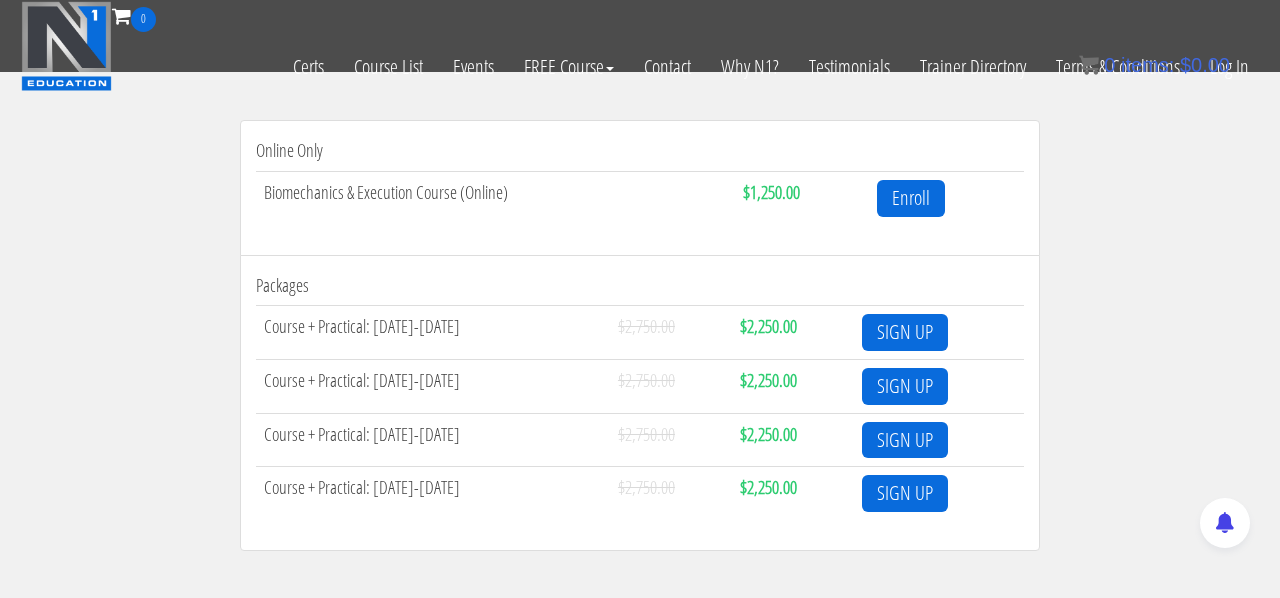click on "Biomechanics & Execution Course (Online)" at bounding box center (495, 197) 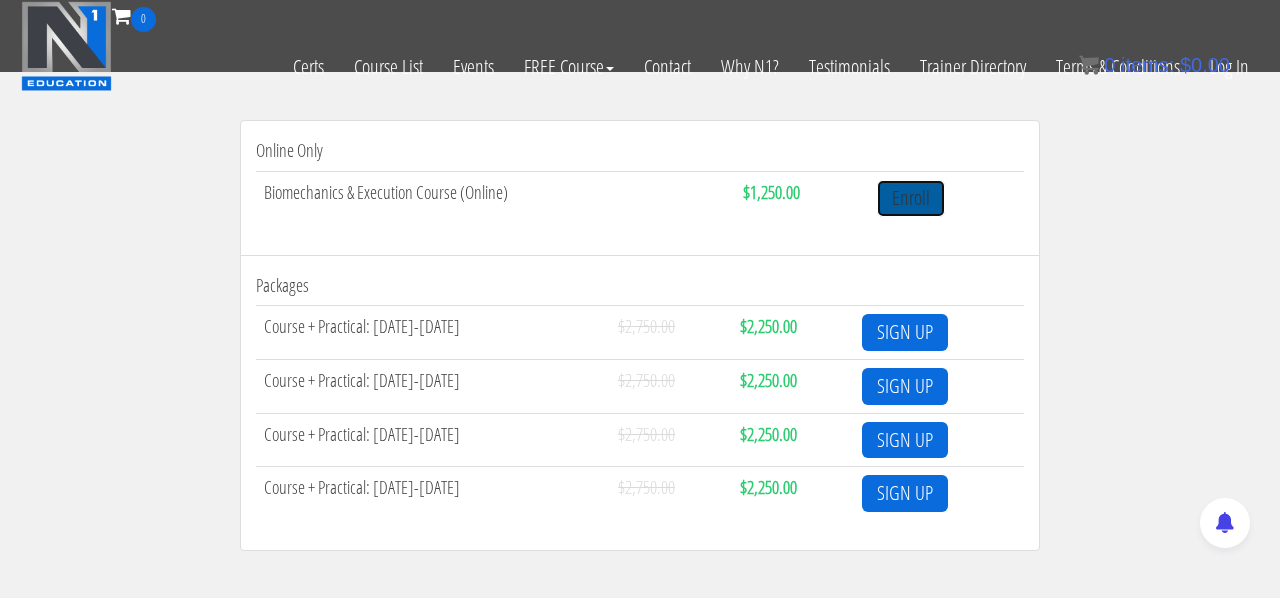 click on "Enroll" at bounding box center [911, 198] 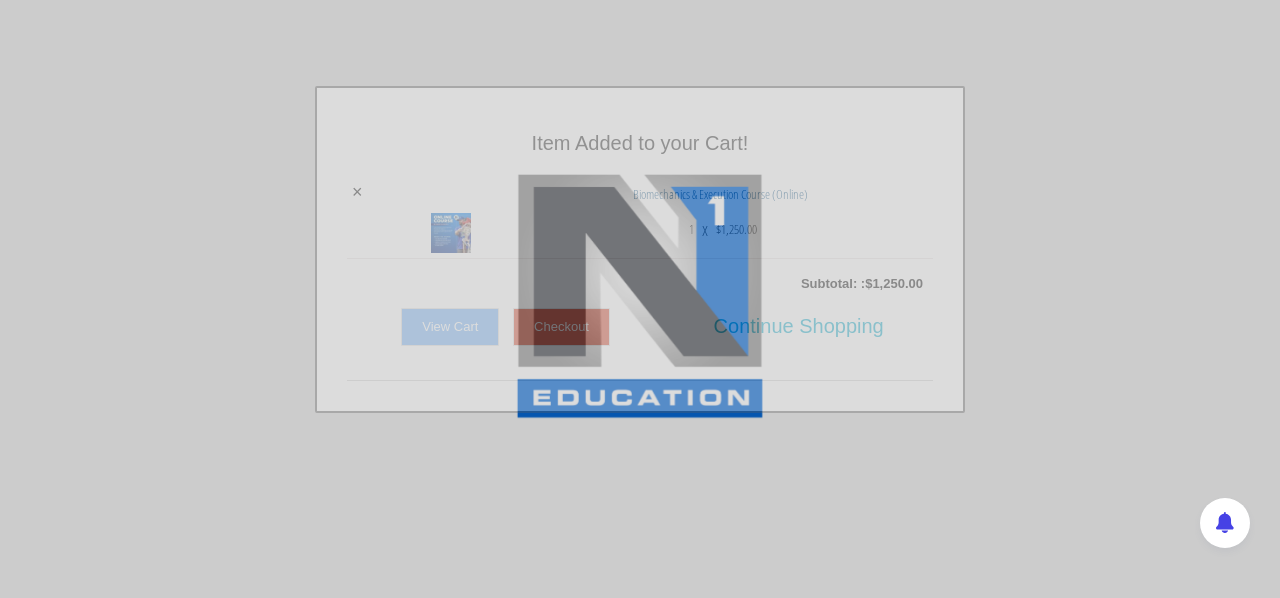 scroll, scrollTop: 0, scrollLeft: 0, axis: both 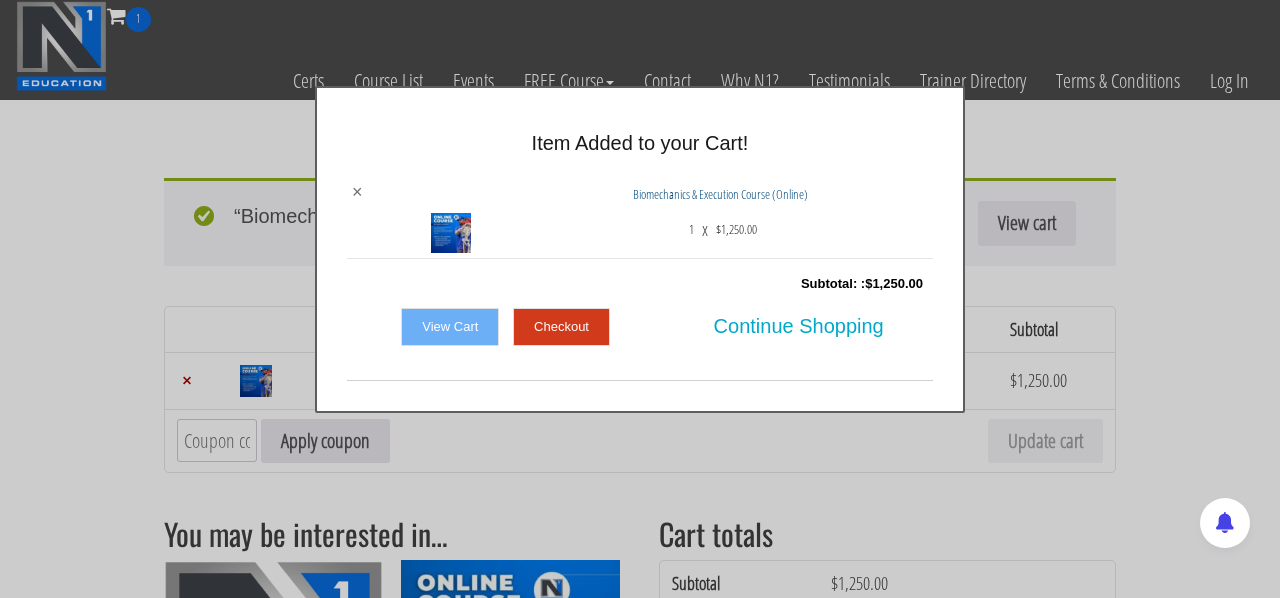 click on "×" at bounding box center (357, 192) 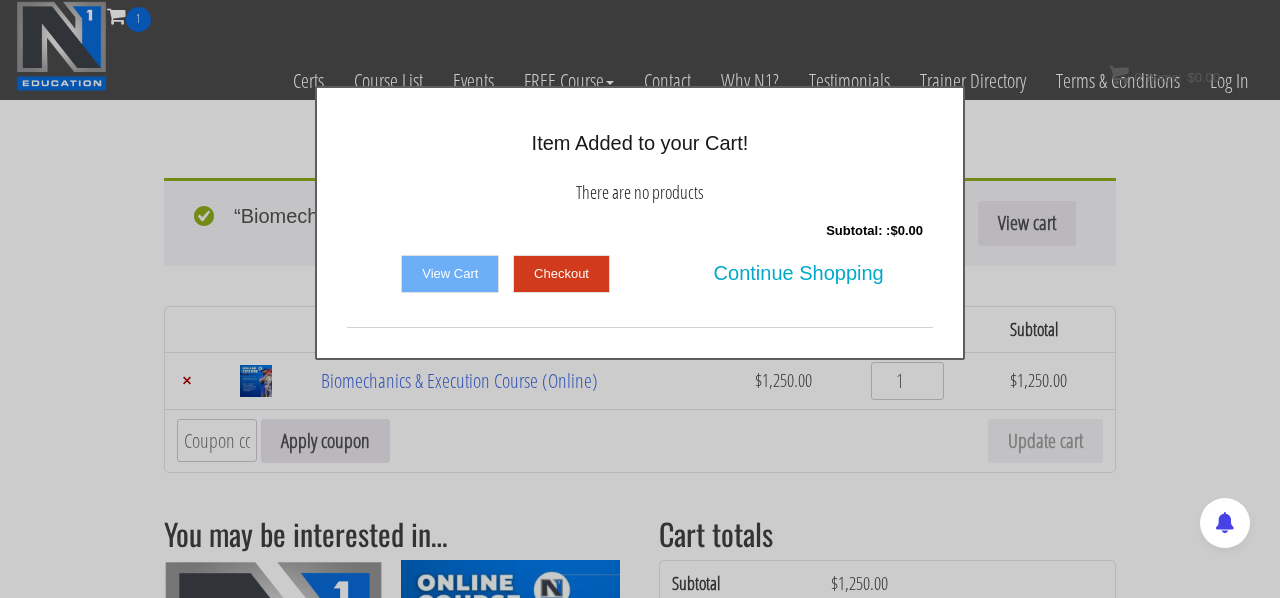 click on "×
Item Added to your Cart!
There are no products
Subtotal:            :  $ 0.00
View Cart
Checkout
Continue Shopping" at bounding box center [640, 223] 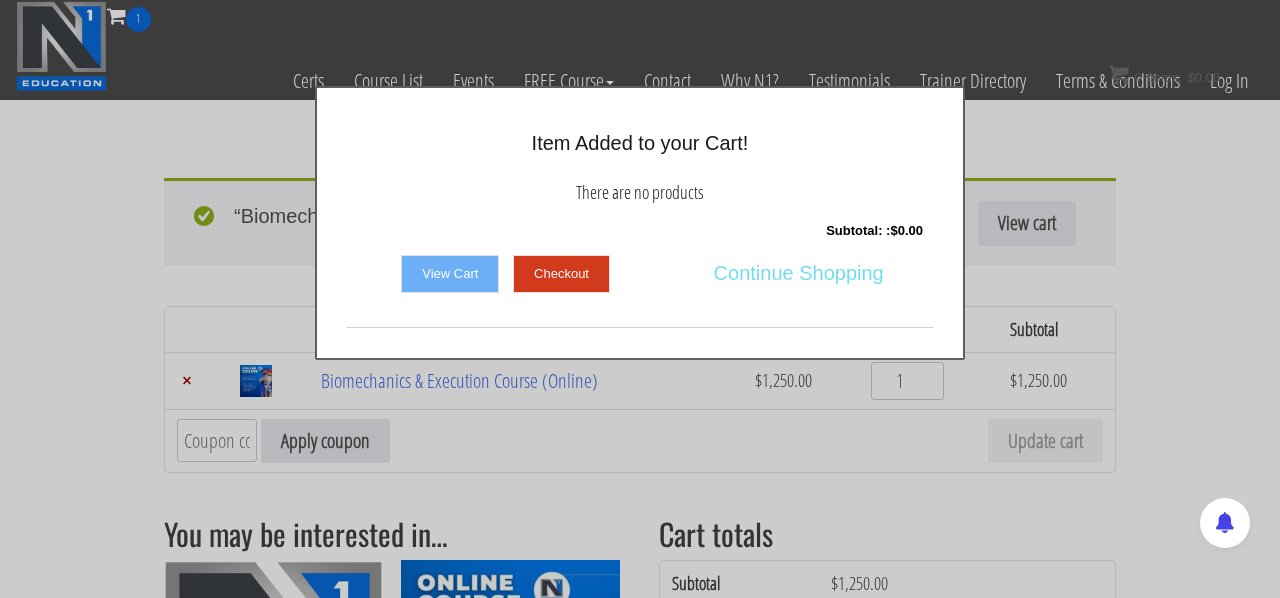 click on "Continue Shopping" at bounding box center [799, 273] 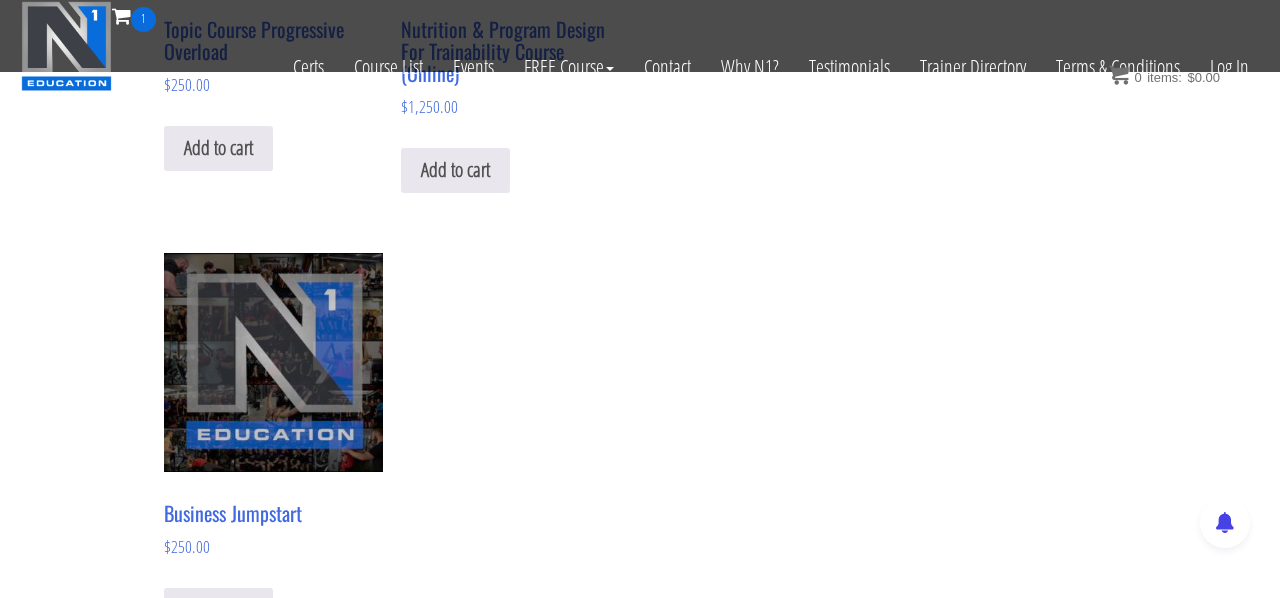 scroll, scrollTop: 419, scrollLeft: 0, axis: vertical 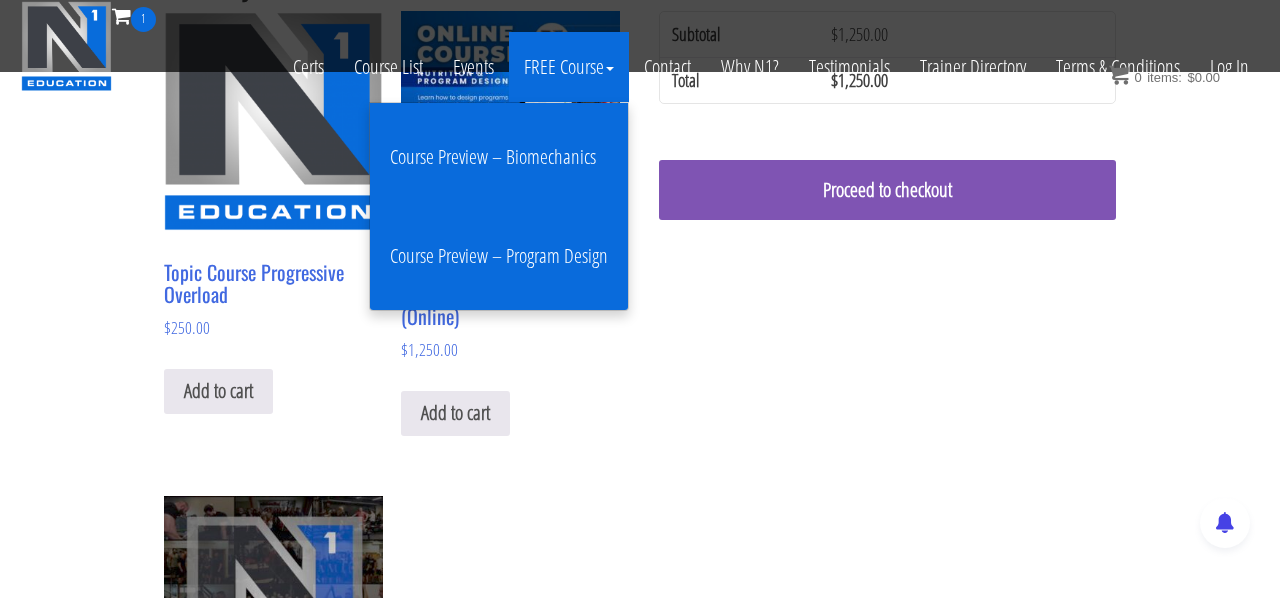 click on "Course Preview – Biomechanics" at bounding box center (499, 157) 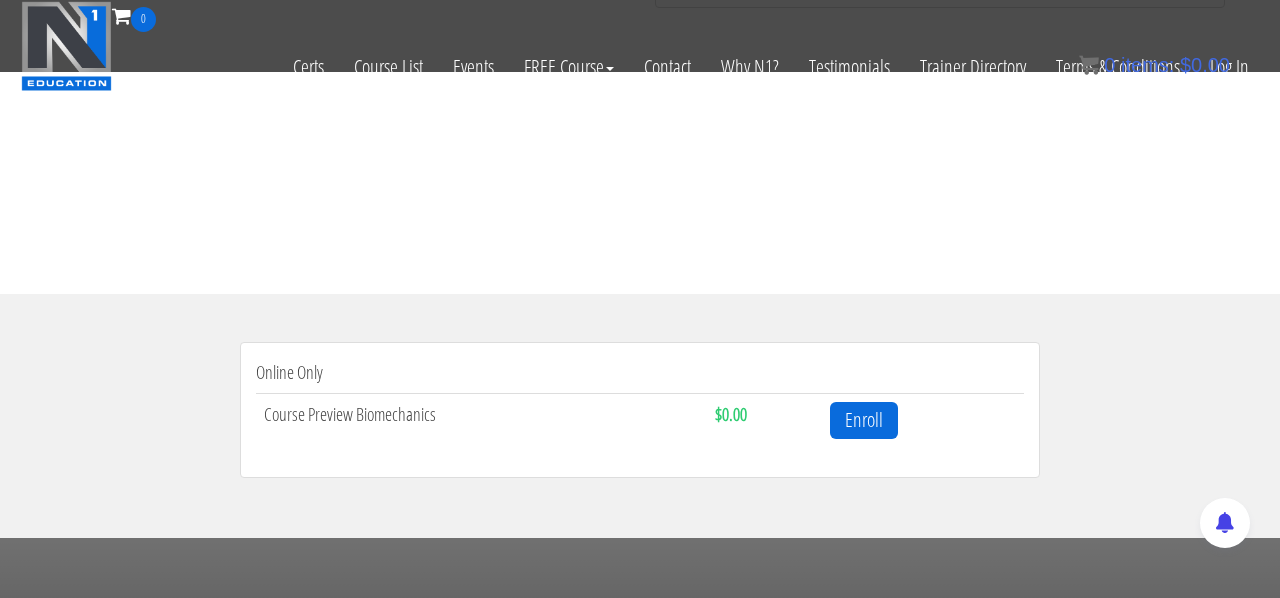 scroll, scrollTop: 456, scrollLeft: 0, axis: vertical 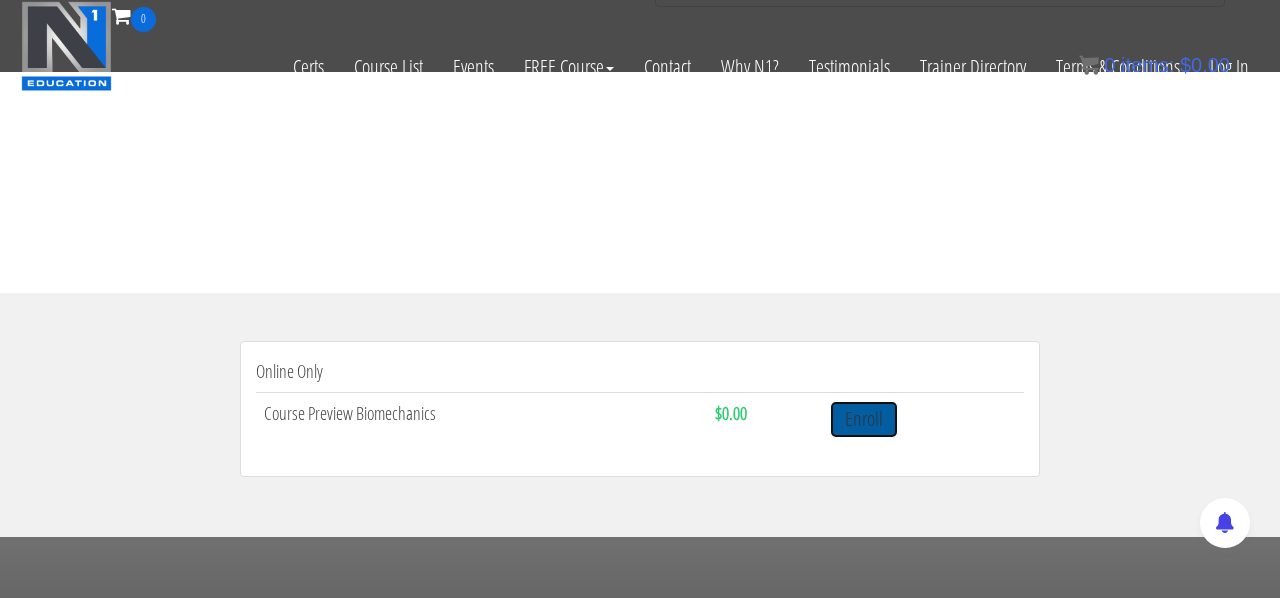click on "Enroll" at bounding box center (864, 419) 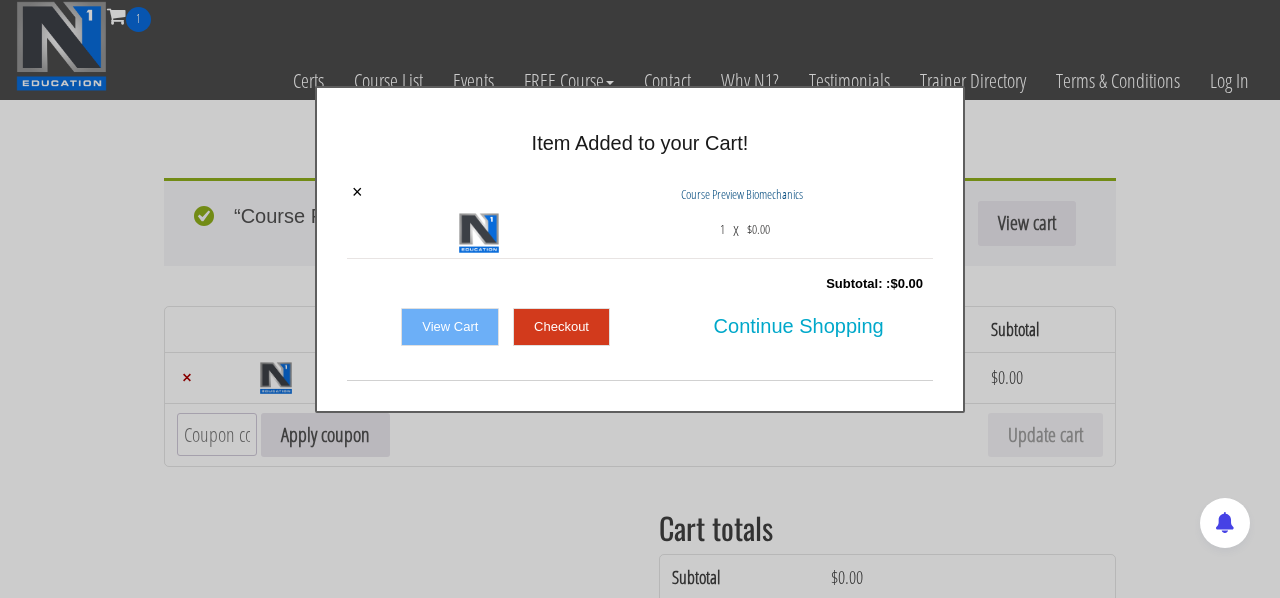scroll, scrollTop: 0, scrollLeft: 0, axis: both 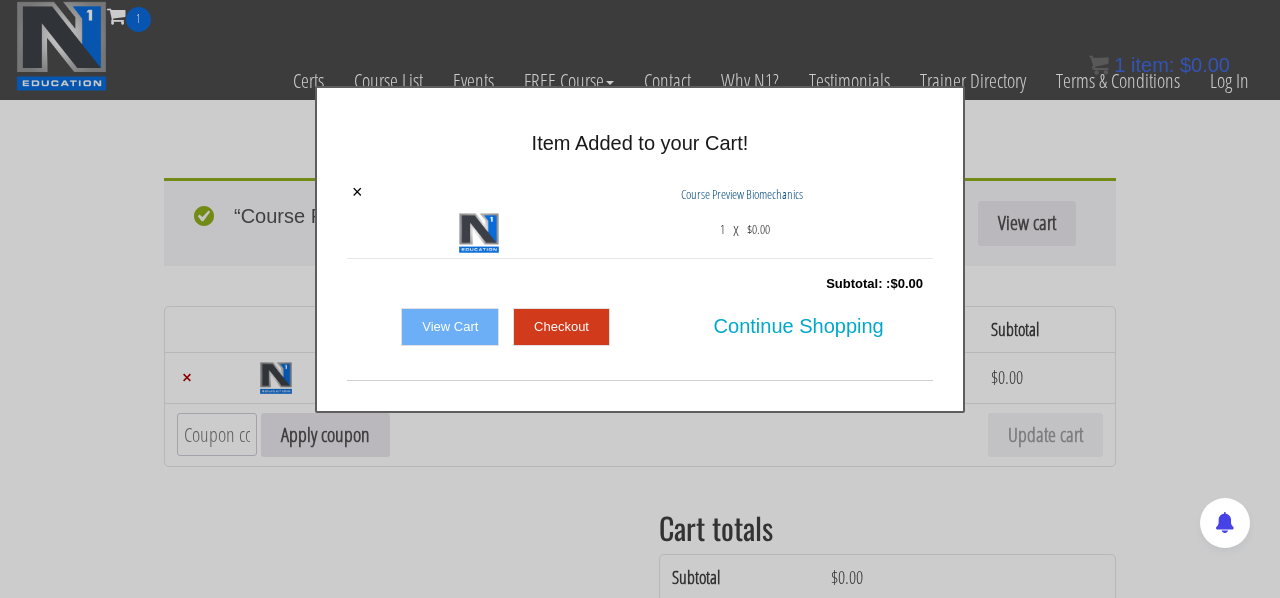 click on "Checkout" at bounding box center [561, 327] 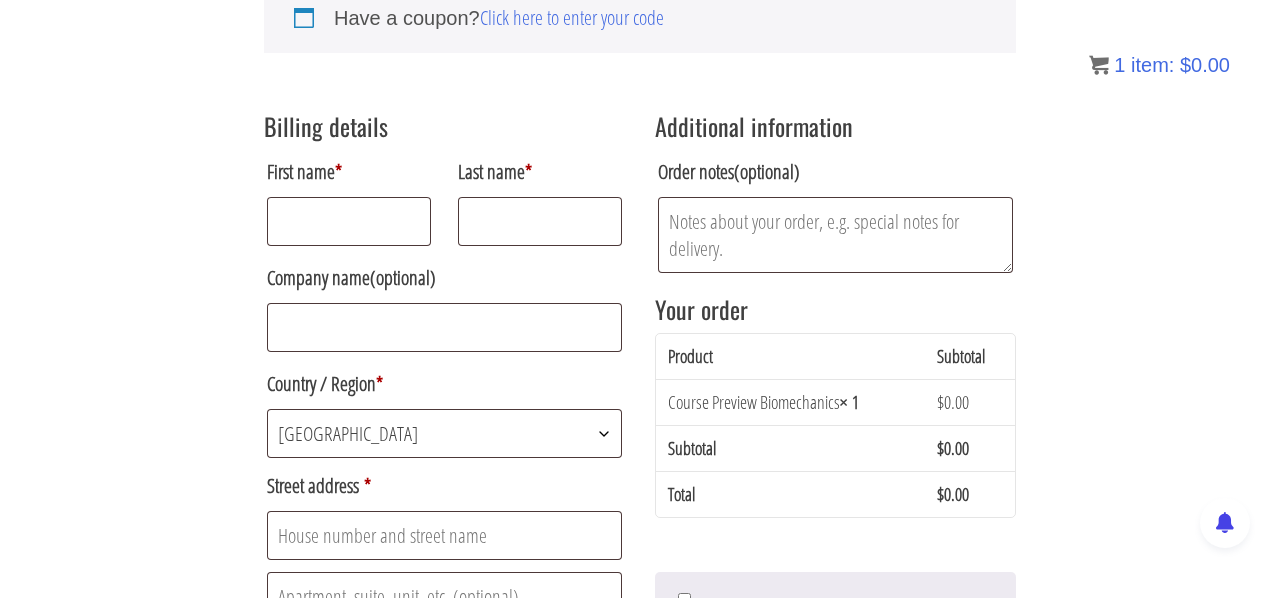 scroll, scrollTop: 320, scrollLeft: 0, axis: vertical 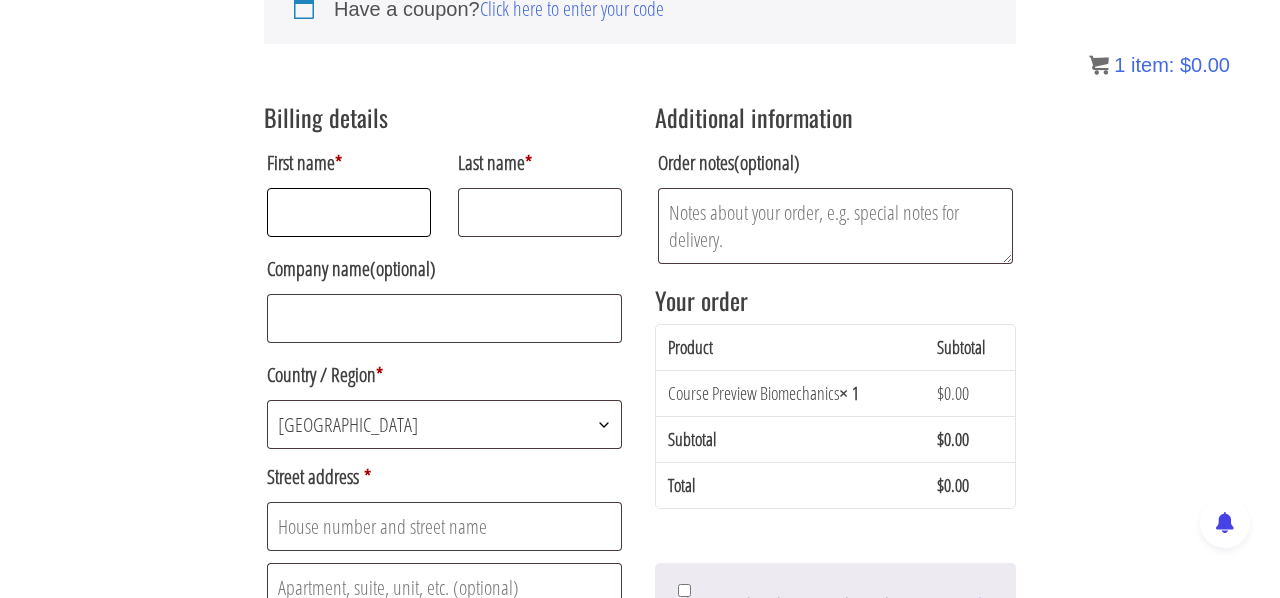 click on "First name  *" at bounding box center (349, 212) 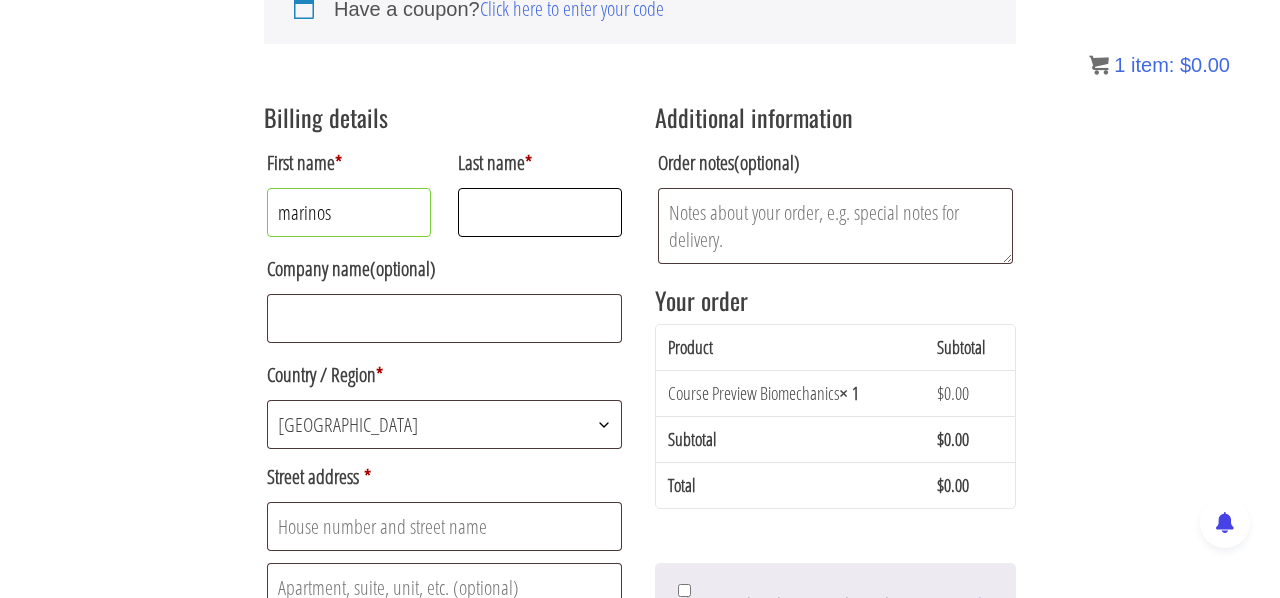 click on "Last name  *" at bounding box center [540, 212] 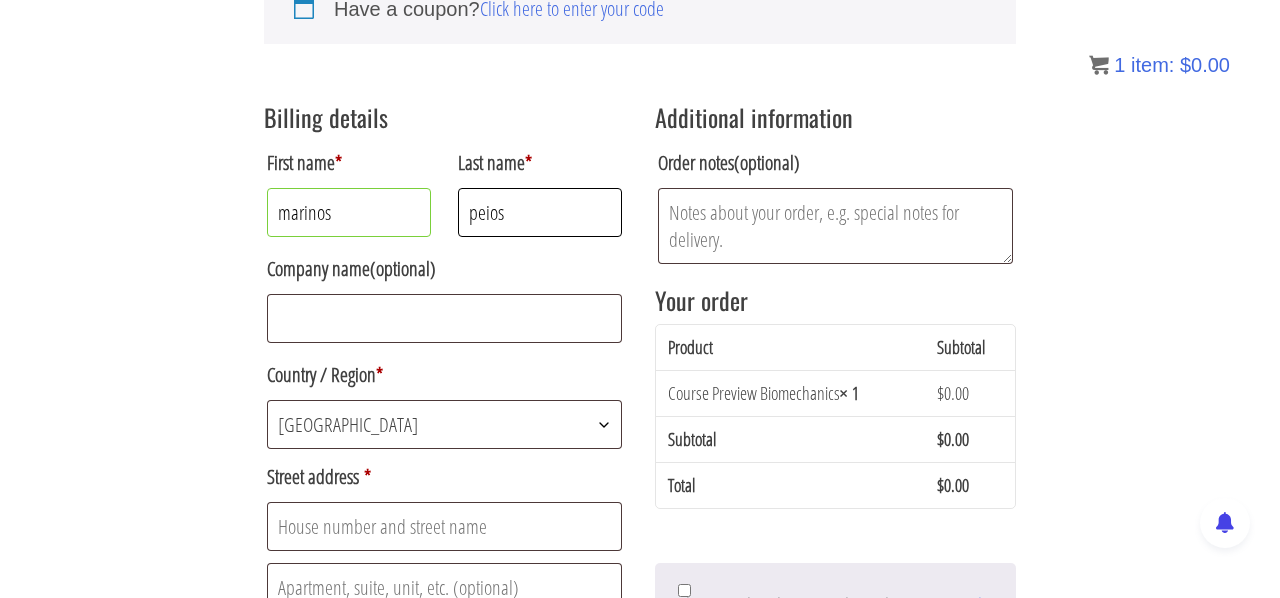 type on "peios" 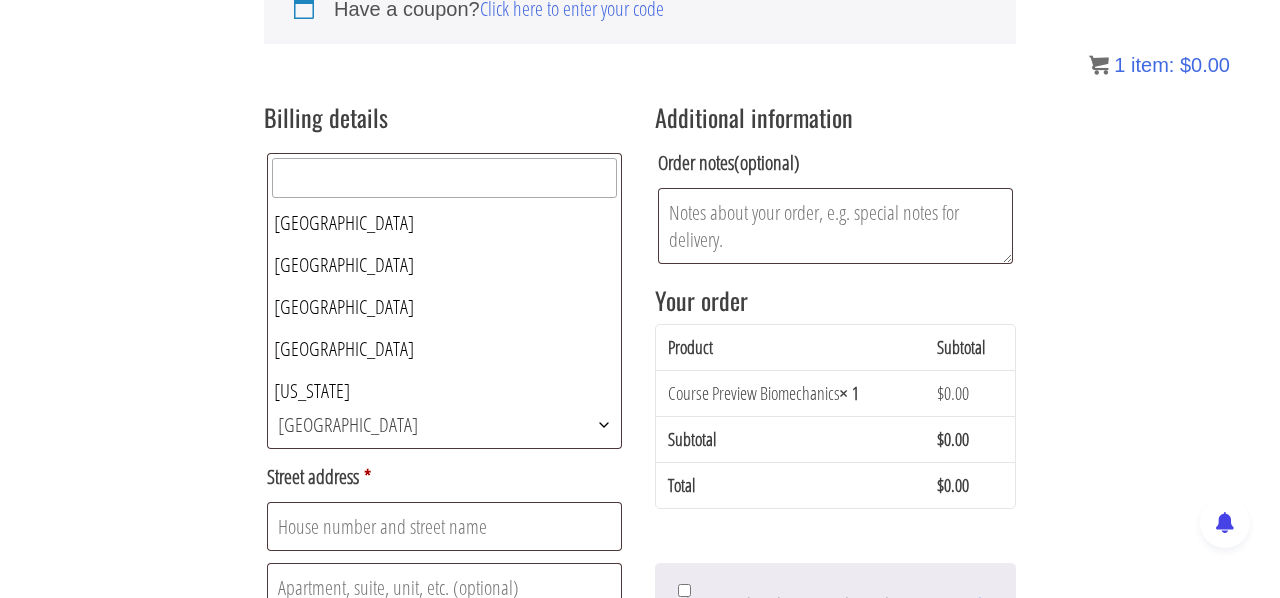 click on "[GEOGRAPHIC_DATA]" at bounding box center (444, 424) 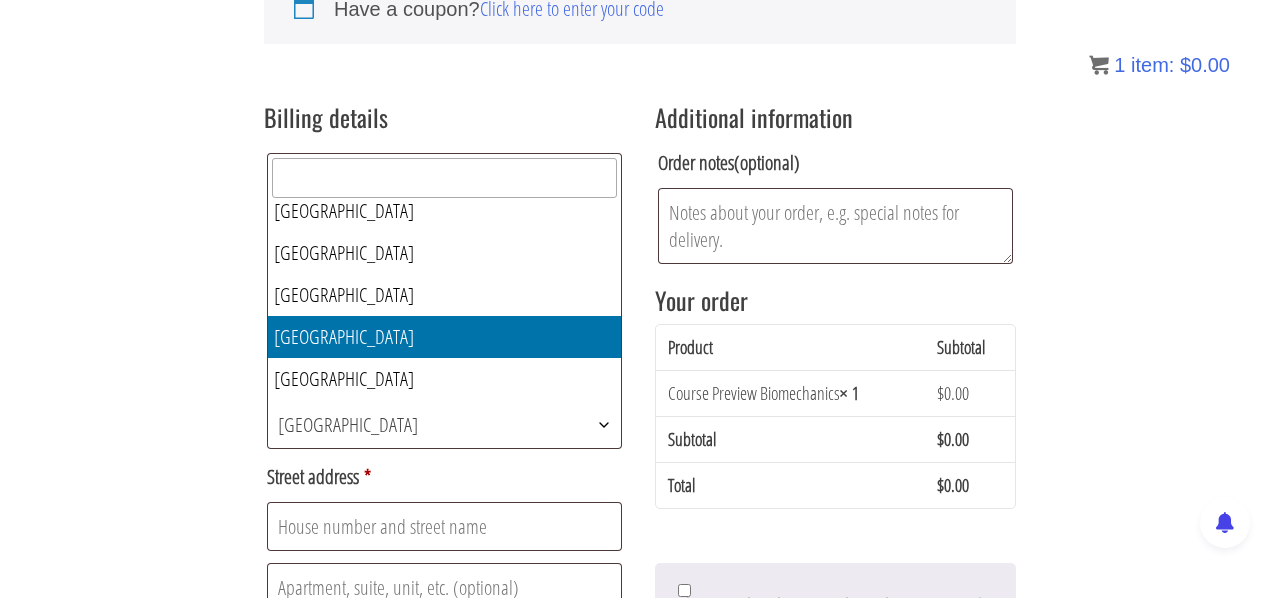 click on "Returning customer?  Click here to login
If you have shopped with us before, please enter your details below. If you are a new customer, please proceed to the Billing section.
Username or email  *
Password  *
Remember me
Login
Lost your password?
Have a coupon?  Click here to enter your code
If you have a coupon code, please apply it below.
Coupon:
Apply coupon
Billing details
First name  * marinos Last name  * peios Company name  (optional) Country / Region  * Select a country / region… Afghanistan Åland Islands Albania Algeria American Samoa Andorra Angola Anguilla Antarctica Antigua and Barbuda Argentina Armenia Aruba Australia Austria Azerbaijan Bahamas Bahrain Bangladesh Barbados Belarus Belau Belgium Belize Benin Bermuda Bhutan Bolivia Bonaire, Saint Eustatius and Saba Brazil" at bounding box center [640, 602] 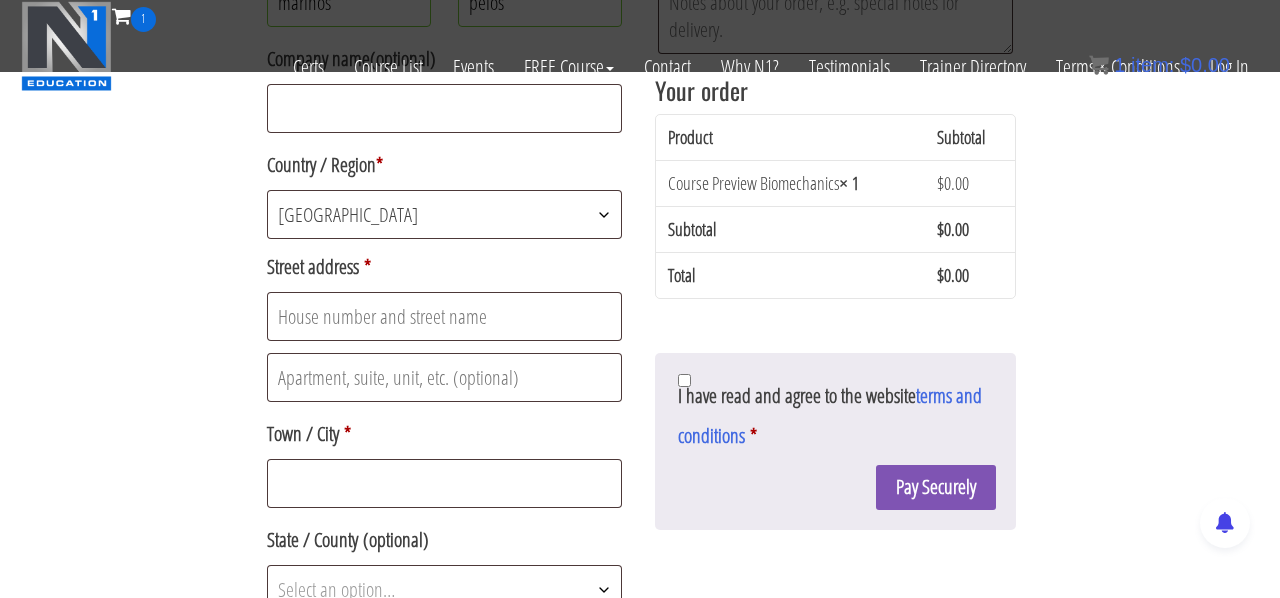 scroll, scrollTop: 409, scrollLeft: 0, axis: vertical 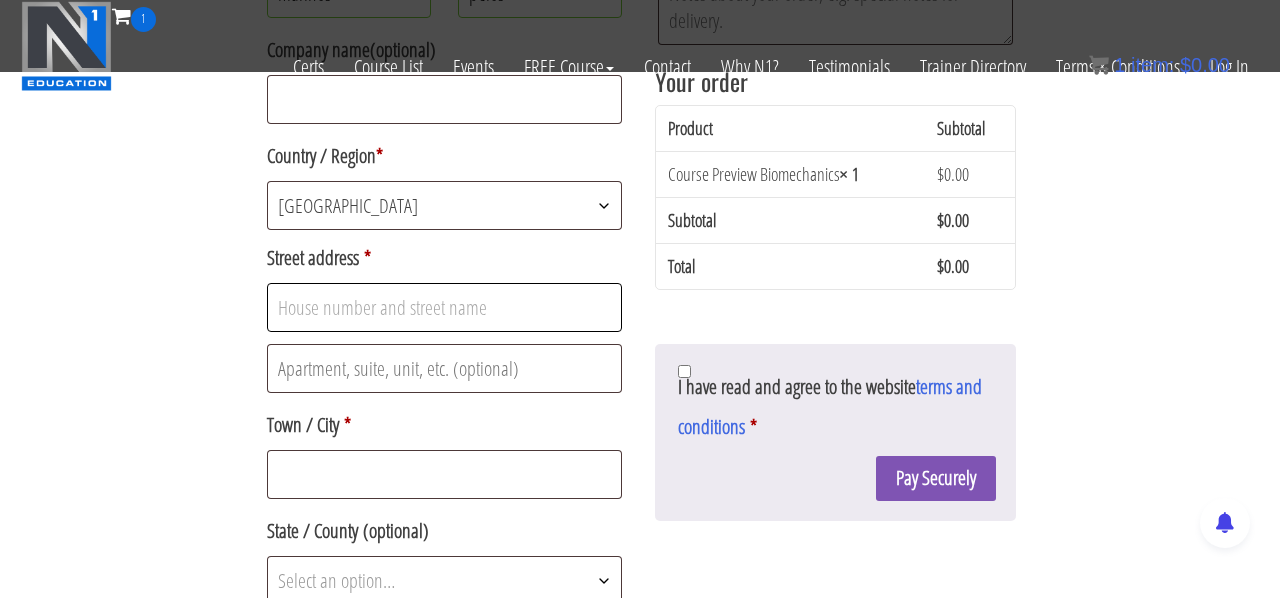 click on "Street address   *" at bounding box center [444, 307] 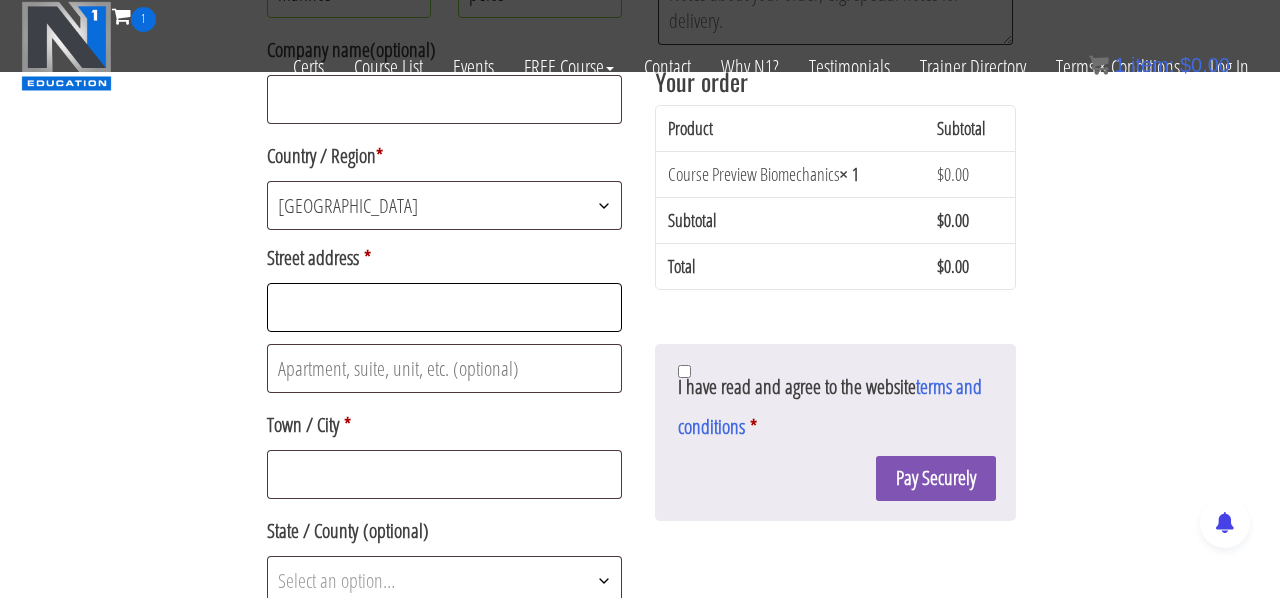 type on "Kassianis 6, Ampelokipoi" 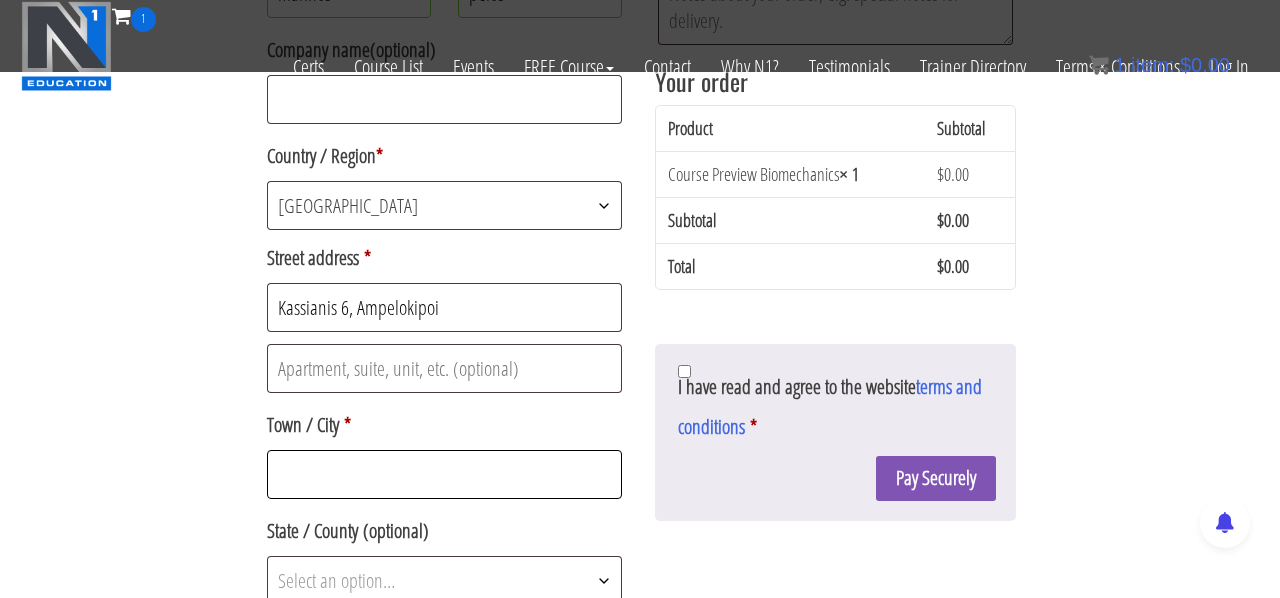 type on "[GEOGRAPHIC_DATA]" 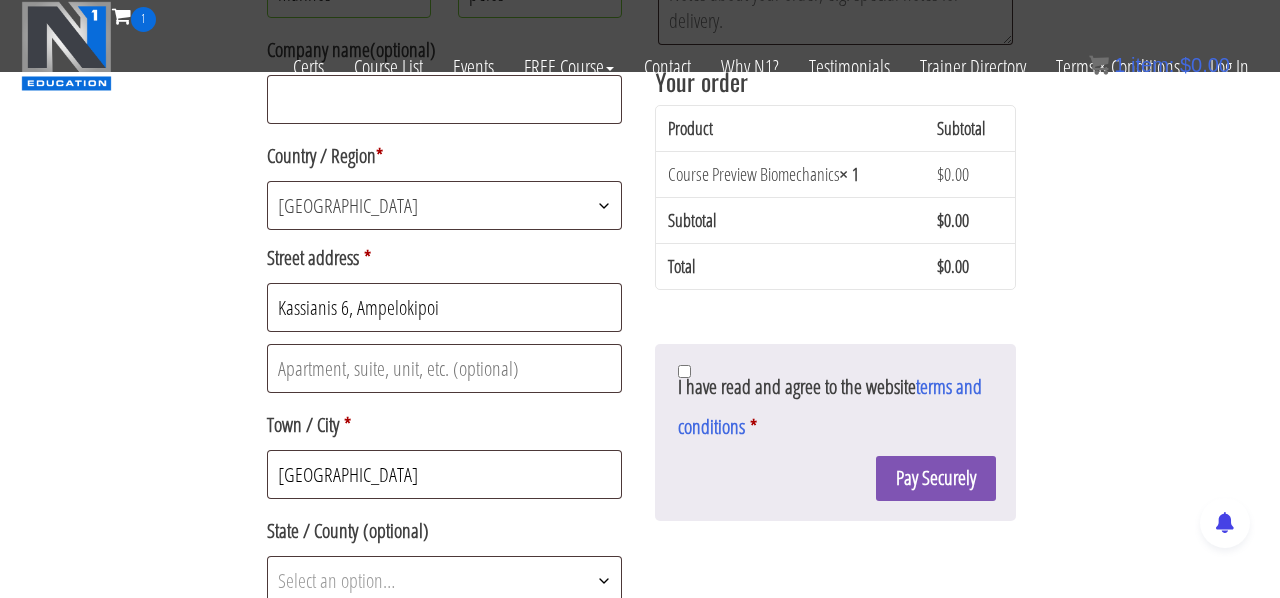 type on "561 21" 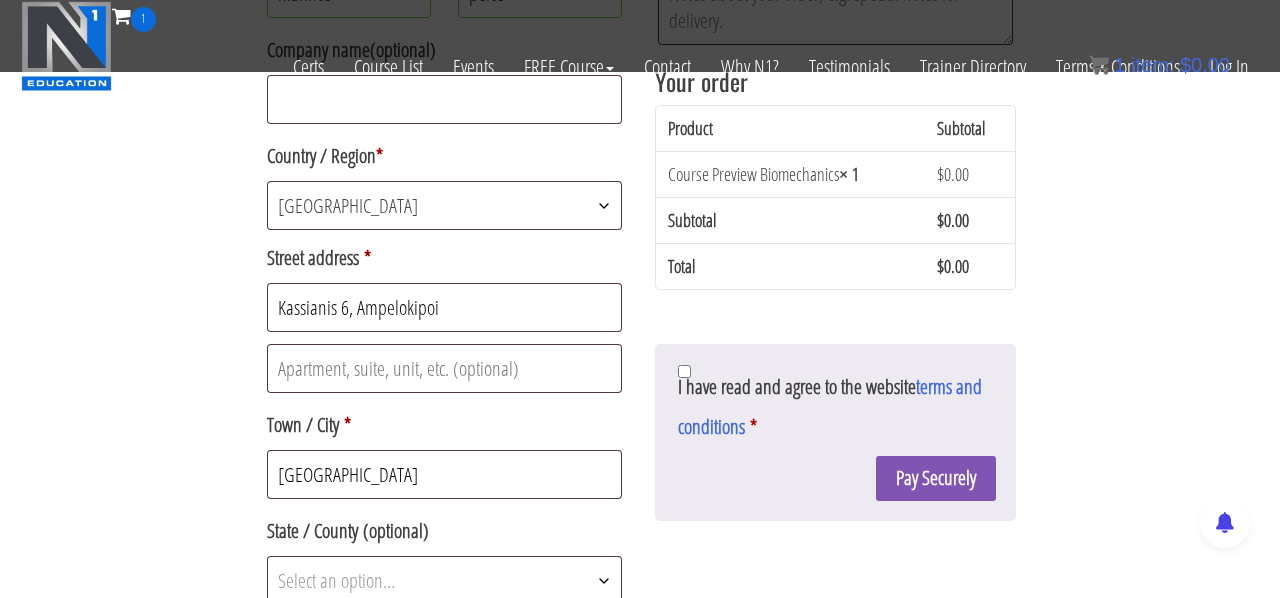 type on "[PHONE_NUMBER]" 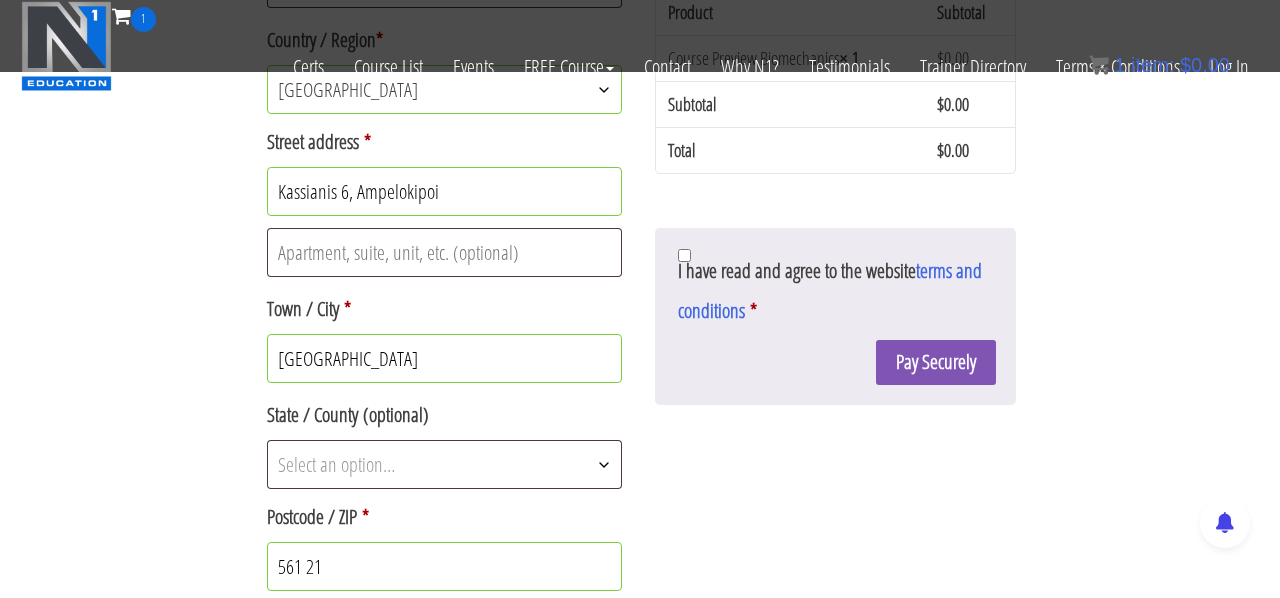 scroll, scrollTop: 558, scrollLeft: 0, axis: vertical 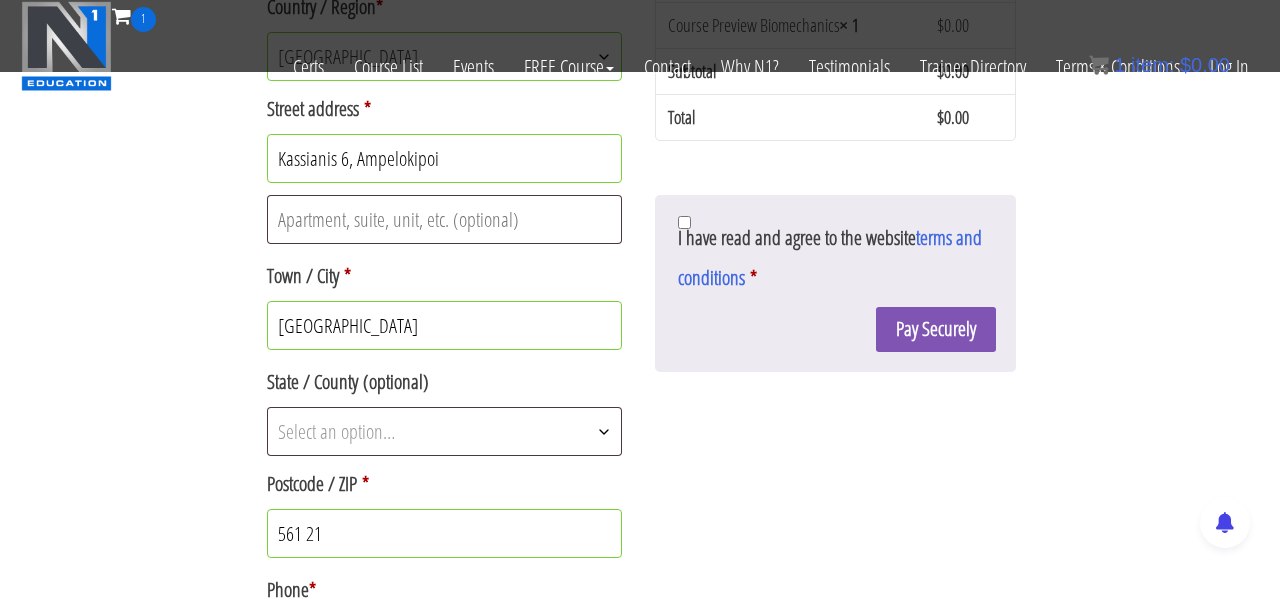 click on "Select an option…" at bounding box center [336, 431] 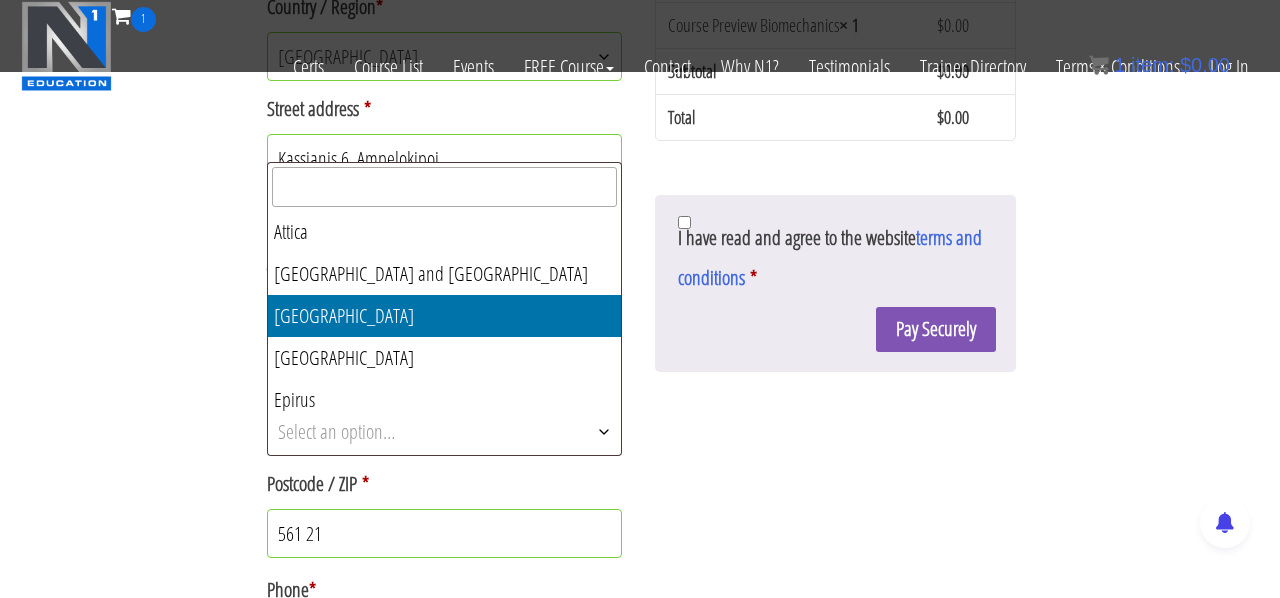 select on "B" 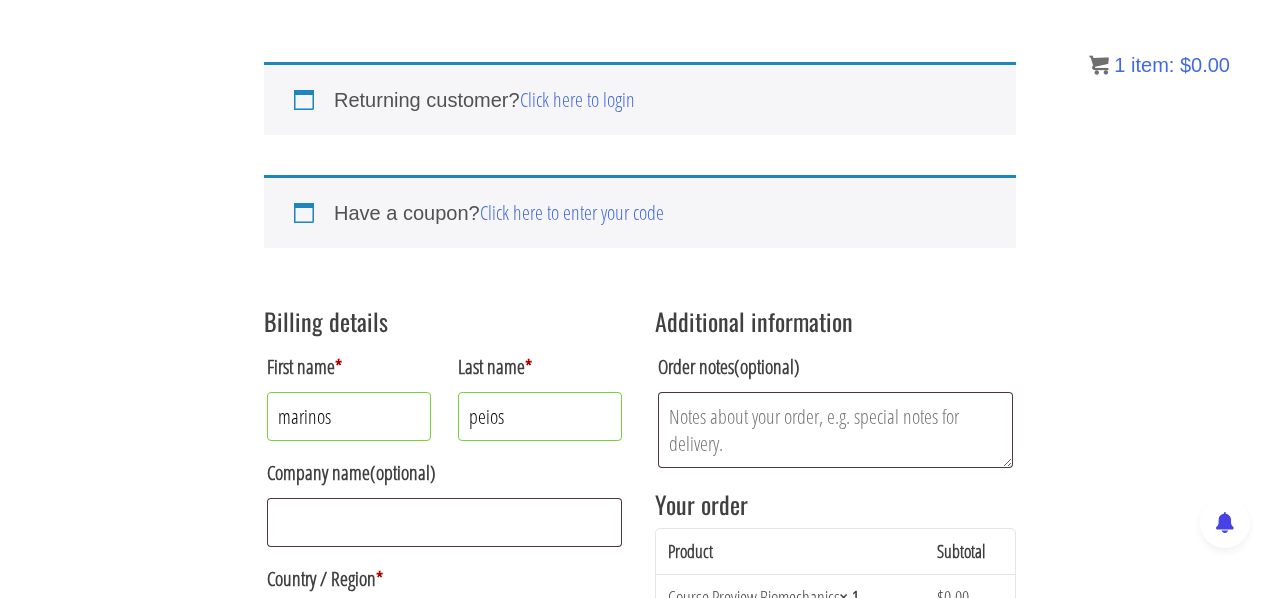 scroll, scrollTop: 107, scrollLeft: 0, axis: vertical 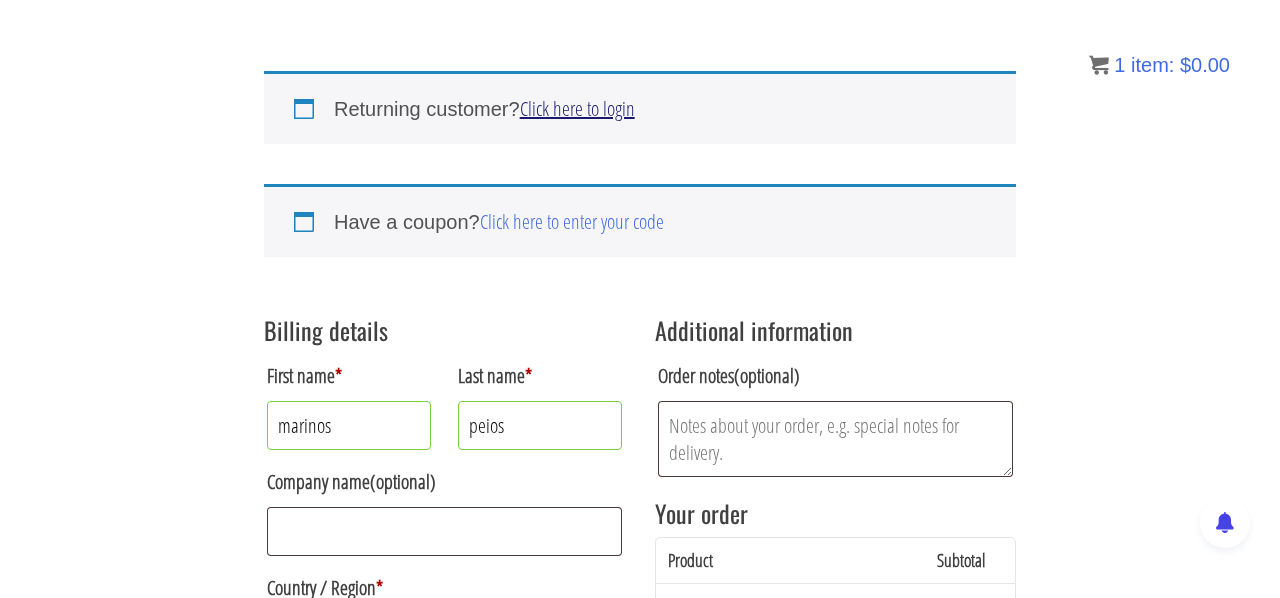 click on "Click here to login" at bounding box center [577, 108] 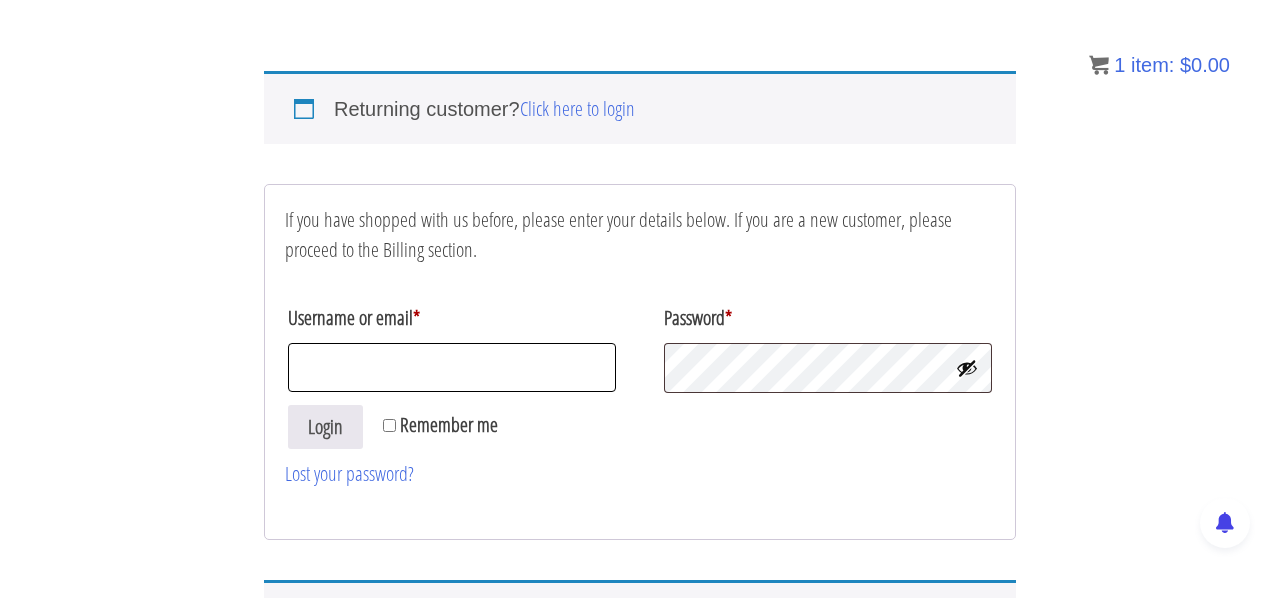 click on "Username or email  *" at bounding box center (452, 367) 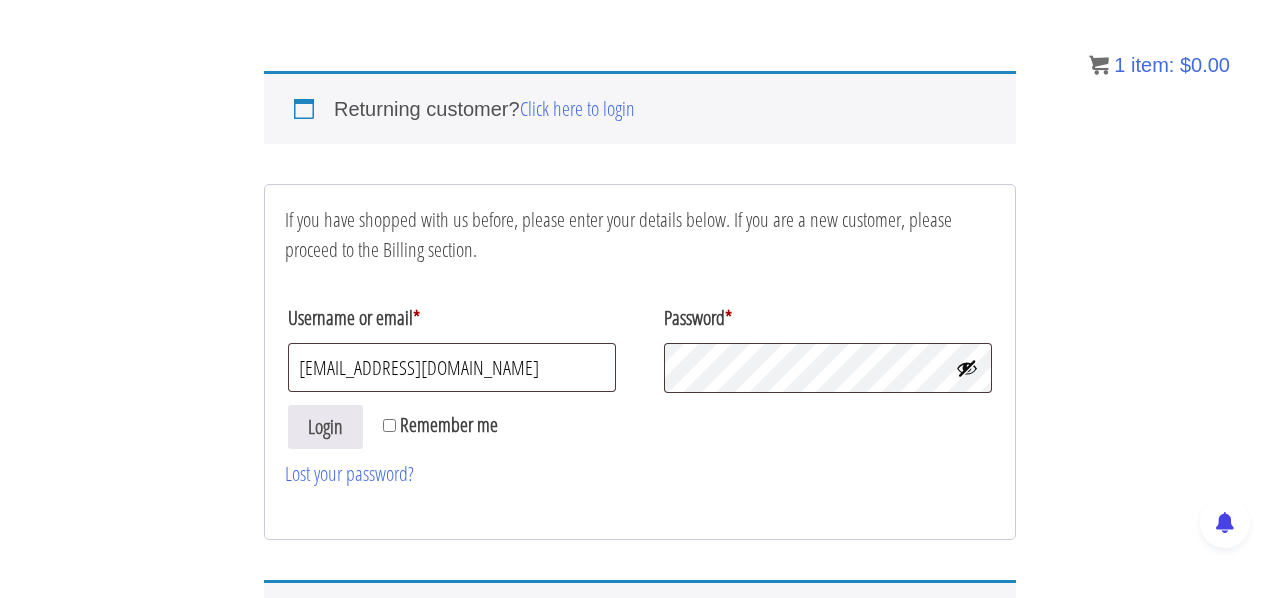 click at bounding box center (967, 368) 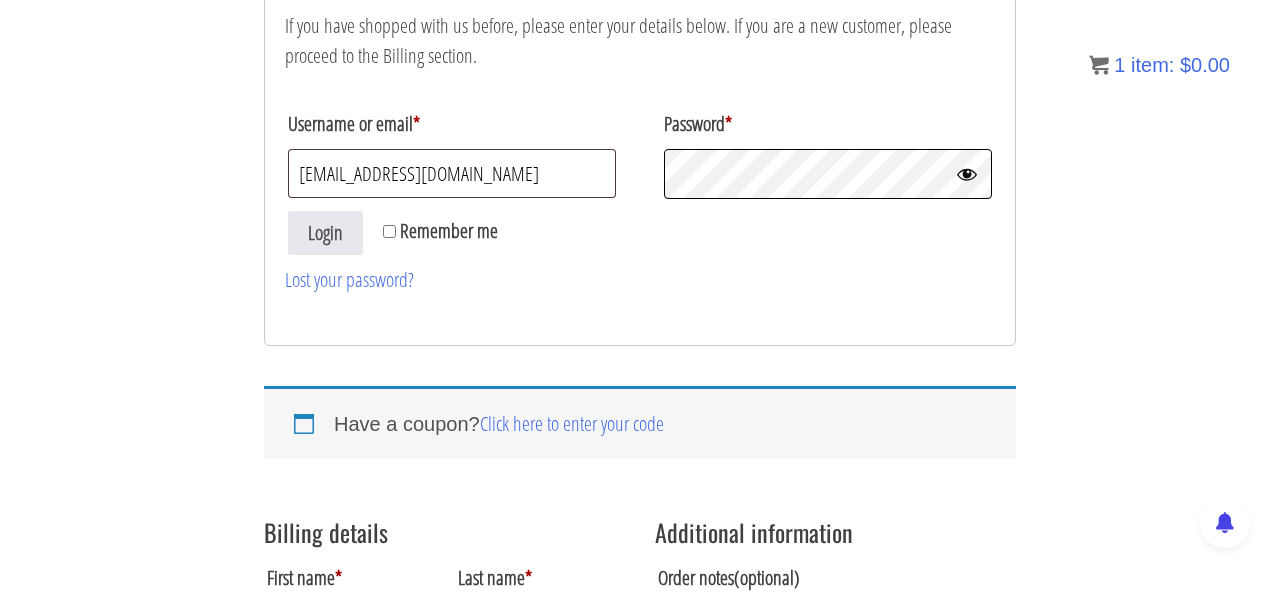 scroll, scrollTop: 0, scrollLeft: 0, axis: both 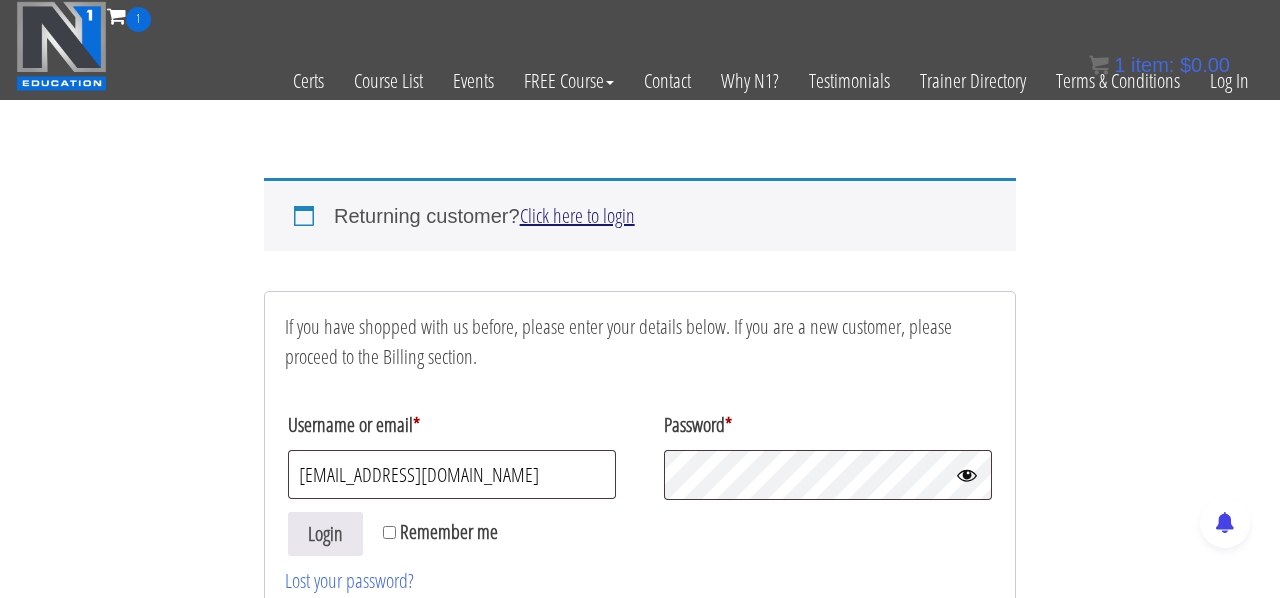 click on "Click here to login" at bounding box center [577, 215] 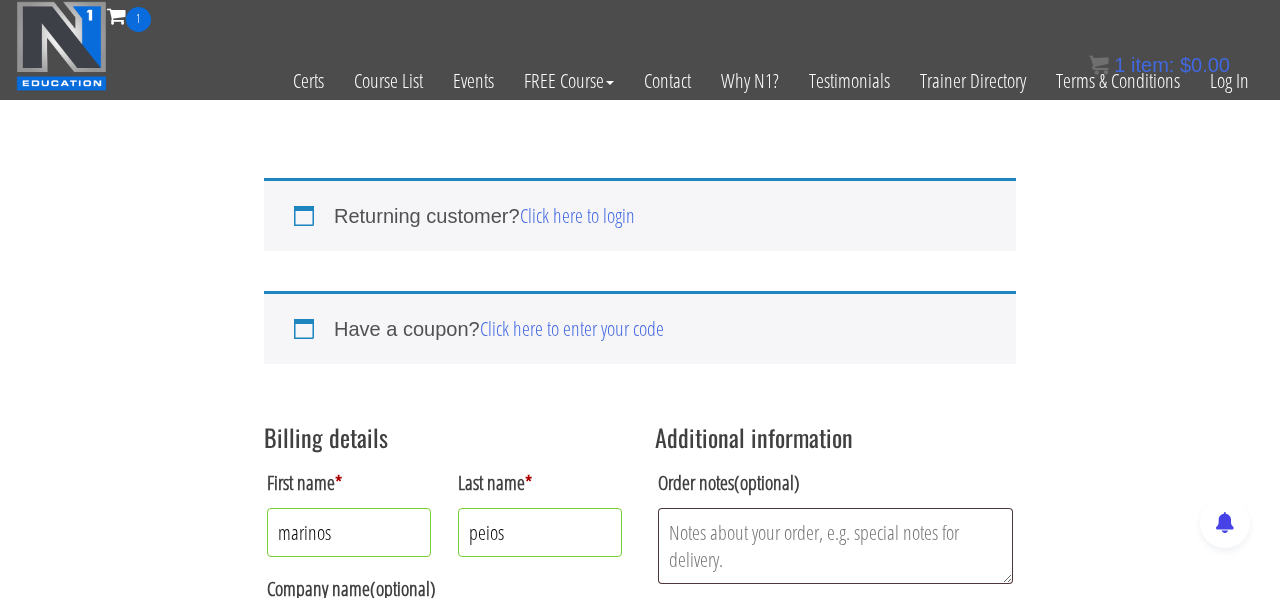 click on "Returning customer?  Click here to login
If you have shopped with us before, please enter your details below. If you are a new customer, please proceed to the Billing section.
Username or email  *
marinos.trainer@gmail.com
Password  *
Remember me
Login
Lost your password?
Have a coupon?  Click here to enter your code
If you have a coupon code, please apply it below.
Coupon:
Apply coupon
Billing details
First name  * marinos Last name  * peios Company name  (optional) Country / Region  * Select a country / region… Afghanistan Åland Islands Albania Algeria American Samoa Andorra Angola Anguilla Antarctica Antigua and Barbuda Argentina Armenia Aruba Australia Austria Azerbaijan Bahamas Bahrain Bangladesh Barbados Belarus Belau Belgium Belize Benin Bermuda Bhutan Bolivia Bonaire, Saint Eustatius and Saba" at bounding box center (640, 922) 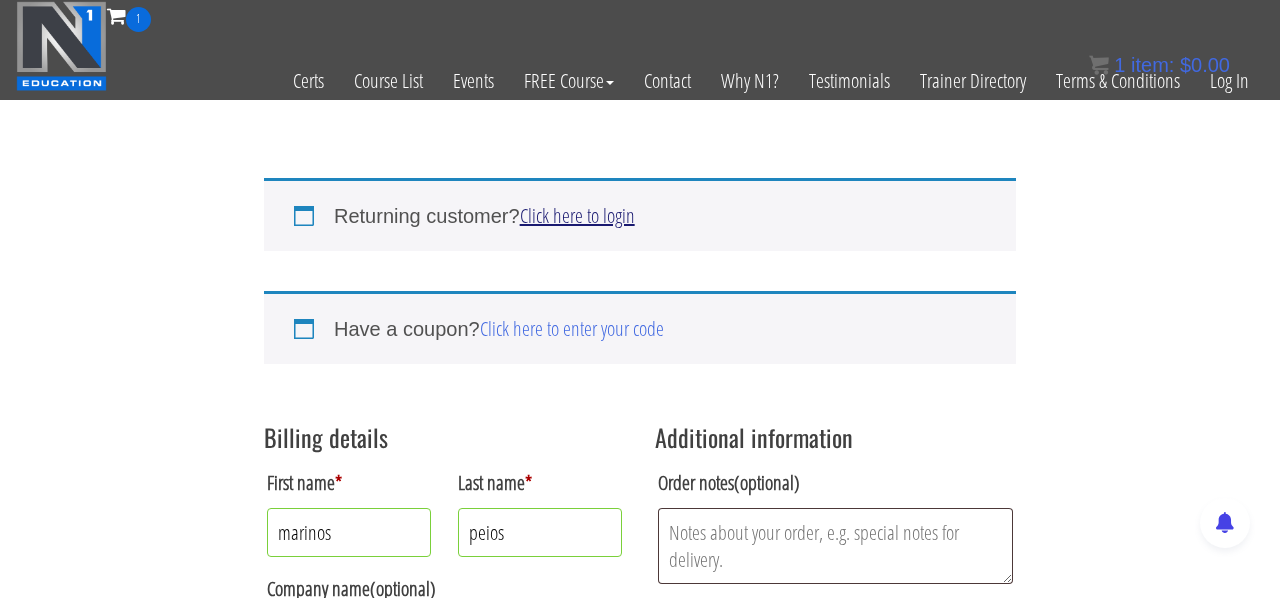 click on "Click here to login" at bounding box center (577, 215) 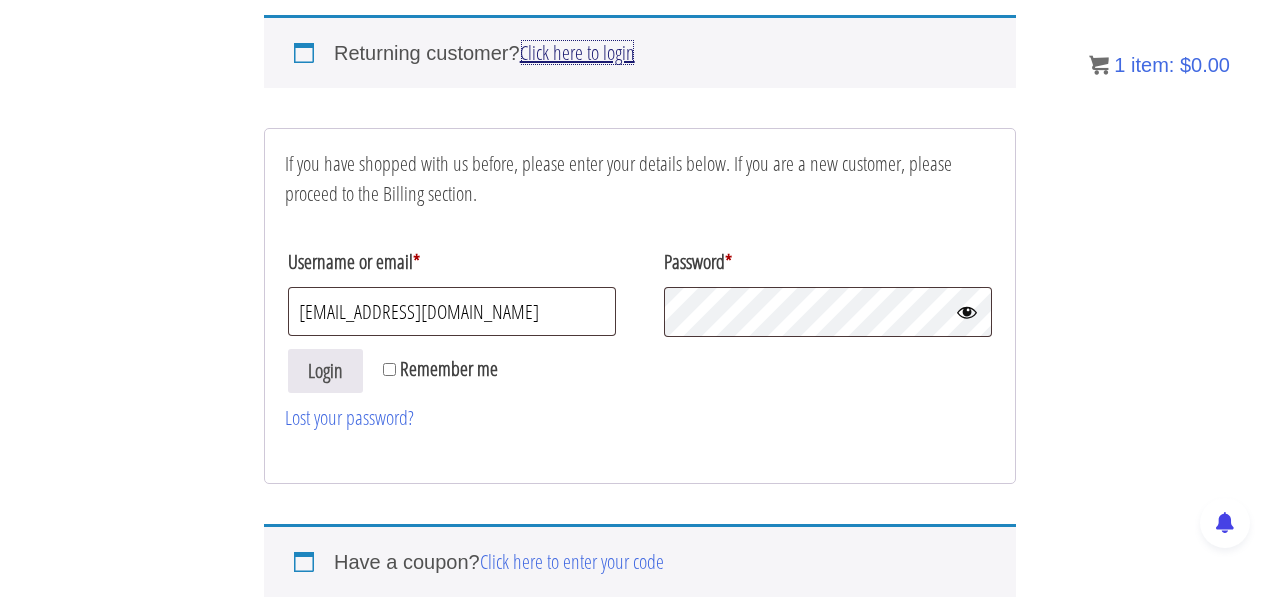 scroll, scrollTop: 164, scrollLeft: 0, axis: vertical 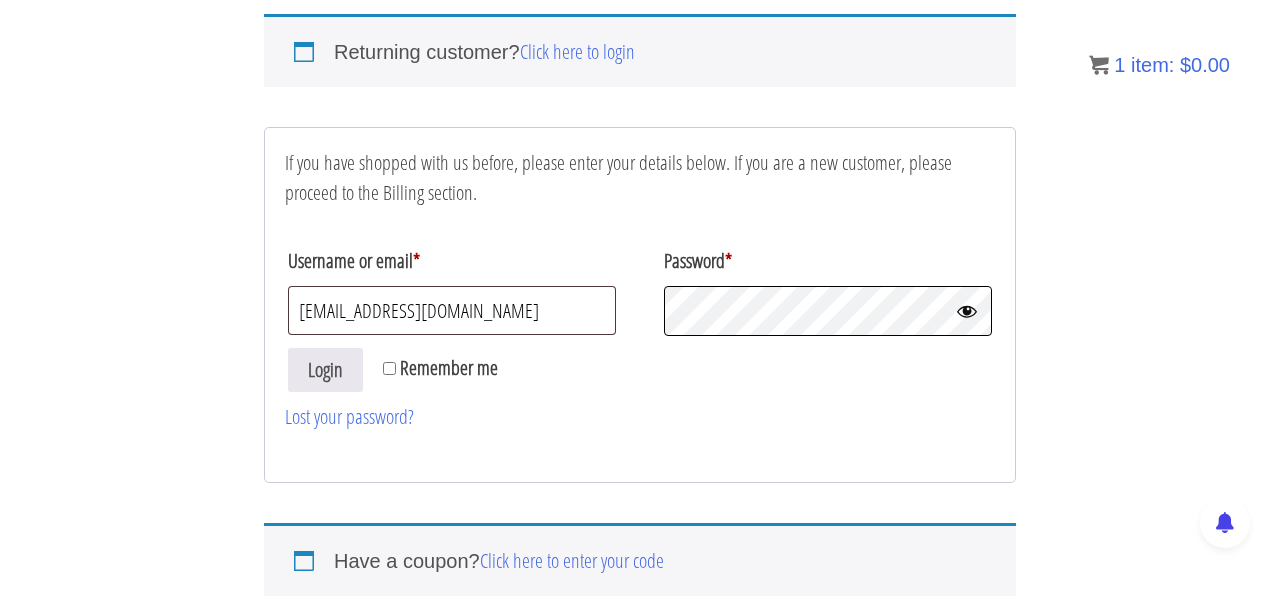 click on "Login" at bounding box center (325, 370) 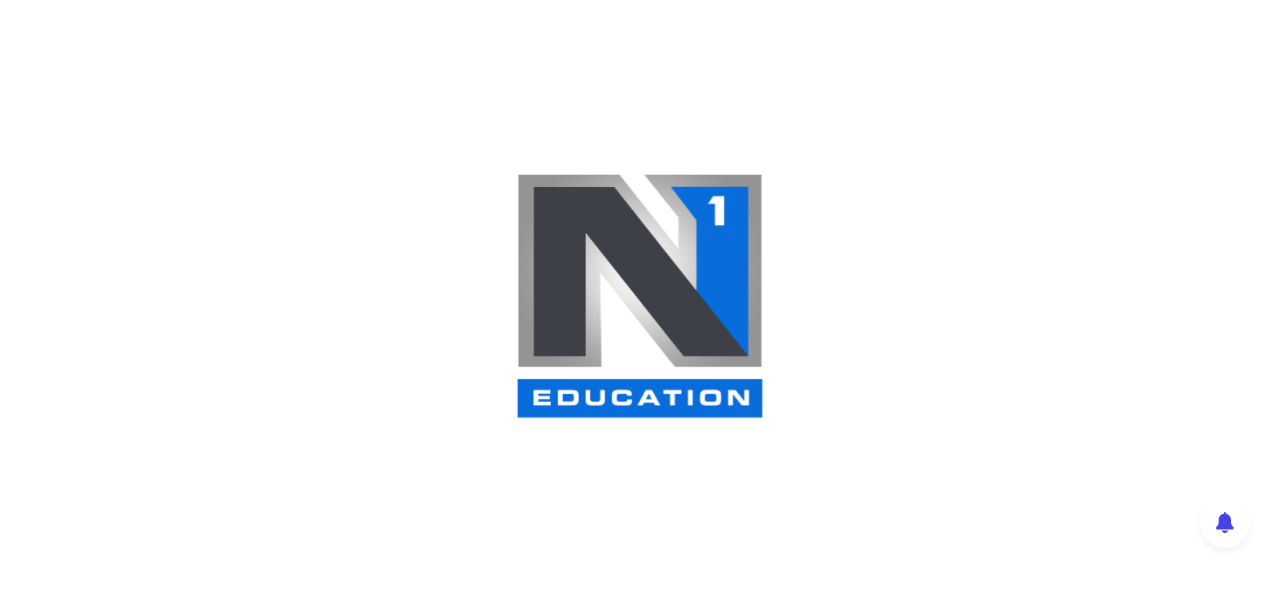 select on "B" 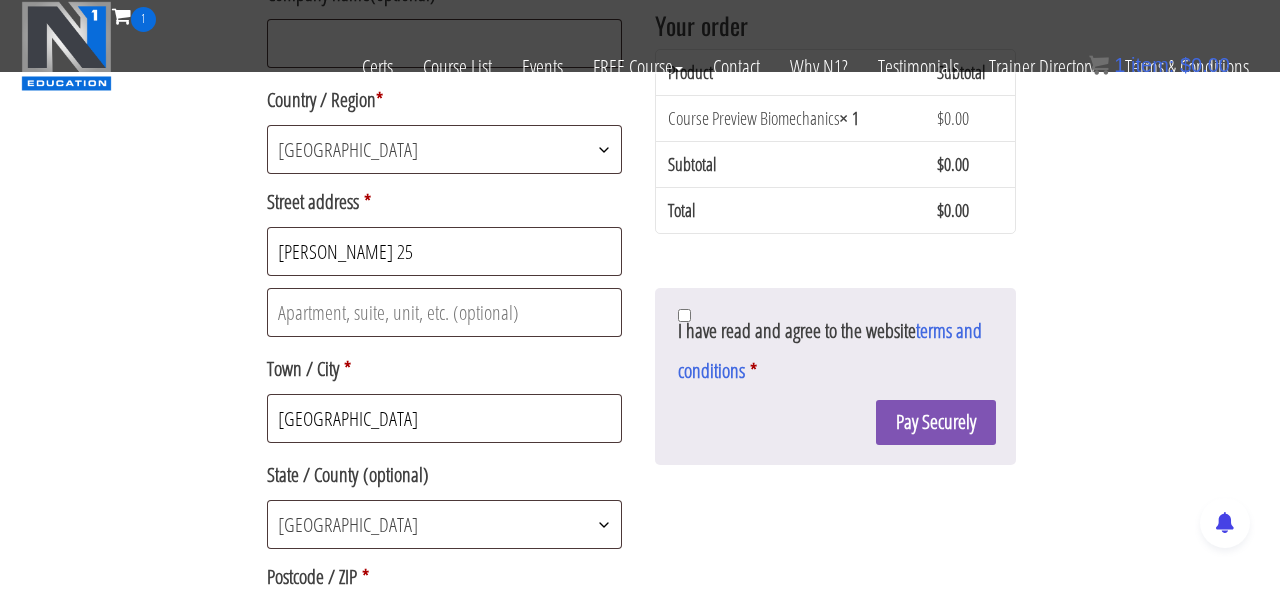 scroll, scrollTop: 454, scrollLeft: 0, axis: vertical 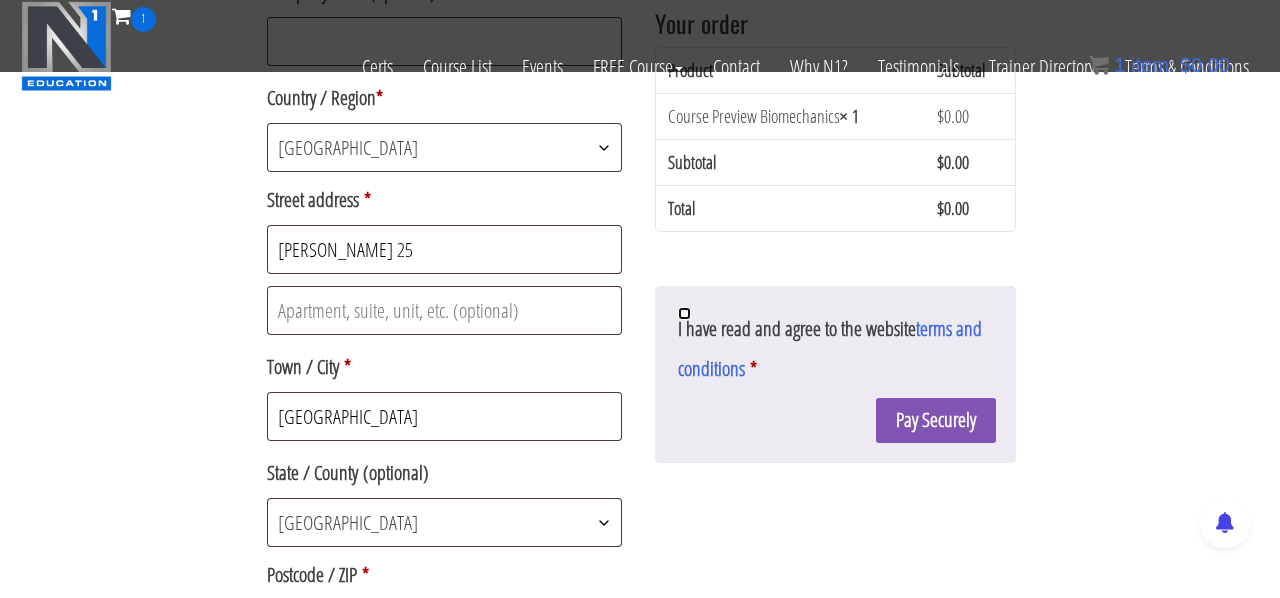 click on "I have read and agree to the website  terms and conditions   *" at bounding box center (684, 313) 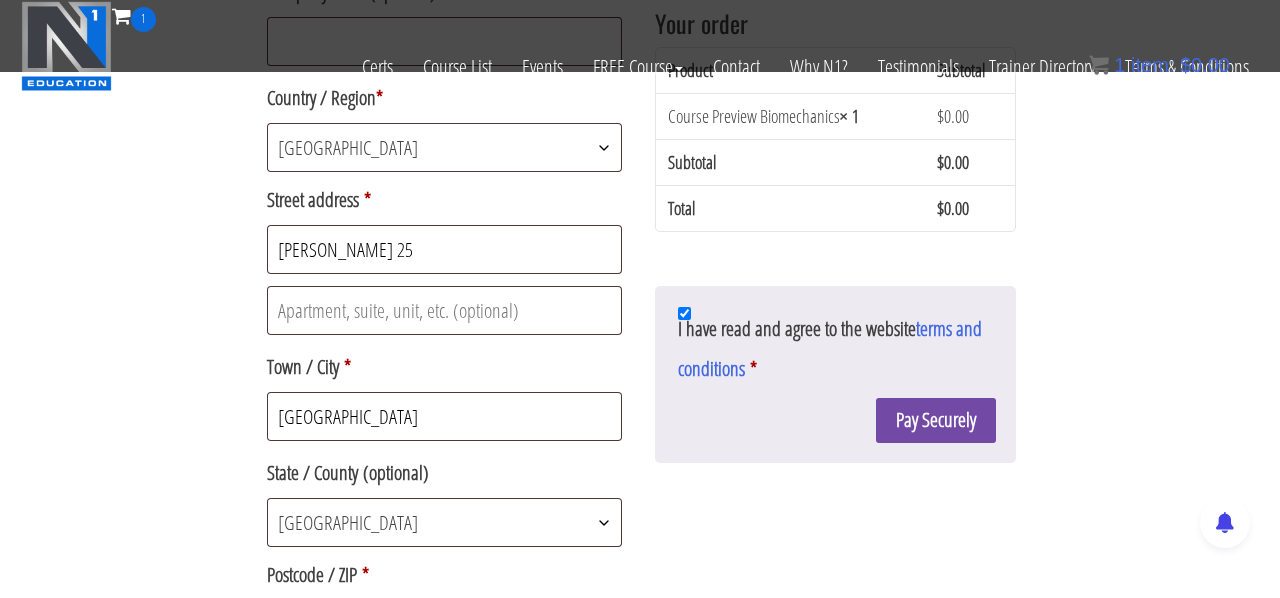 click on "Pay Securely" at bounding box center (936, 420) 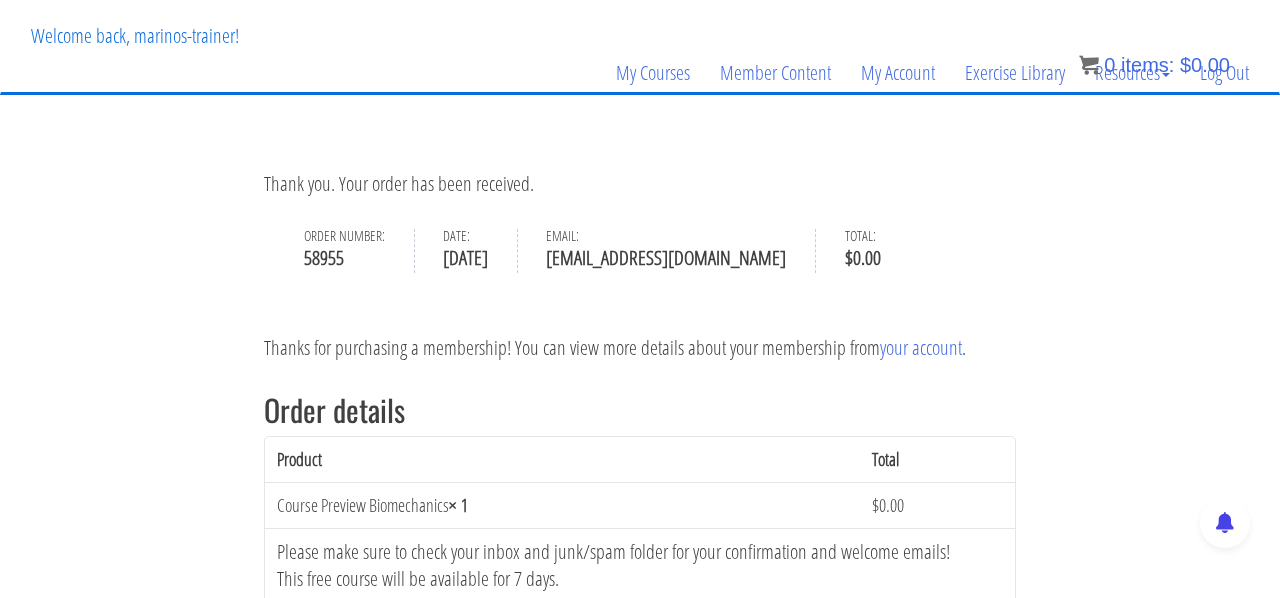 scroll, scrollTop: 103, scrollLeft: 0, axis: vertical 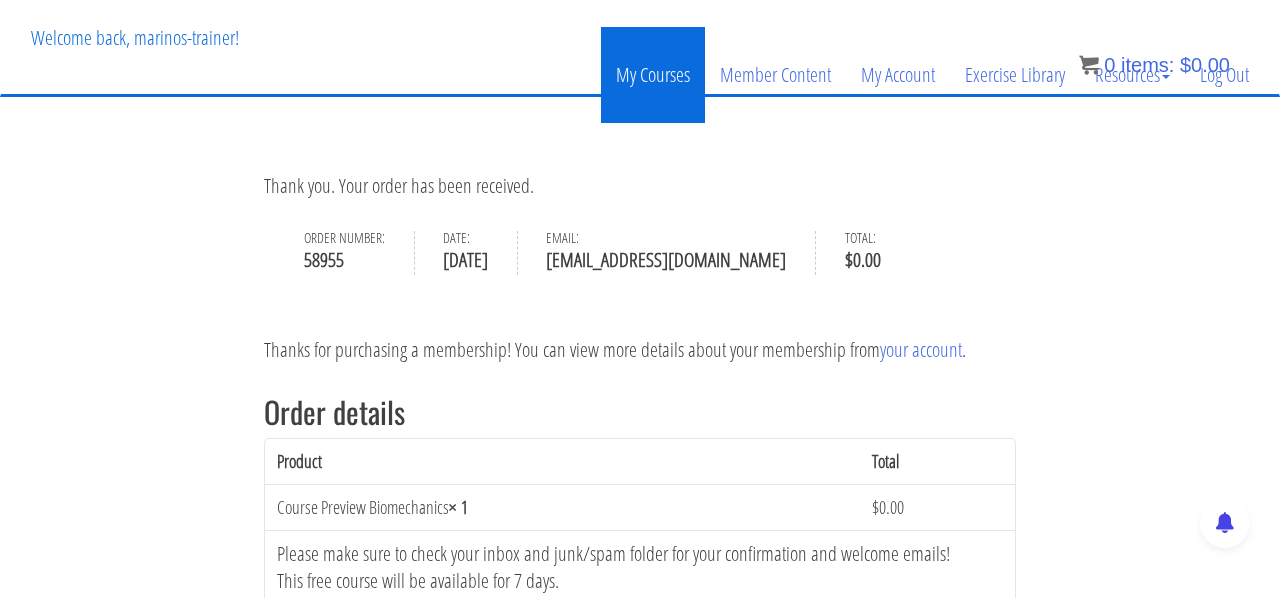 click on "My Courses" at bounding box center (653, 75) 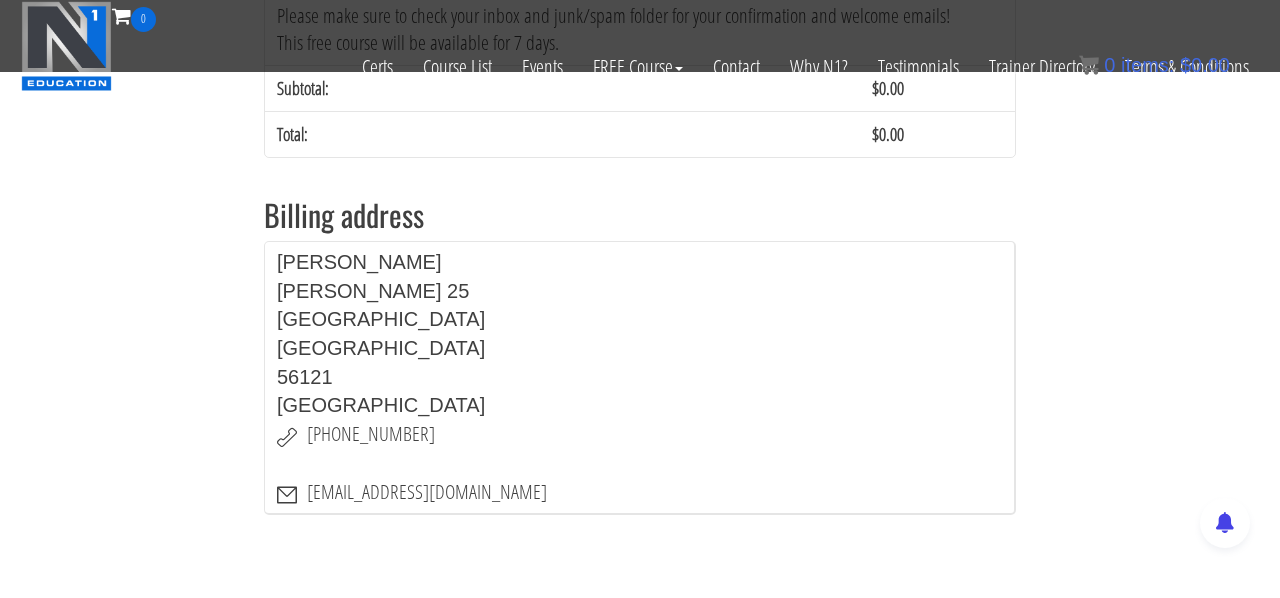 scroll, scrollTop: 581, scrollLeft: 0, axis: vertical 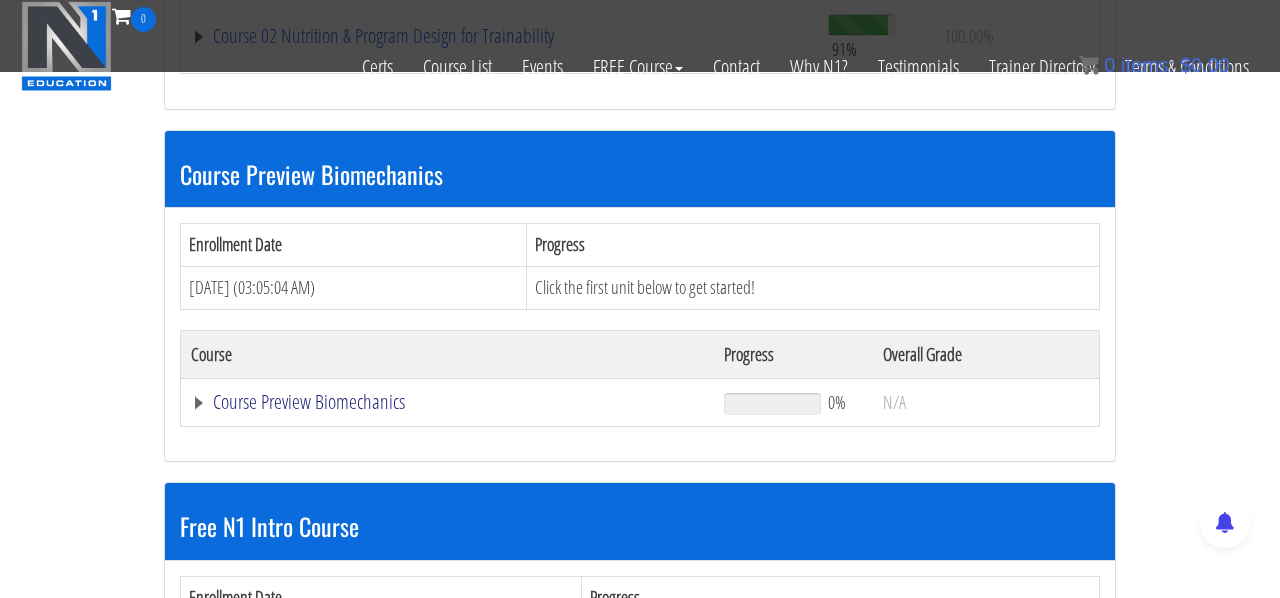 click on "Course Preview Biomechanics" at bounding box center [499, 36] 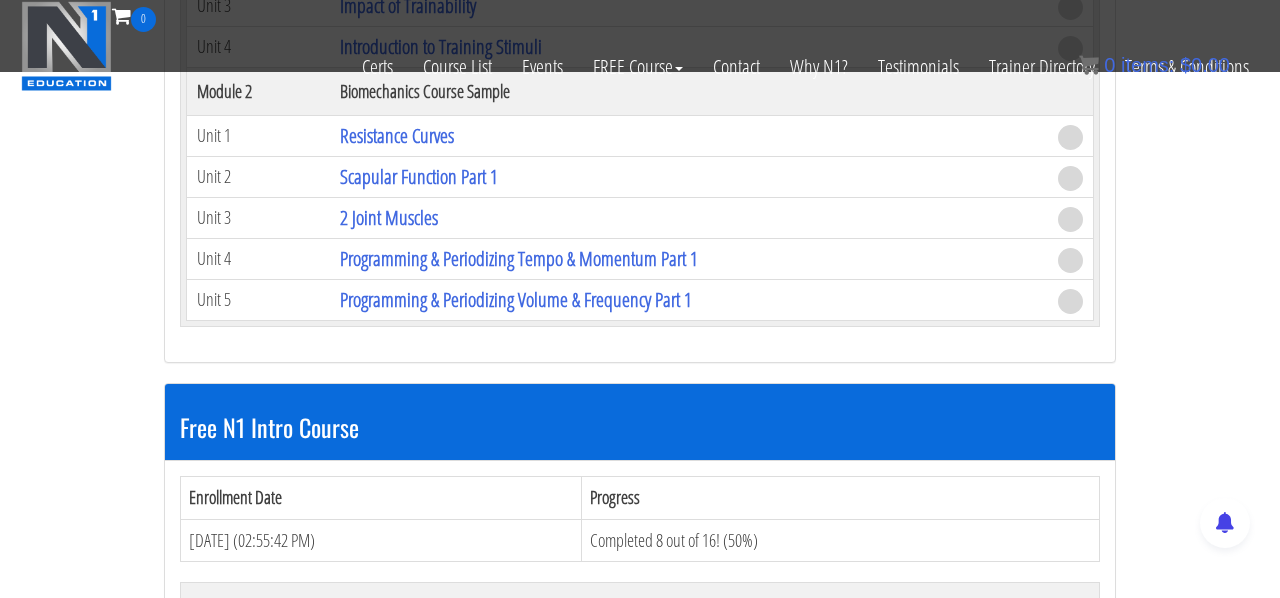 scroll, scrollTop: 1114, scrollLeft: 0, axis: vertical 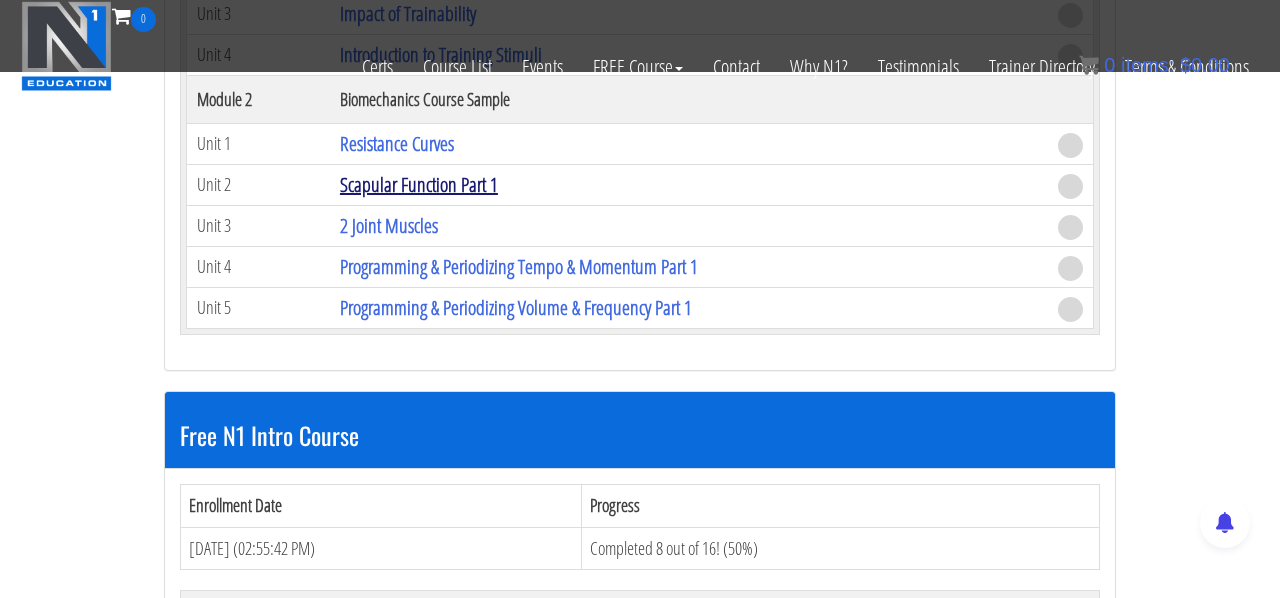 click on "Scapular Function Part 1" at bounding box center (419, 184) 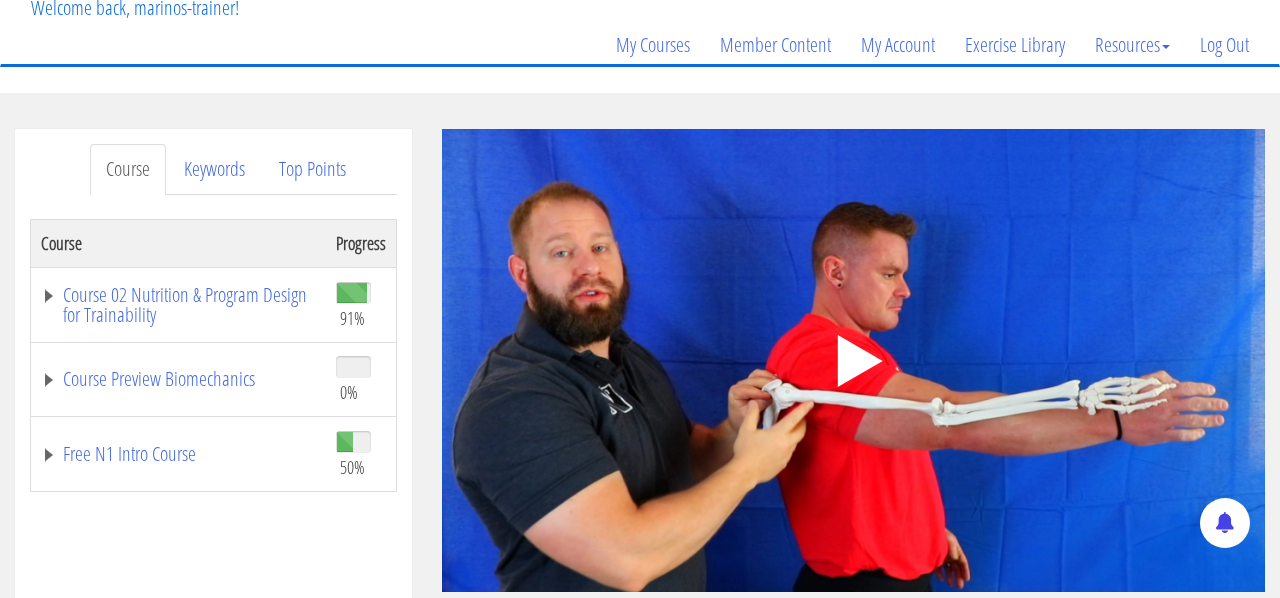 scroll, scrollTop: 144, scrollLeft: 0, axis: vertical 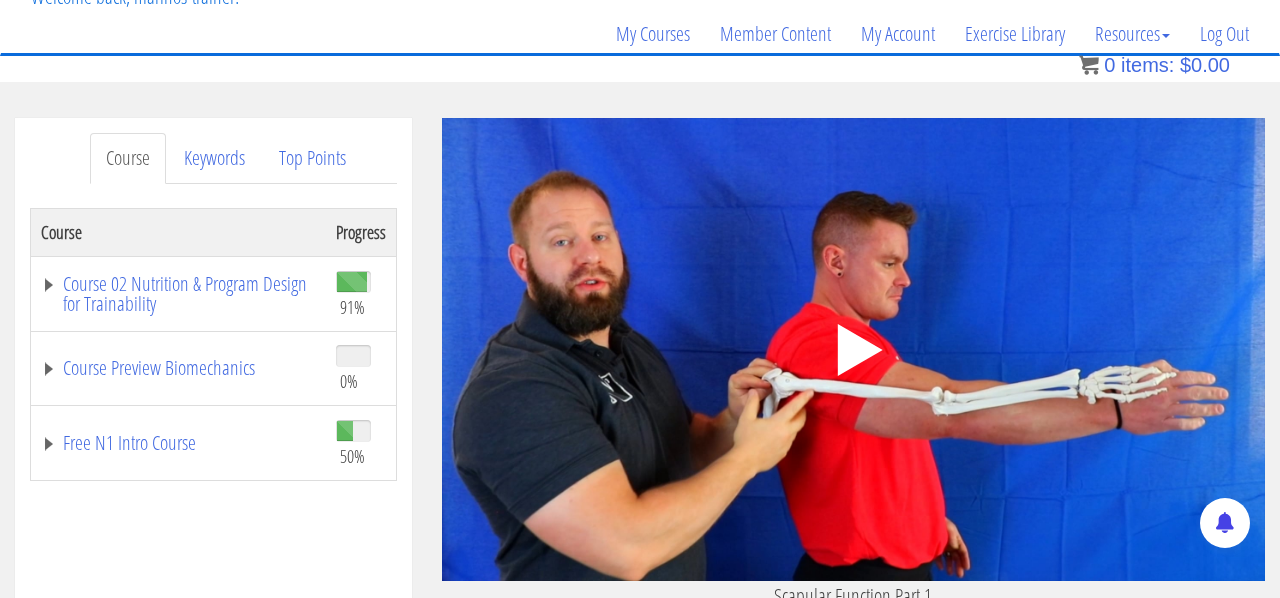 click on ".fp-color-play{opacity:0.65;}.controlbutton{fill:#fff;}" 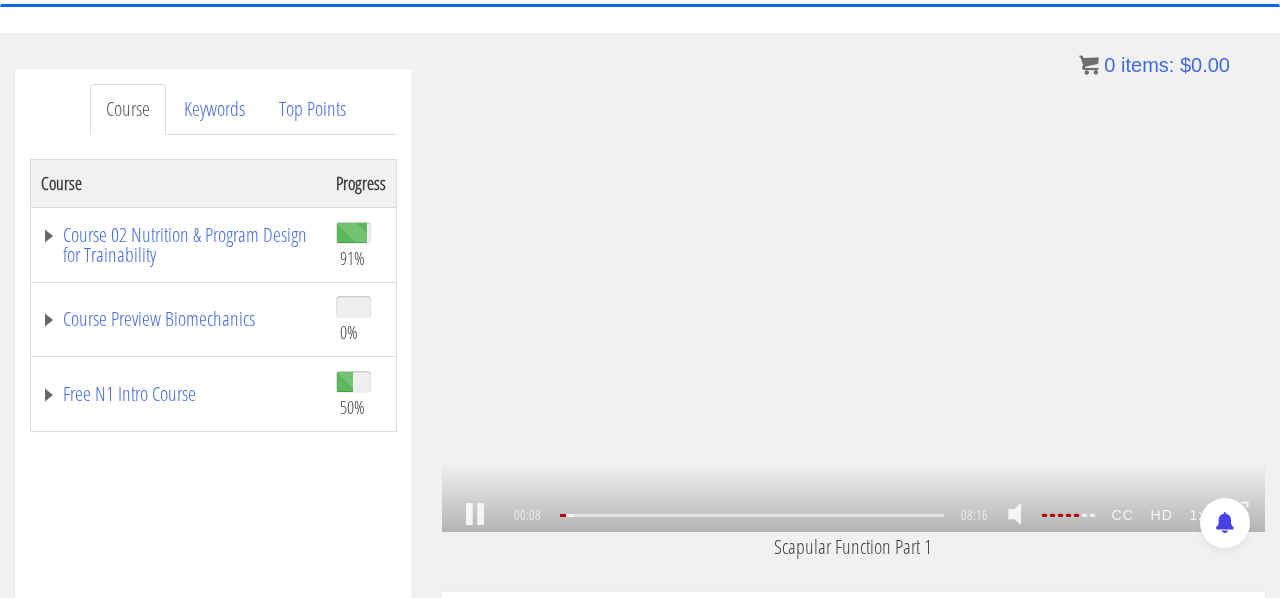 scroll, scrollTop: 199, scrollLeft: 0, axis: vertical 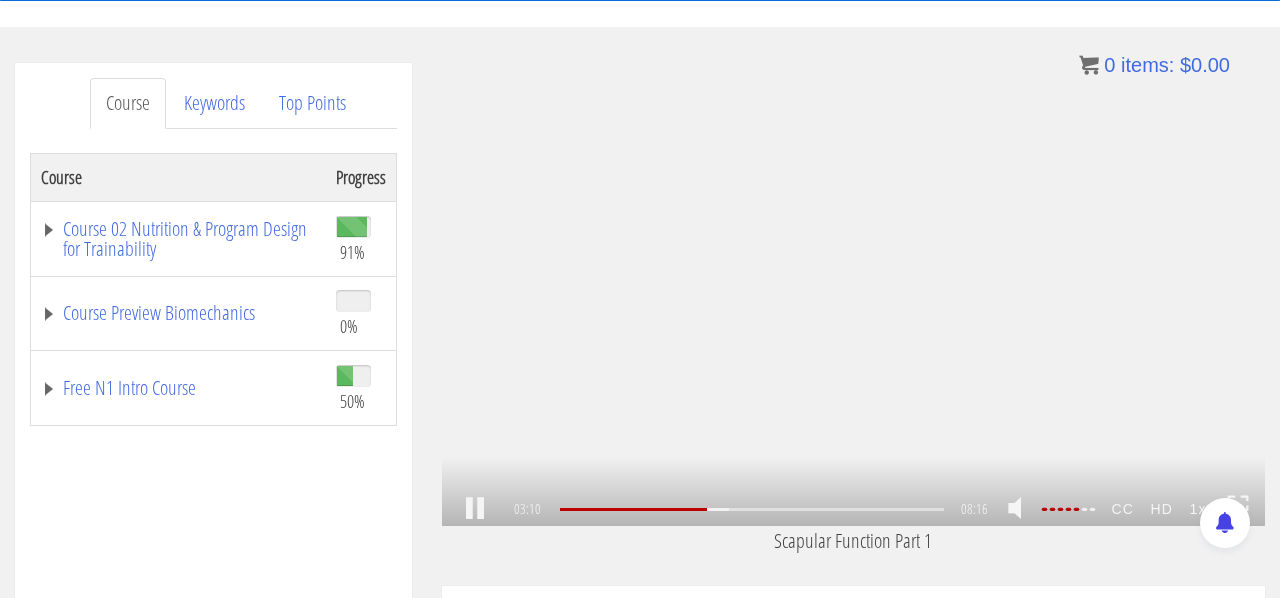 click on ".a{fill:#000;opacity:0.65;}.b{fill:#fff;opacity:1.0;}
.fp-color-play{opacity:0.65;}.controlbutton{fill:#fff;}
.fp-color-play{opacity:0.65;}.controlbutton{fill:#fff;}
.controlbuttonbg{opacity:0.65;}.controlbutton{fill:#fff;}
.fp-color-play{opacity:0.65;}.rect{fill:#fff;}
.fp-color-play{opacity:0.65;}.rect{fill:#fff;}
.fp-color-play{opacity:0.65;}.rect{fill:#fff;}
.fp-color-play{opacity:0.65;}.rect{fill:#fff;}
03:10                                                                        08:16              05:06                                                                                                                                                                                 CC HD" at bounding box center (853, 294) 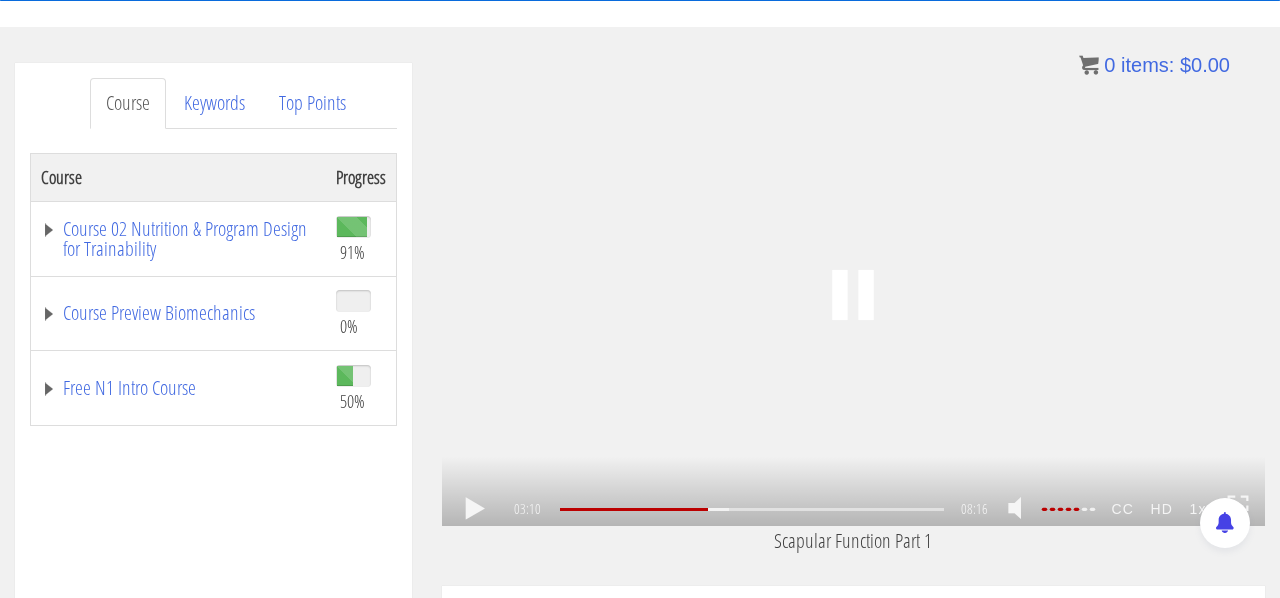 scroll, scrollTop: 759, scrollLeft: 0, axis: vertical 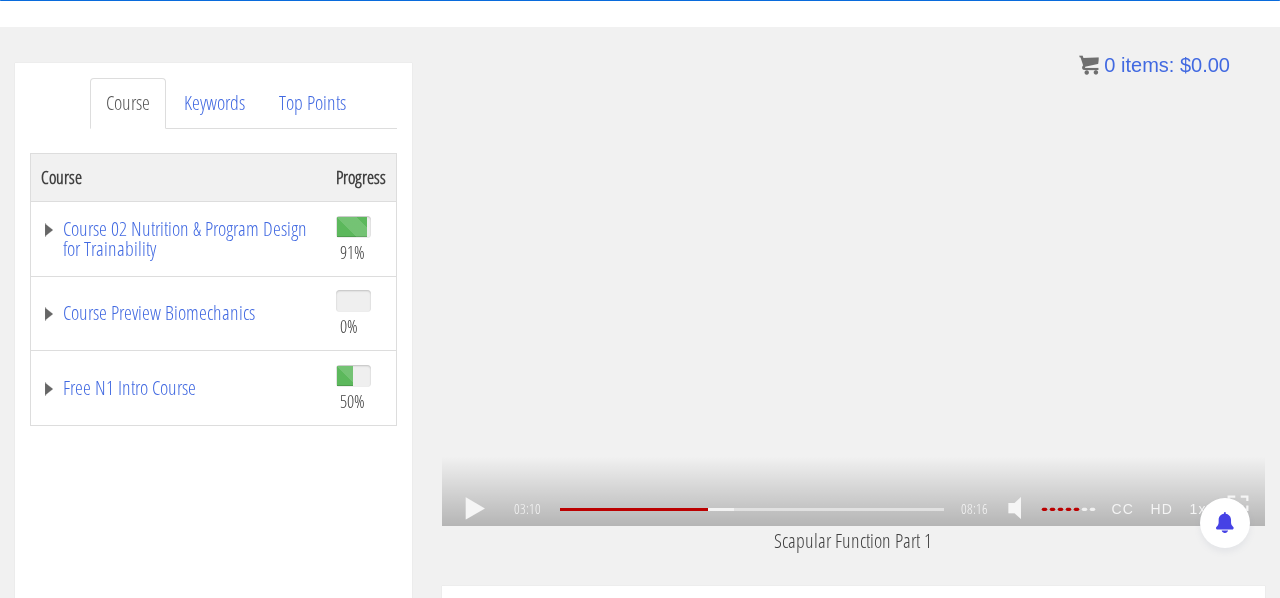 click on ".a{fill:#000;opacity:0.65;}.b{fill:#fff;opacity:1.0;}
.fp-color-play{opacity:0.65;}.controlbutton{fill:#fff;}
.fp-color-play{opacity:0.65;}.controlbutton{fill:#fff;}
.controlbuttonbg{opacity:0.65;}.controlbutton{fill:#fff;}
.fp-color-play{opacity:0.65;}.rect{fill:#fff;}
.fp-color-play{opacity:0.65;}.rect{fill:#fff;}
.fp-color-play{opacity:0.65;}.rect{fill:#fff;}
.fp-color-play{opacity:0.65;}.rect{fill:#fff;}
03:10                                                                        08:16              05:06                                                                                                                                                                                 CC HD" at bounding box center [853, 294] 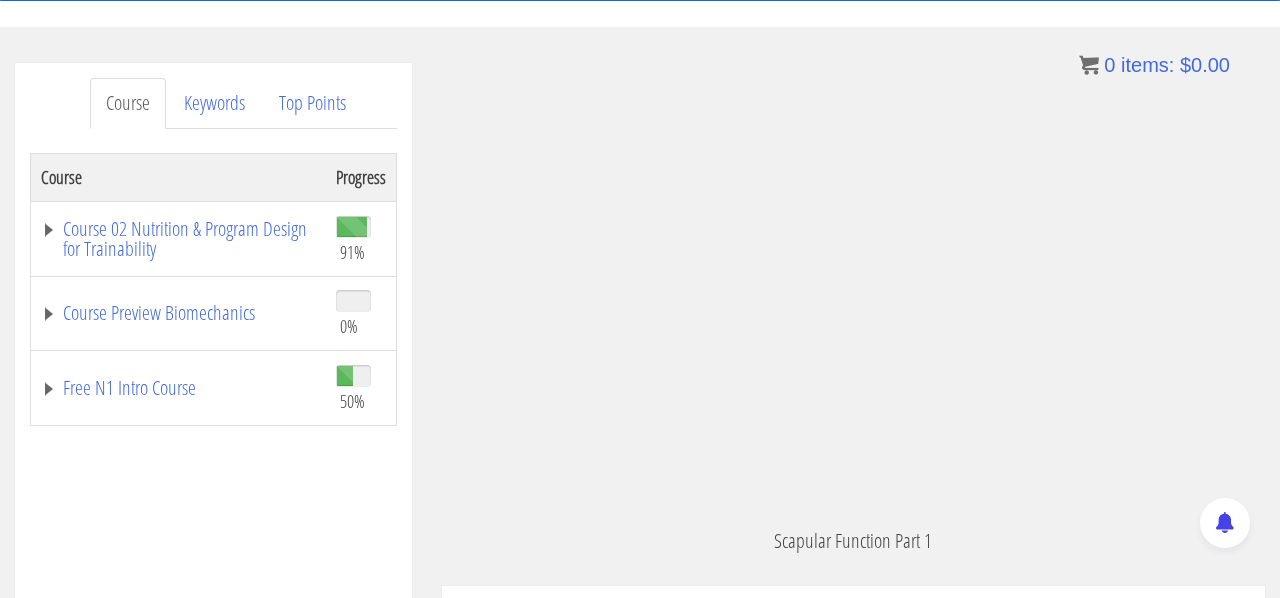 scroll, scrollTop: 1521, scrollLeft: 0, axis: vertical 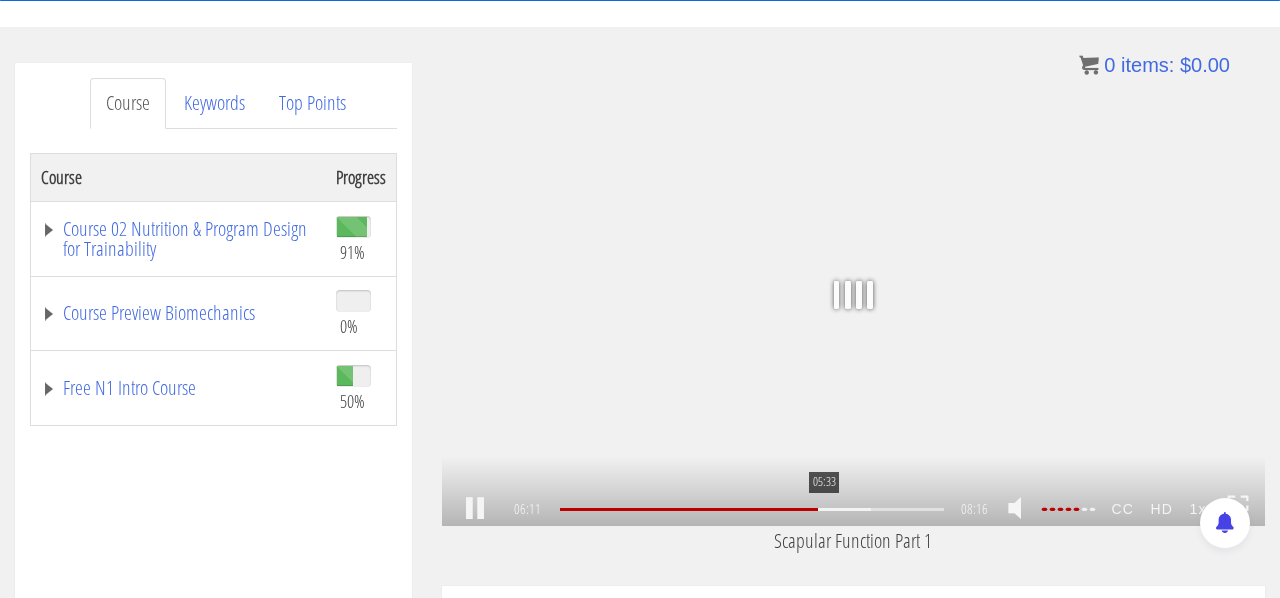 click on "05:33" at bounding box center (752, 509) 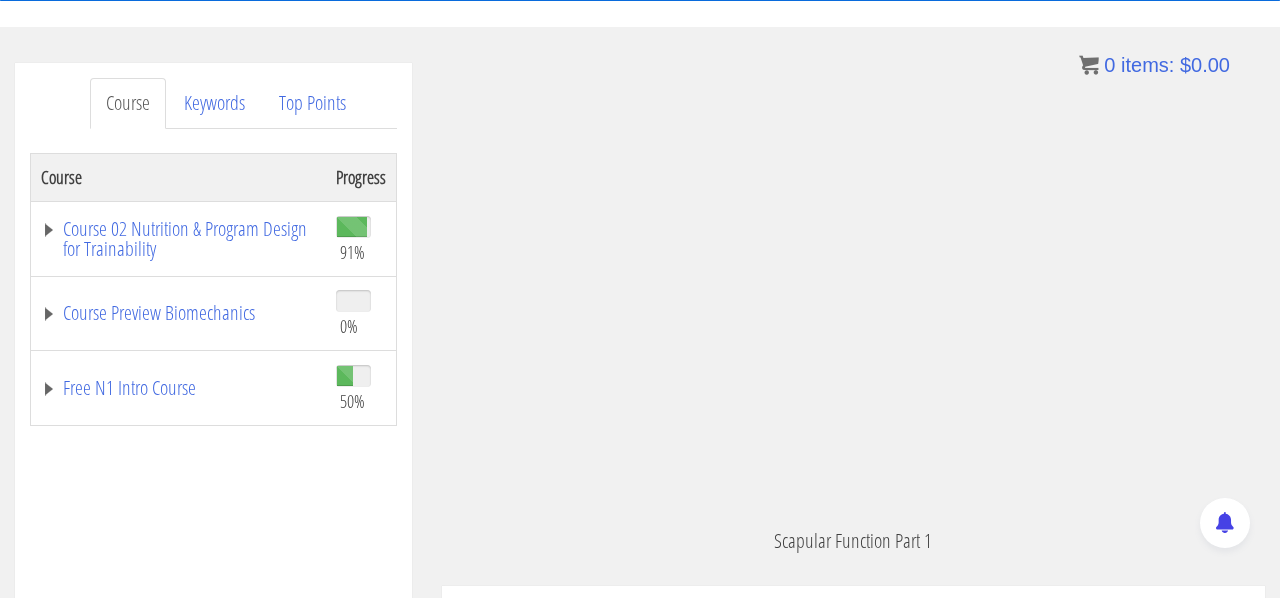 scroll, scrollTop: 1857, scrollLeft: 0, axis: vertical 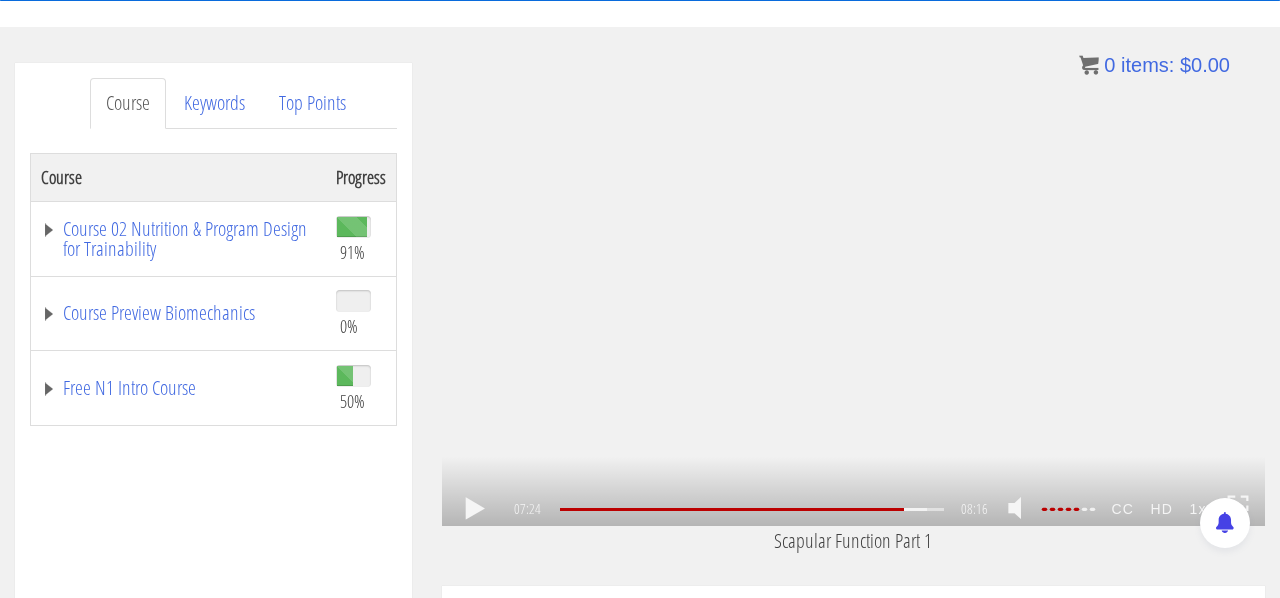 click on ".a{fill:#000;opacity:0.65;}.b{fill:#fff;opacity:1.0;}
.fp-color-play{opacity:0.65;}.controlbutton{fill:#fff;}
.fp-color-play{opacity:0.65;}.controlbutton{fill:#fff;}
.controlbuttonbg{opacity:0.65;}.controlbutton{fill:#fff;}
.fp-color-play{opacity:0.65;}.rect{fill:#fff;}
.fp-color-play{opacity:0.65;}.rect{fill:#fff;}
.fp-color-play{opacity:0.65;}.rect{fill:#fff;}
.fp-color-play{opacity:0.65;}.rect{fill:#fff;}
07:24                              04:45                                           08:16              00:52" at bounding box center (853, 294) 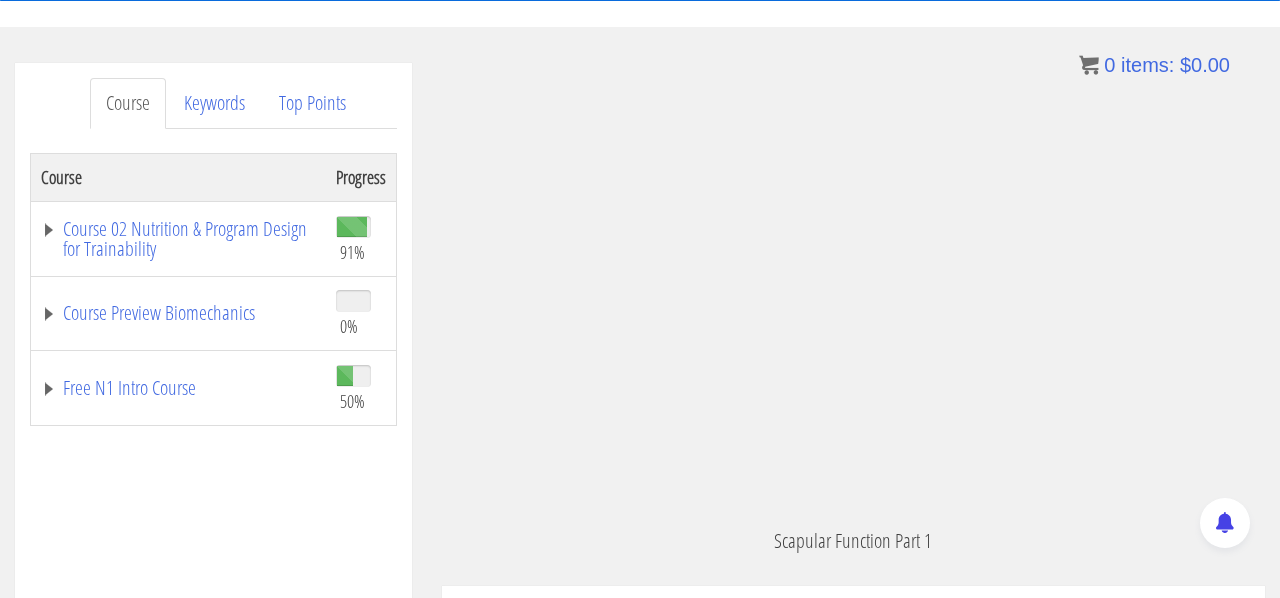 scroll, scrollTop: 1955, scrollLeft: 0, axis: vertical 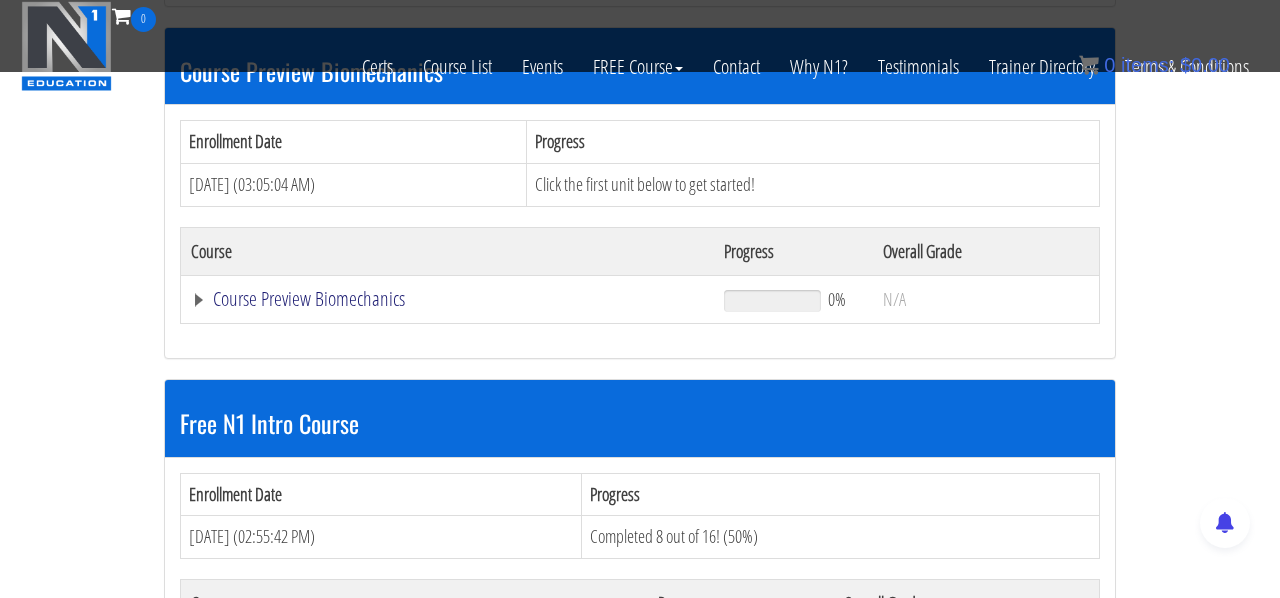 click on "Course Preview Biomechanics" at bounding box center (499, -67) 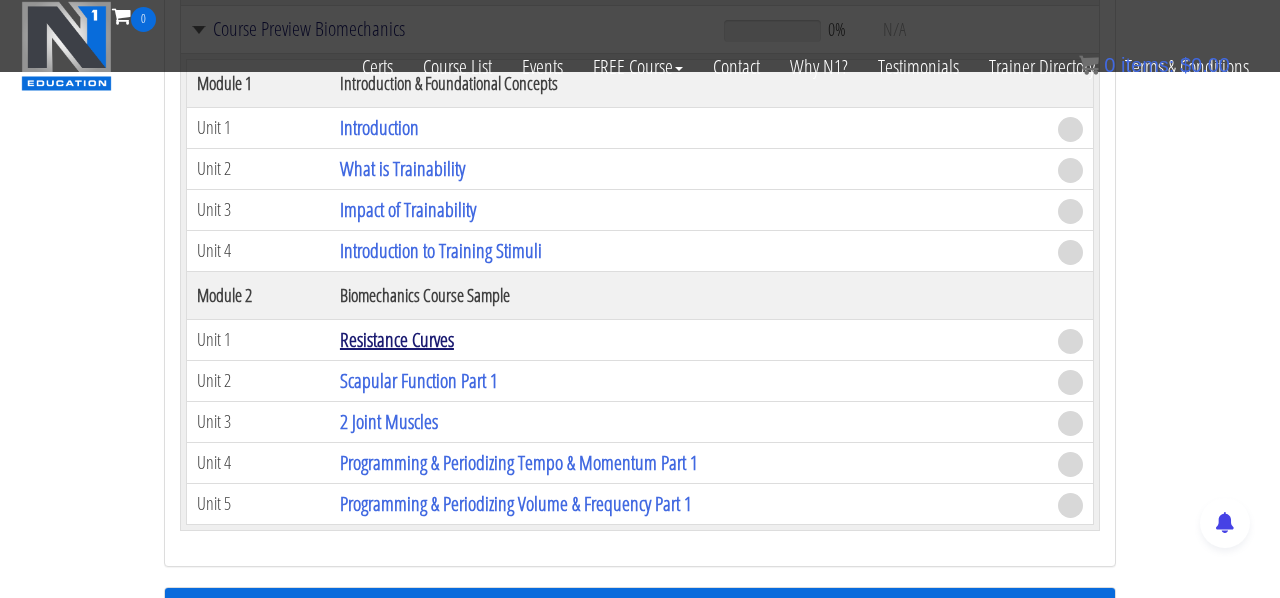 scroll, scrollTop: 919, scrollLeft: 0, axis: vertical 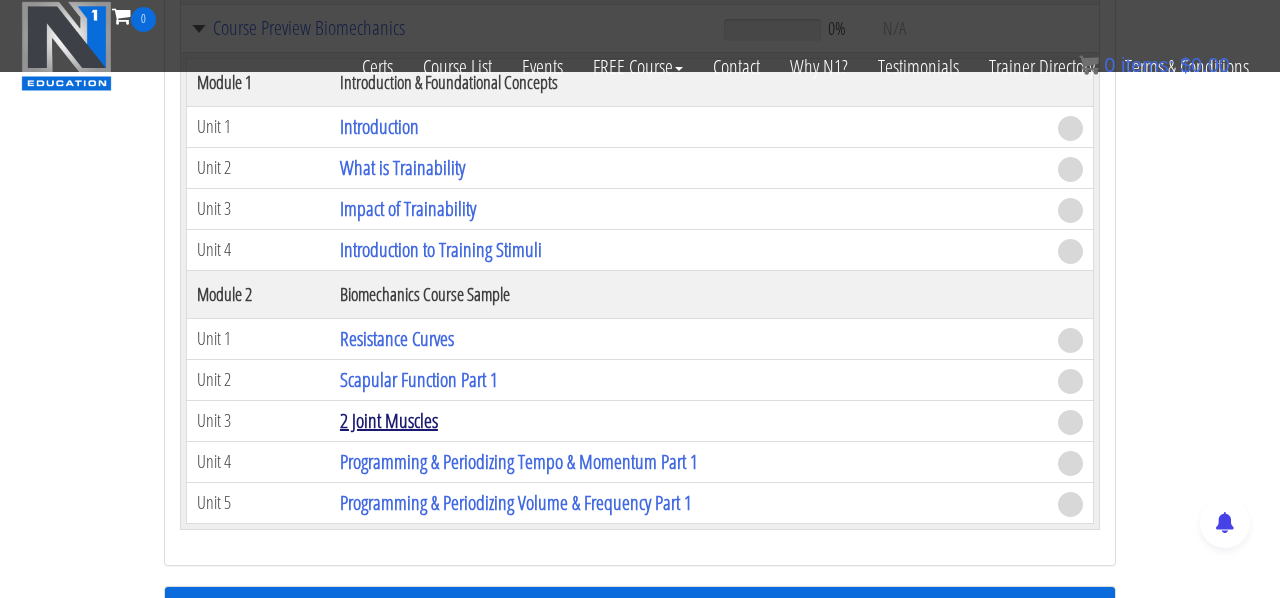 click on "2 Joint Muscles" at bounding box center [389, 420] 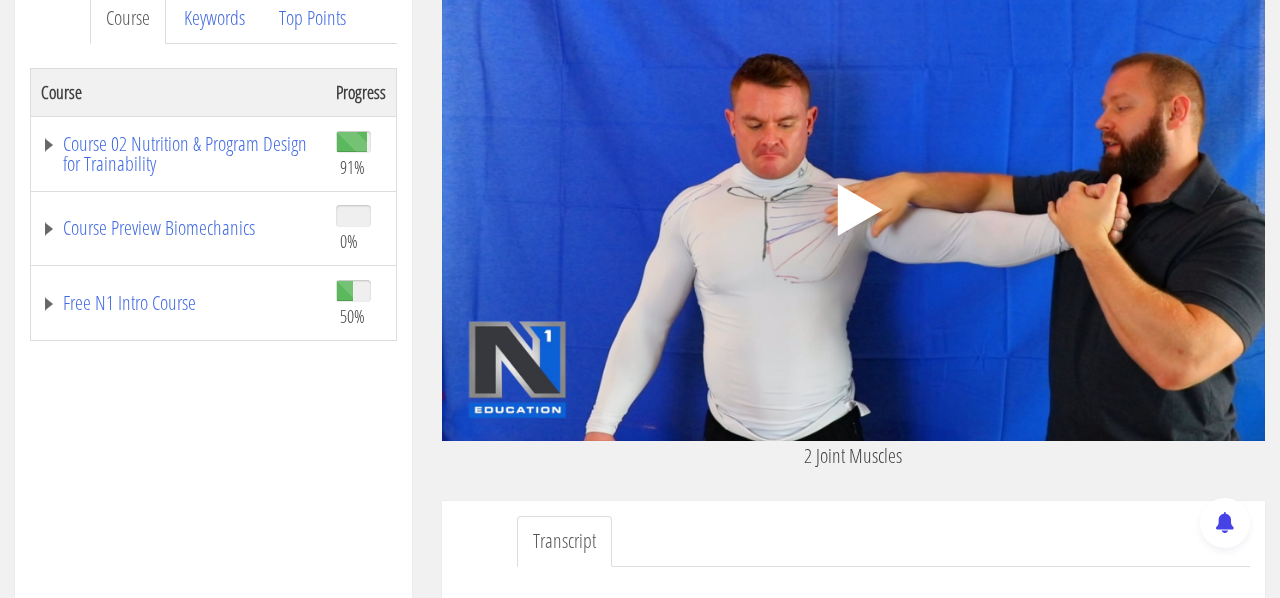 scroll, scrollTop: 288, scrollLeft: 0, axis: vertical 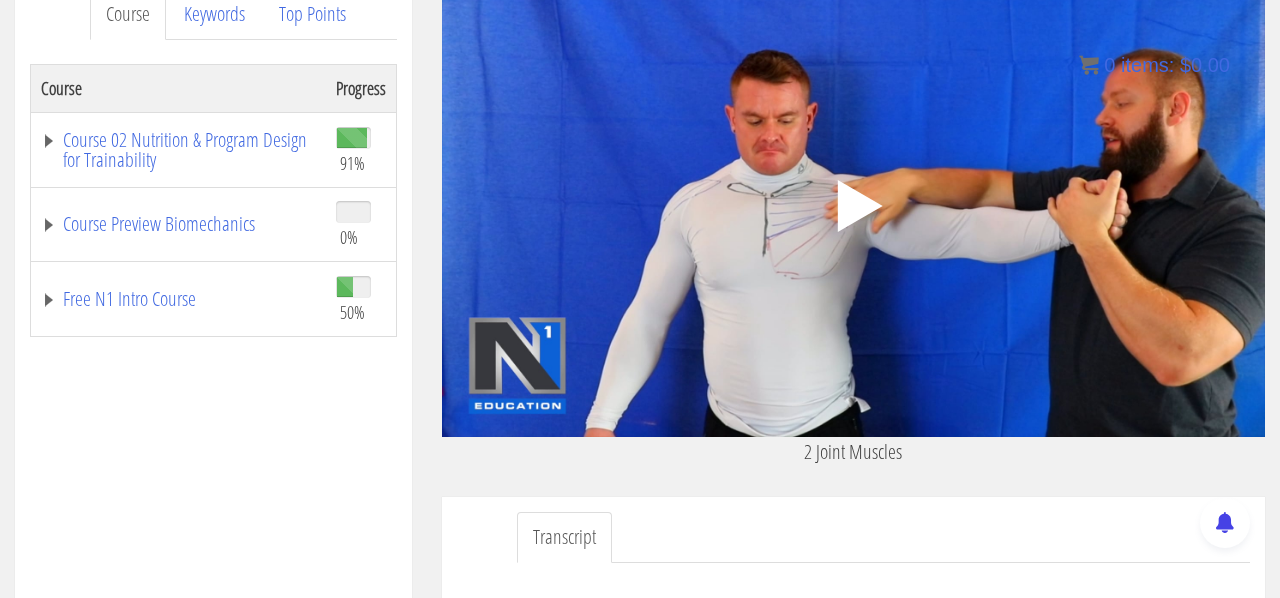 click 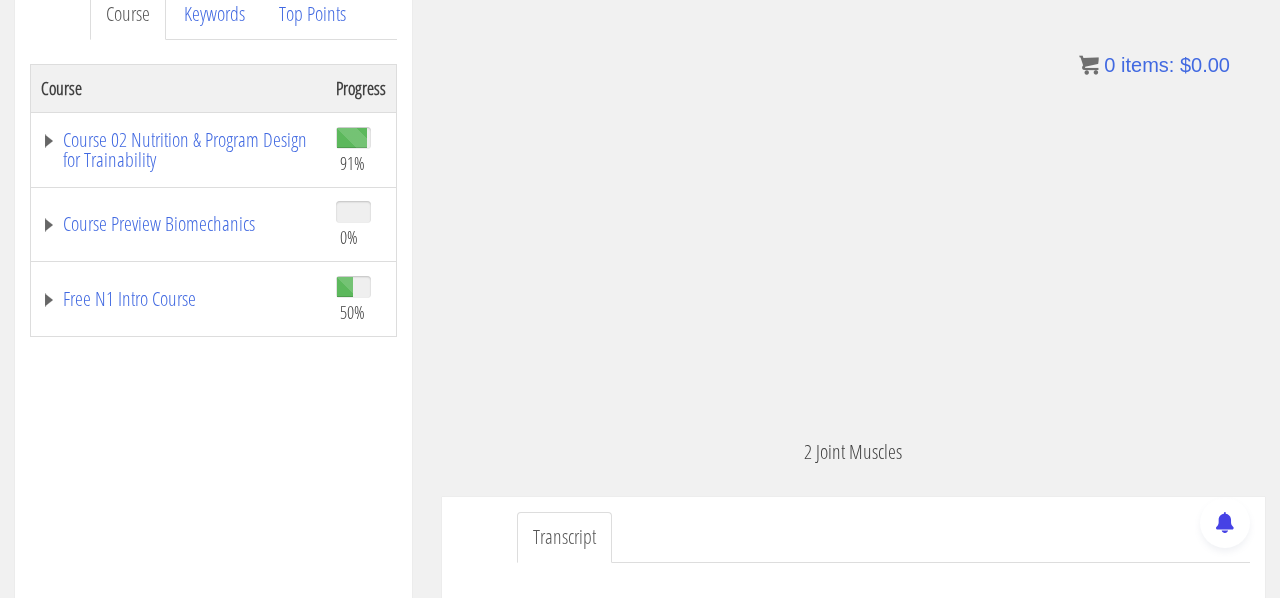 scroll, scrollTop: 1924, scrollLeft: 0, axis: vertical 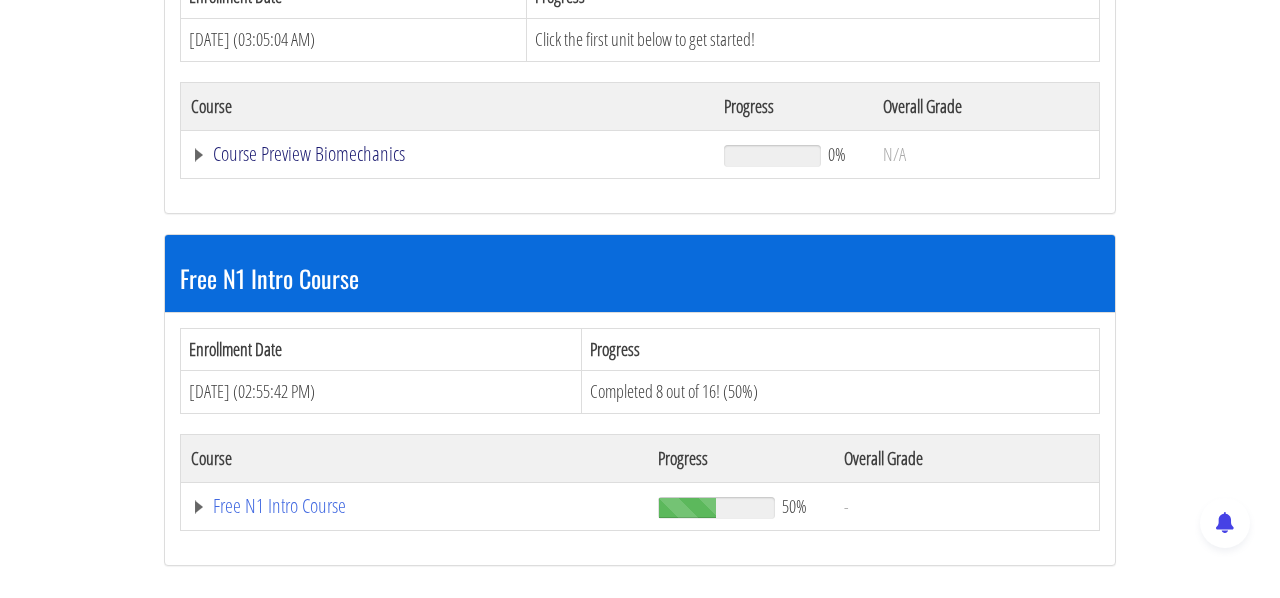 click on "Course Preview Biomechanics" at bounding box center [499, -212] 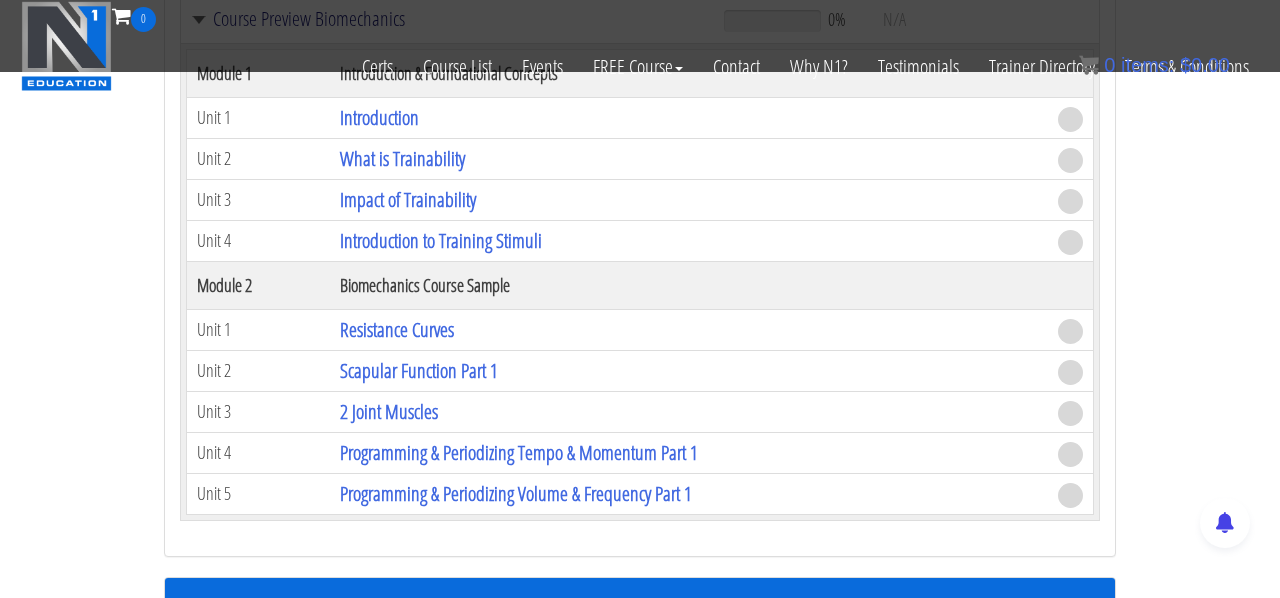 scroll, scrollTop: 929, scrollLeft: 0, axis: vertical 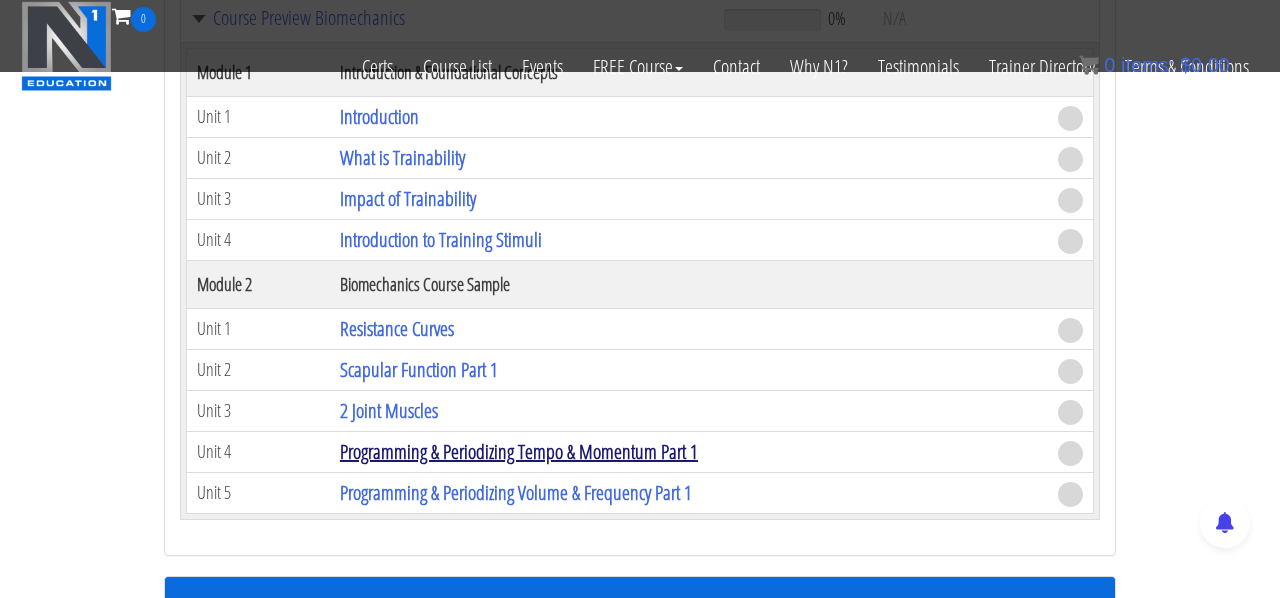 click on "Programming & Periodizing Tempo & Momentum Part 1" at bounding box center (519, 451) 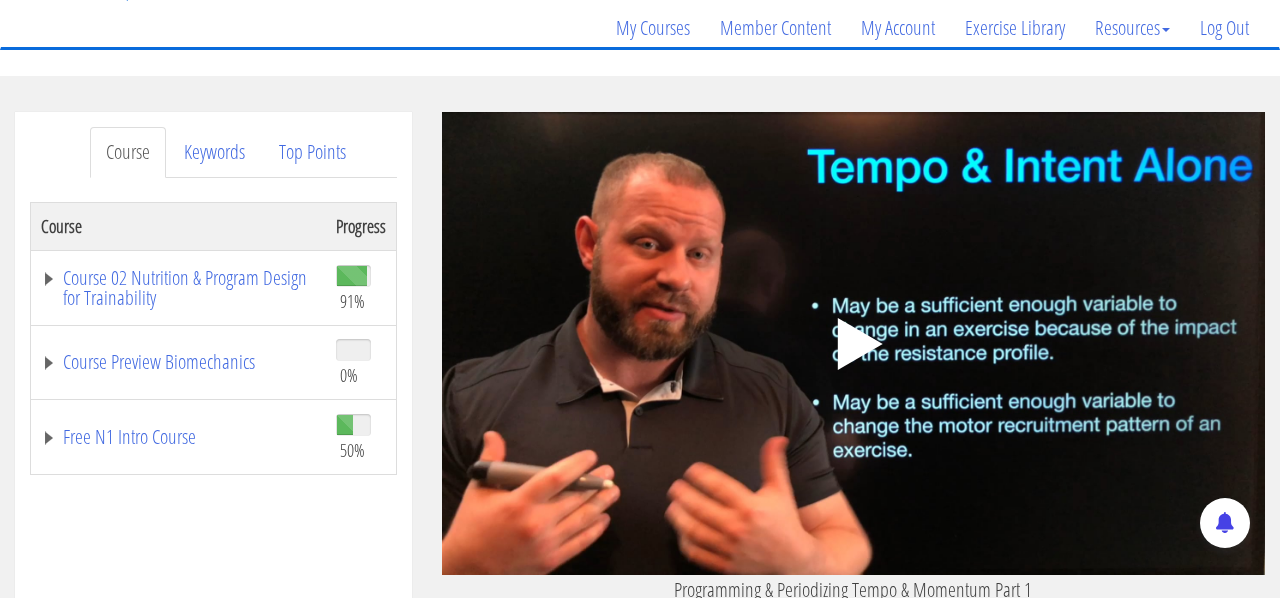 scroll, scrollTop: 152, scrollLeft: 0, axis: vertical 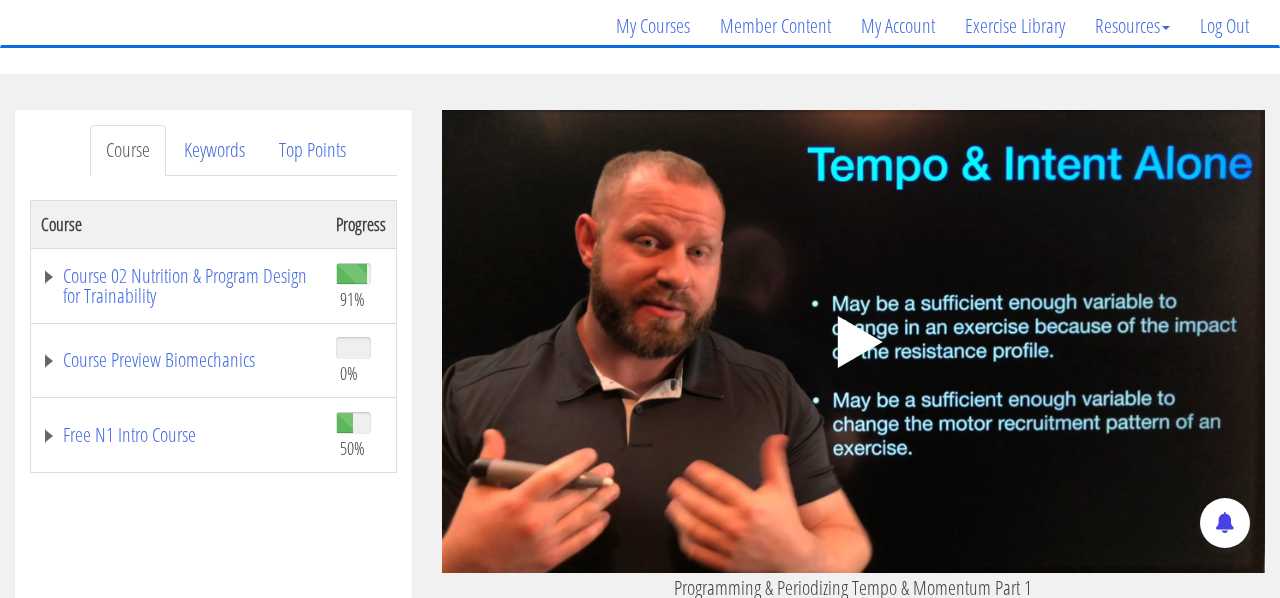 click 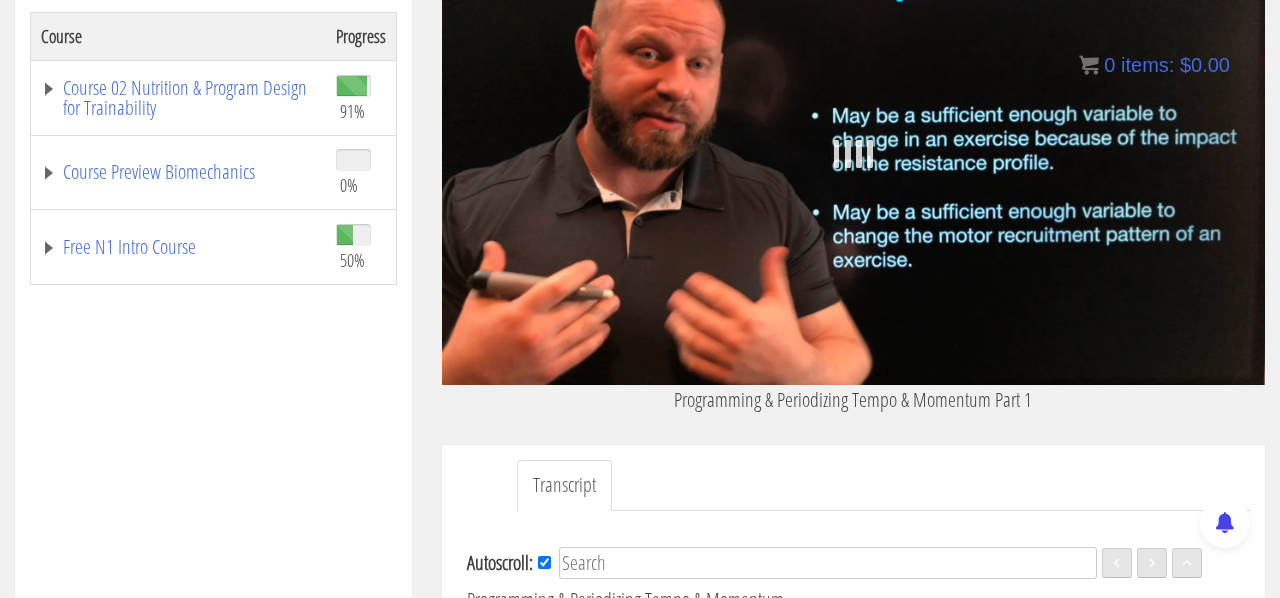 scroll, scrollTop: 198, scrollLeft: 0, axis: vertical 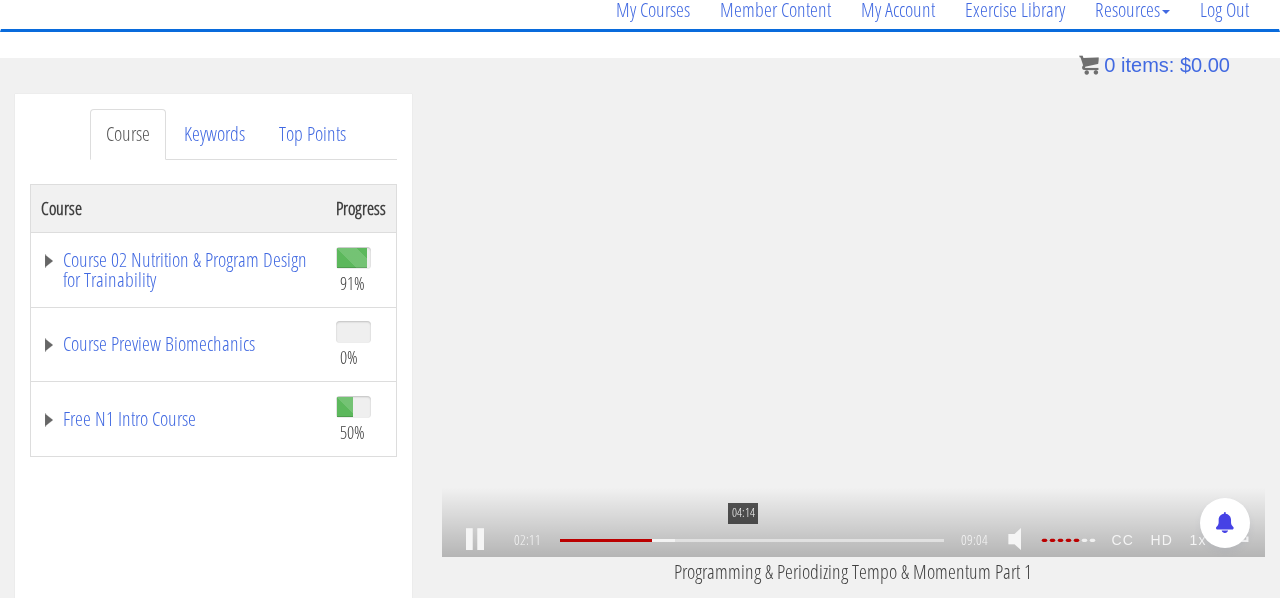 click on "04:14" at bounding box center (752, 540) 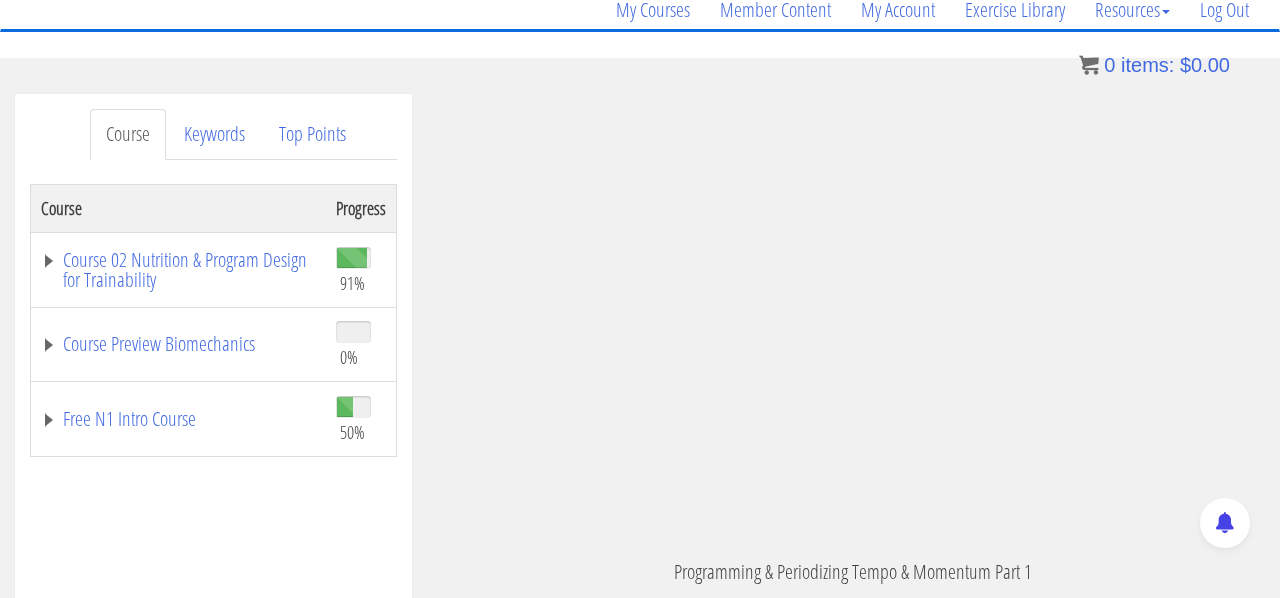scroll, scrollTop: 1064, scrollLeft: 0, axis: vertical 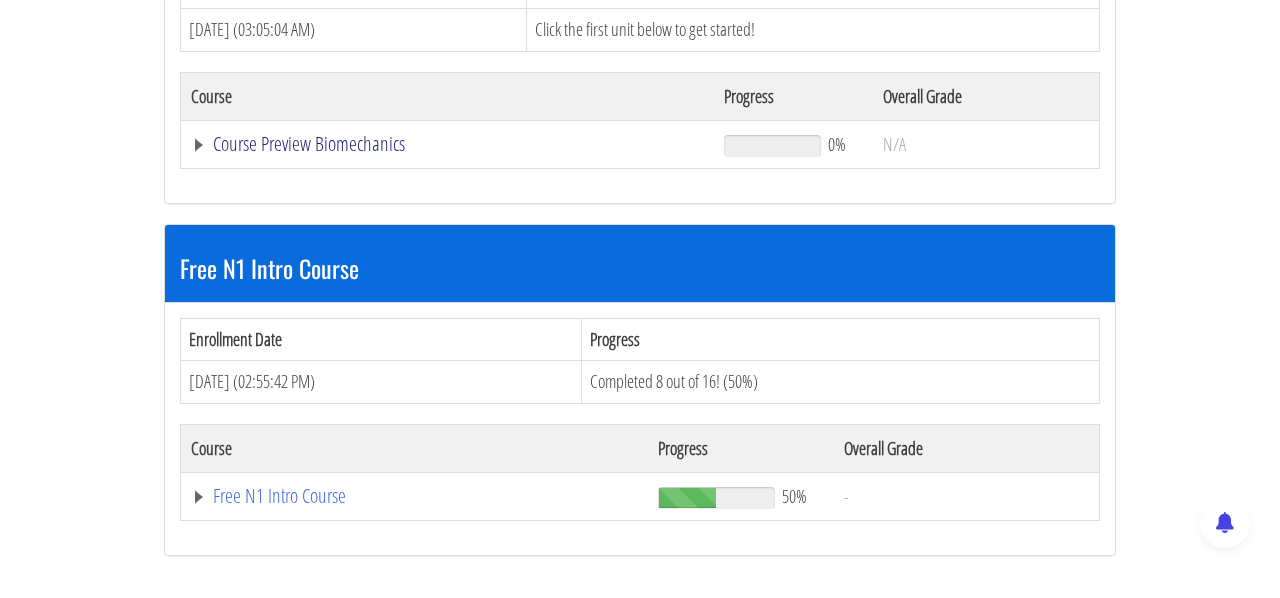 click on "Course Preview Biomechanics" at bounding box center [499, -222] 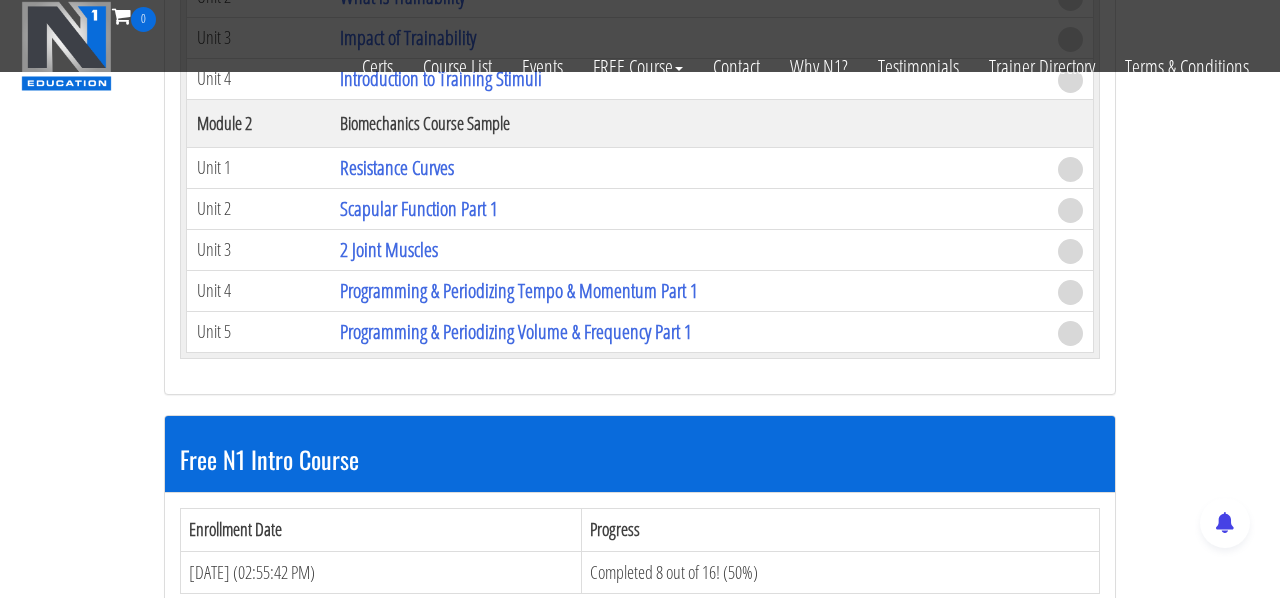 scroll, scrollTop: 1094, scrollLeft: 0, axis: vertical 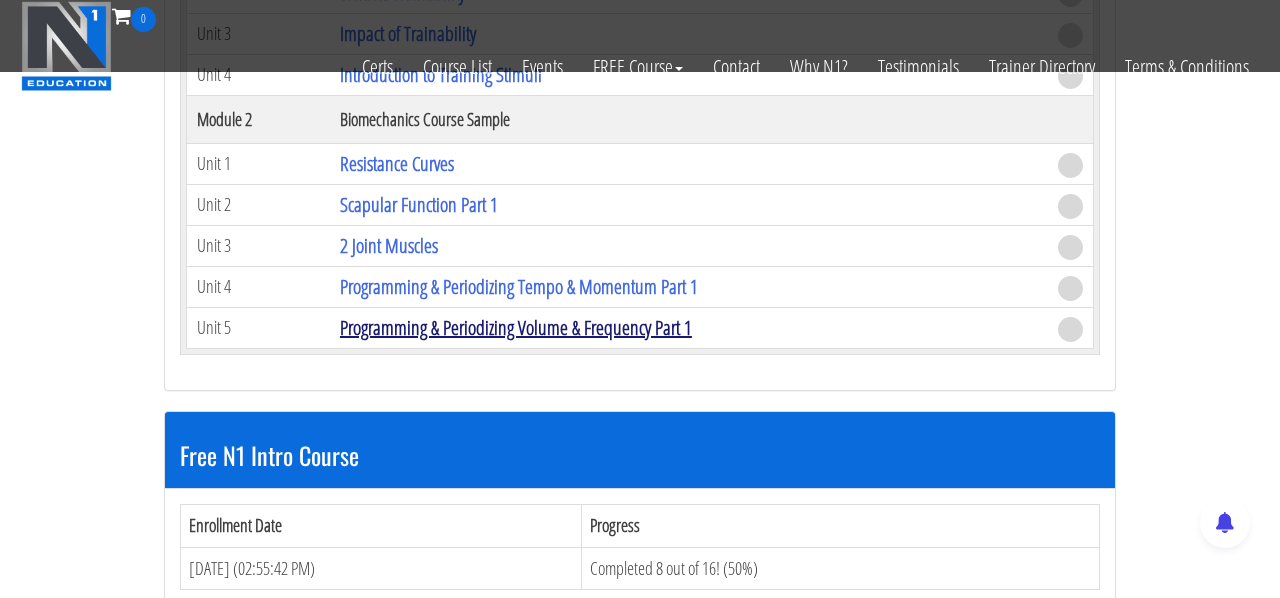 click on "Programming & Periodizing Volume & Frequency Part 1" at bounding box center (516, 327) 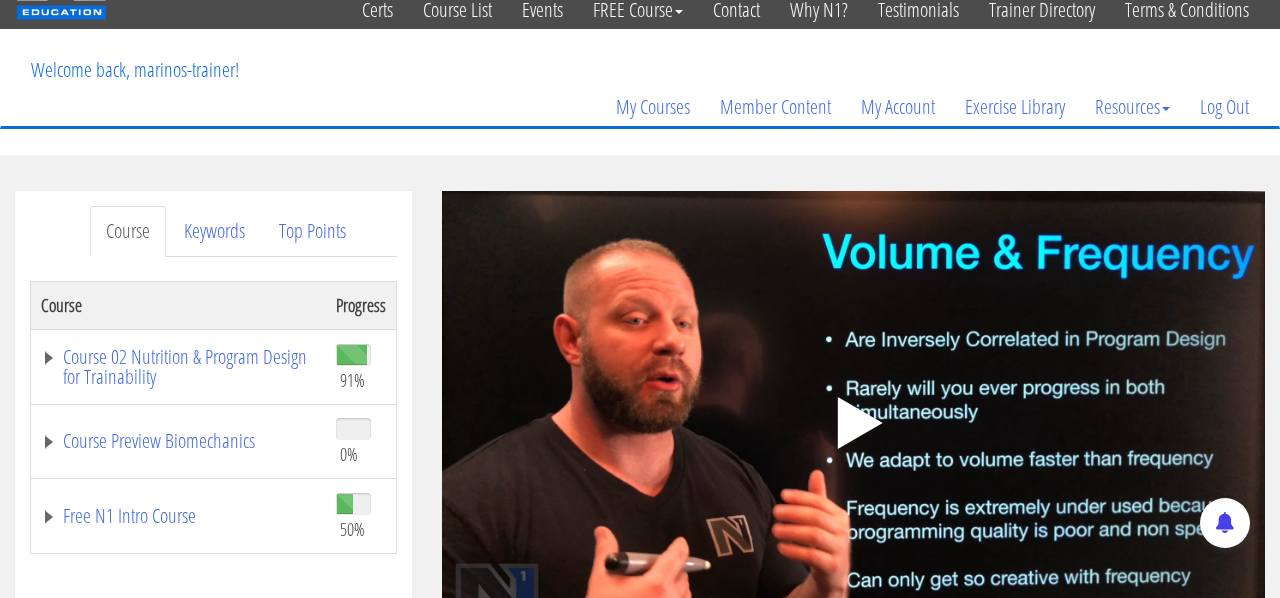 scroll, scrollTop: 90, scrollLeft: 0, axis: vertical 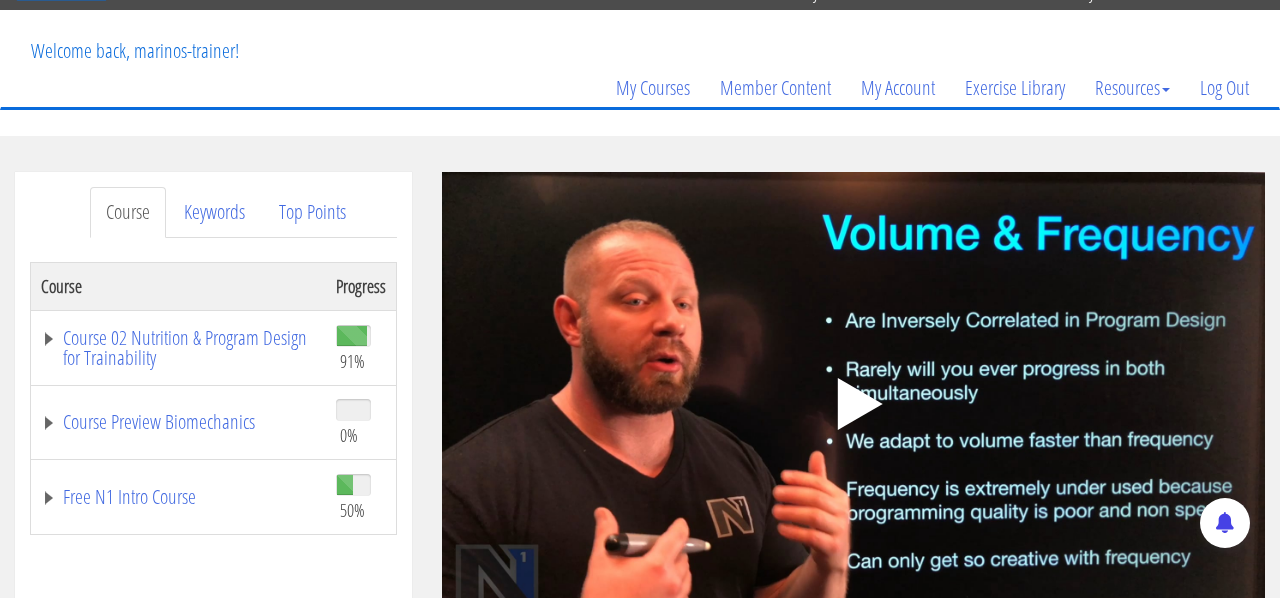 click 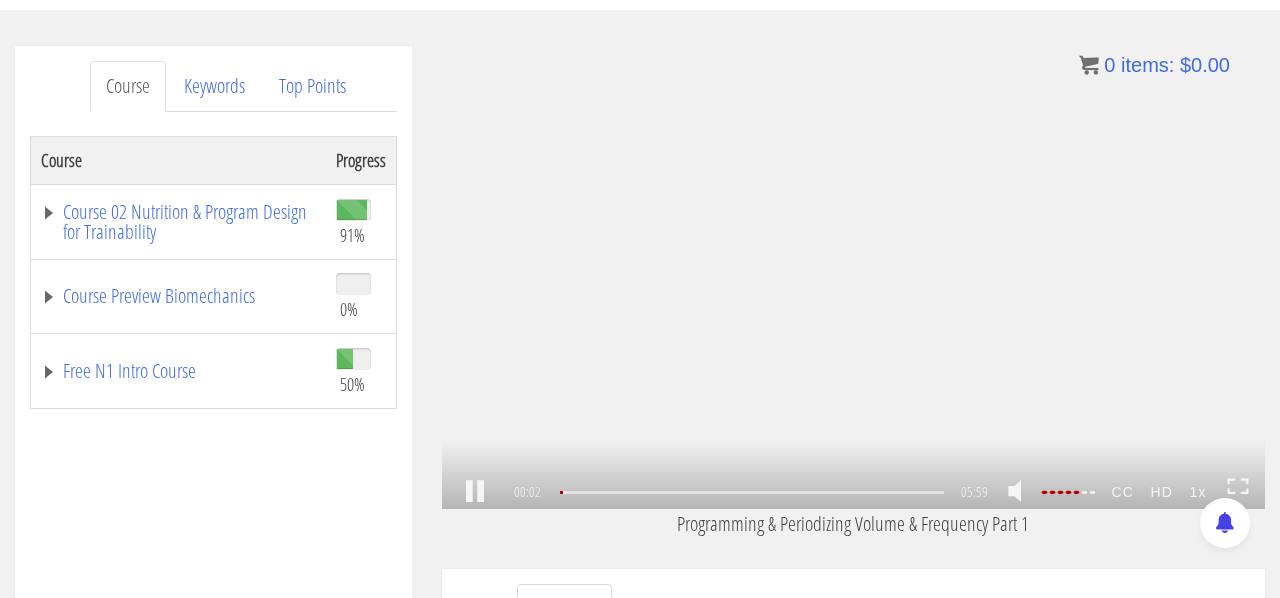 scroll, scrollTop: 221, scrollLeft: 0, axis: vertical 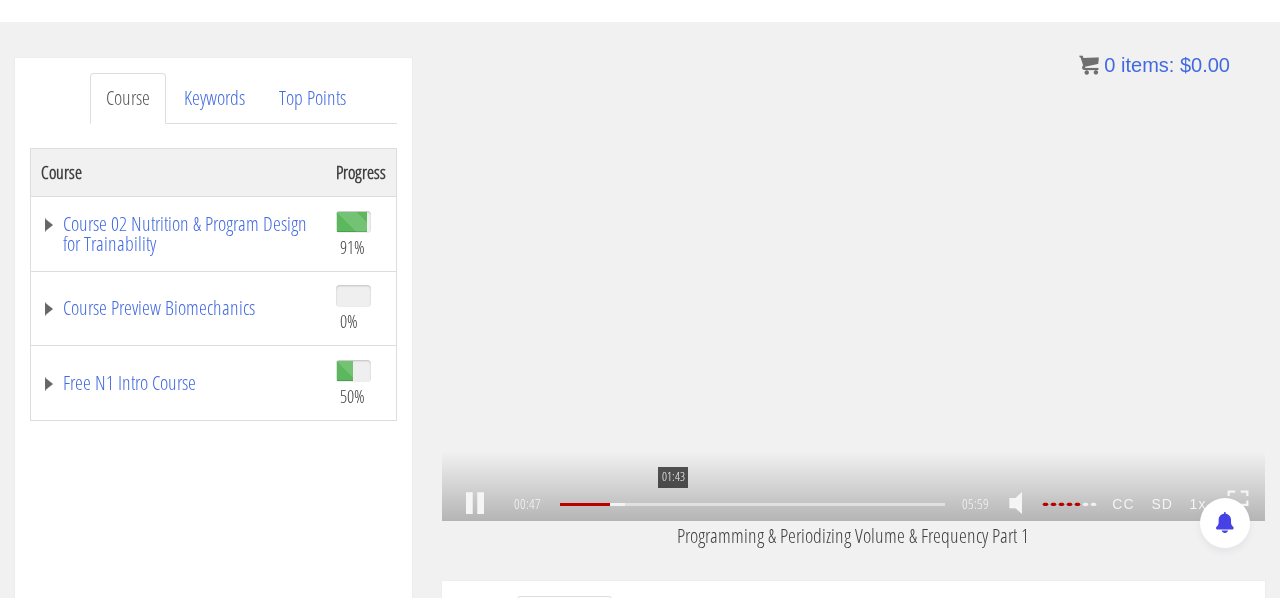 click on "01:43" at bounding box center (752, 504) 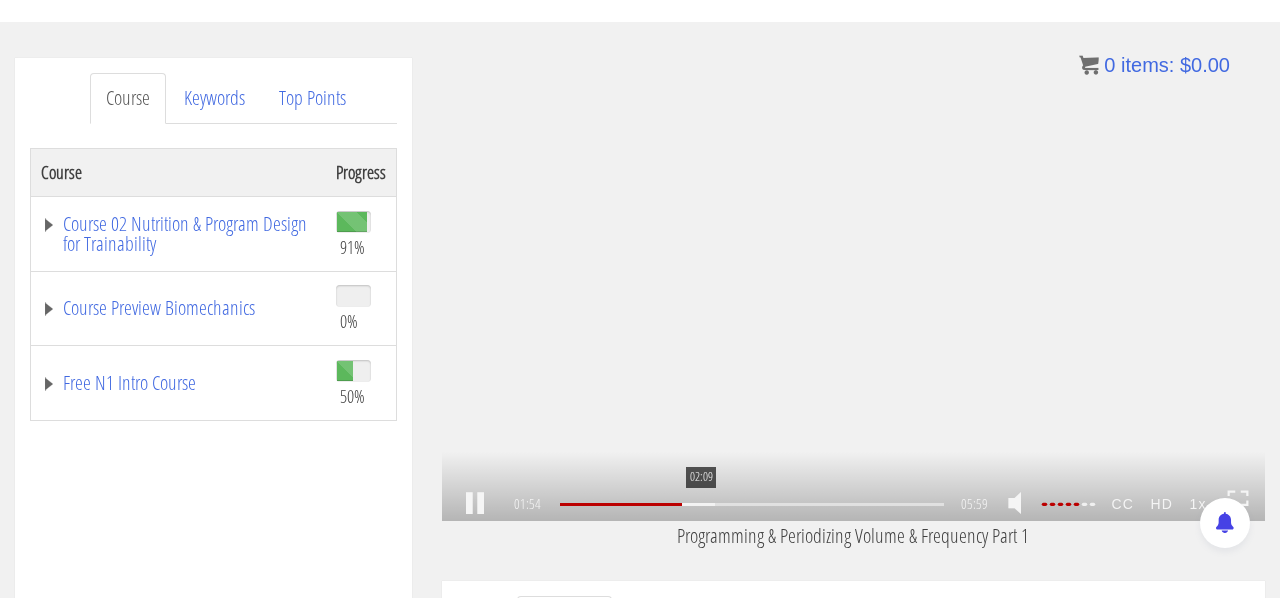 scroll, scrollTop: 454, scrollLeft: 0, axis: vertical 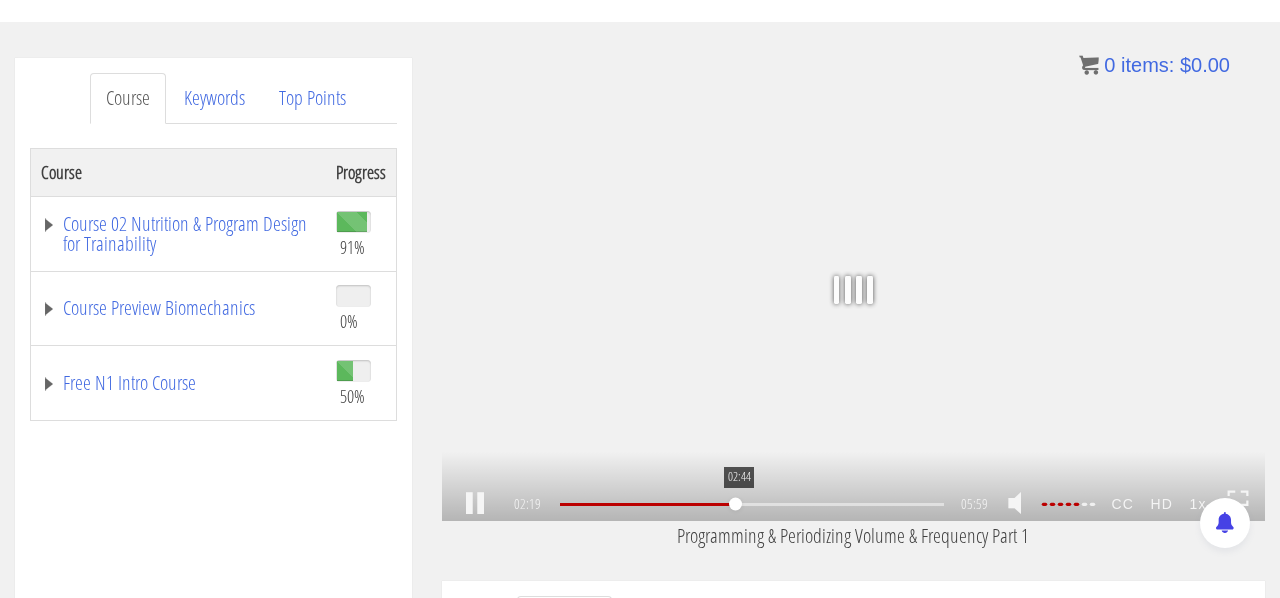 click on "02:44" at bounding box center (752, 504) 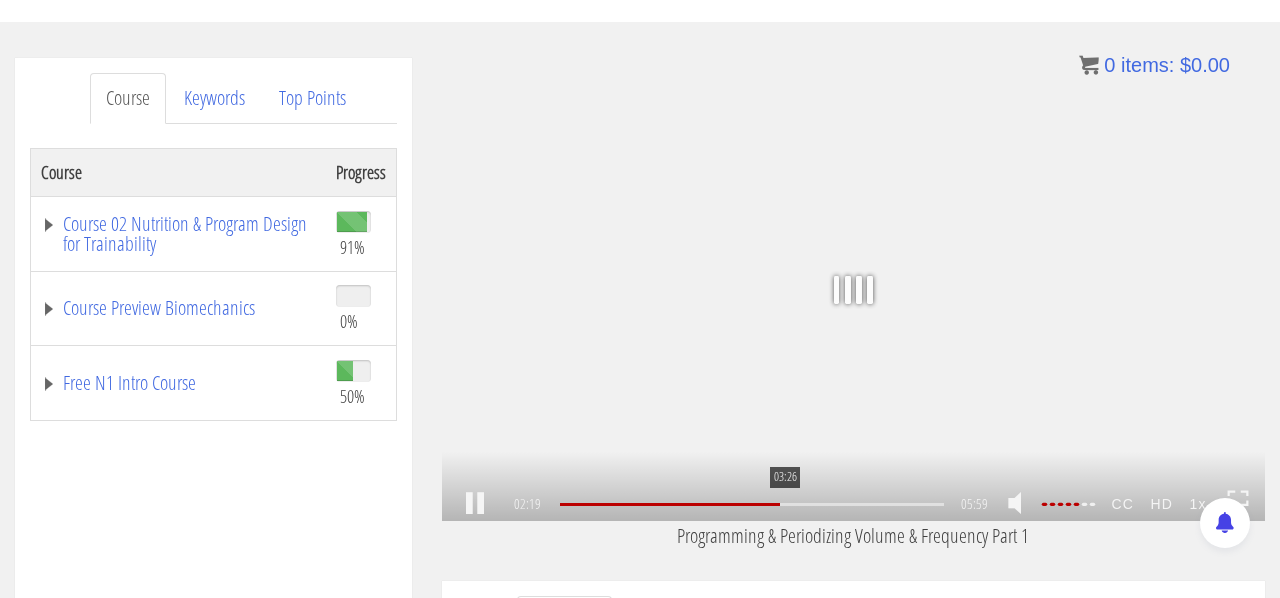 click on "03:26" at bounding box center (752, 504) 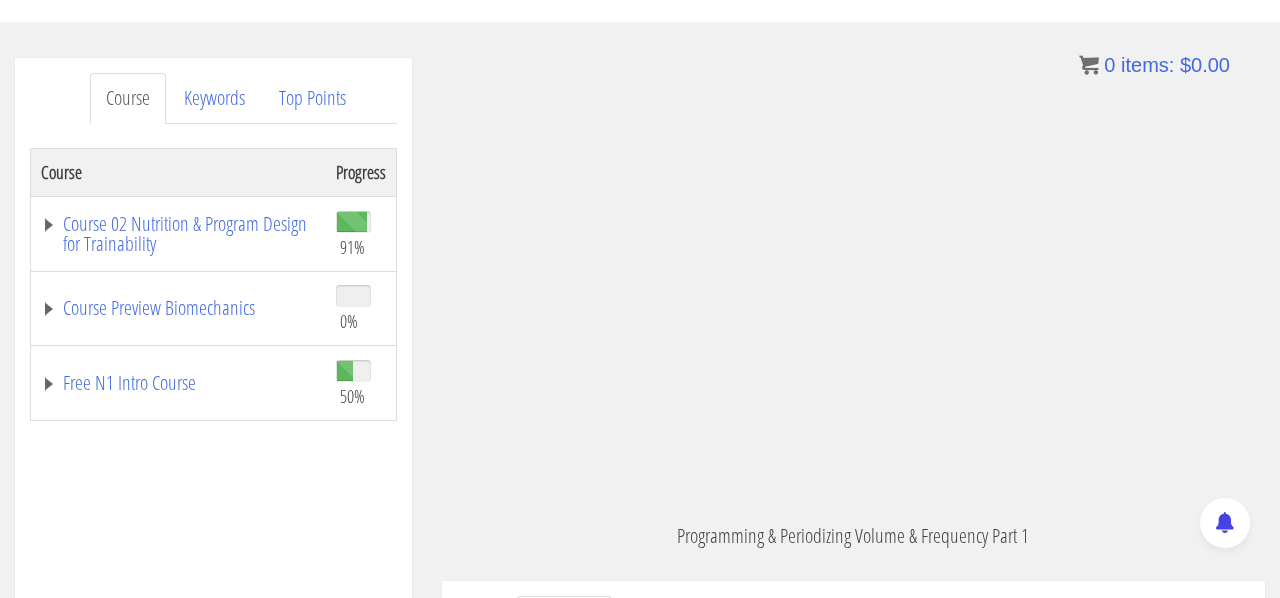 scroll, scrollTop: 789, scrollLeft: 0, axis: vertical 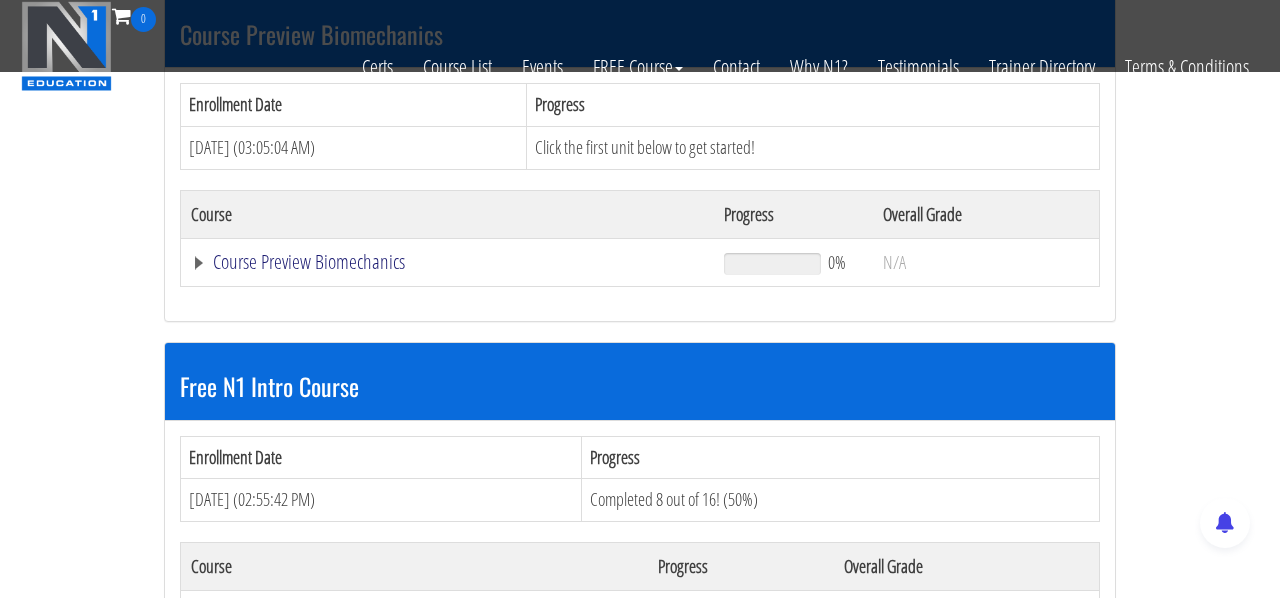 click on "Course Preview Biomechanics" at bounding box center (499, -104) 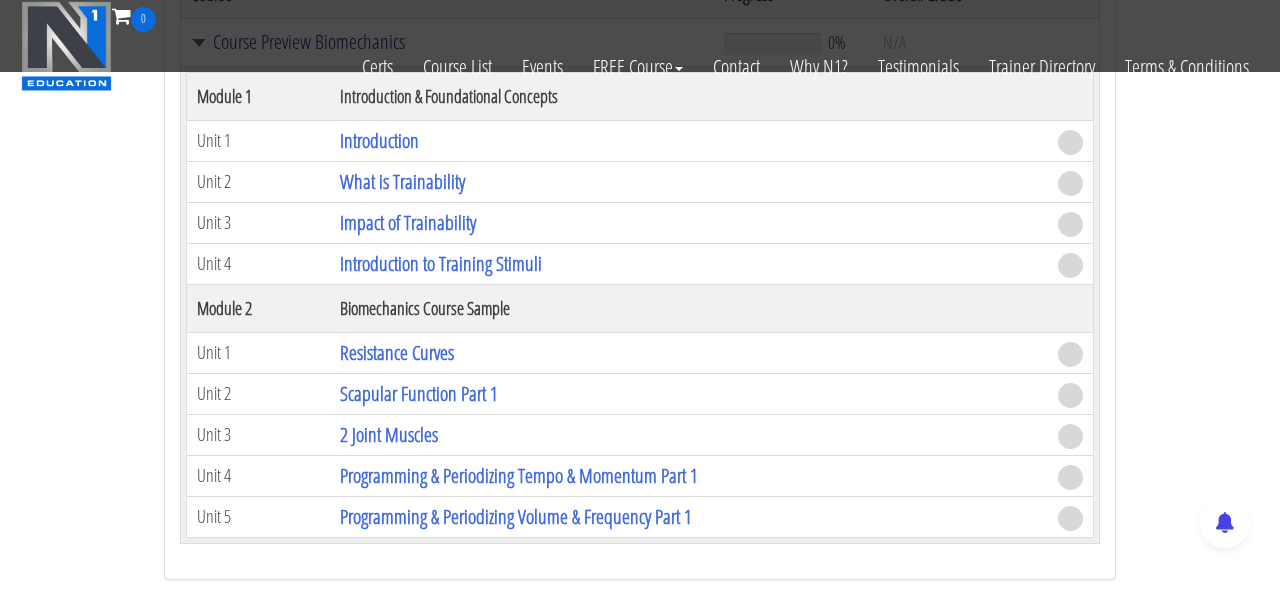 scroll, scrollTop: 906, scrollLeft: 0, axis: vertical 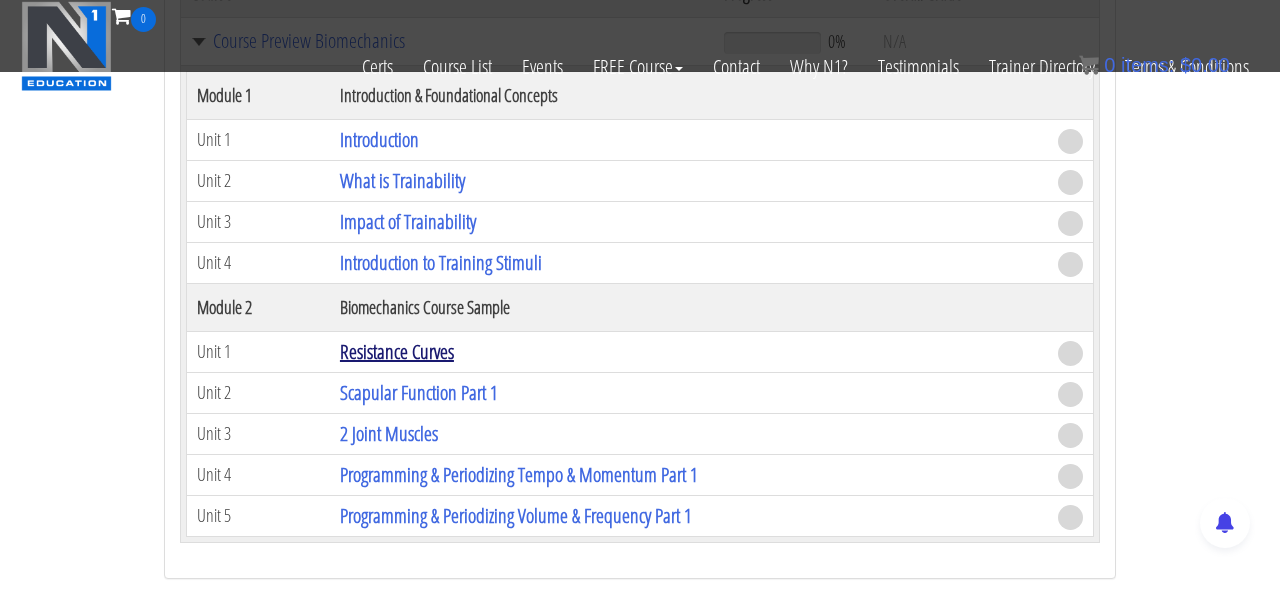 click on "Resistance Curves" at bounding box center [397, 351] 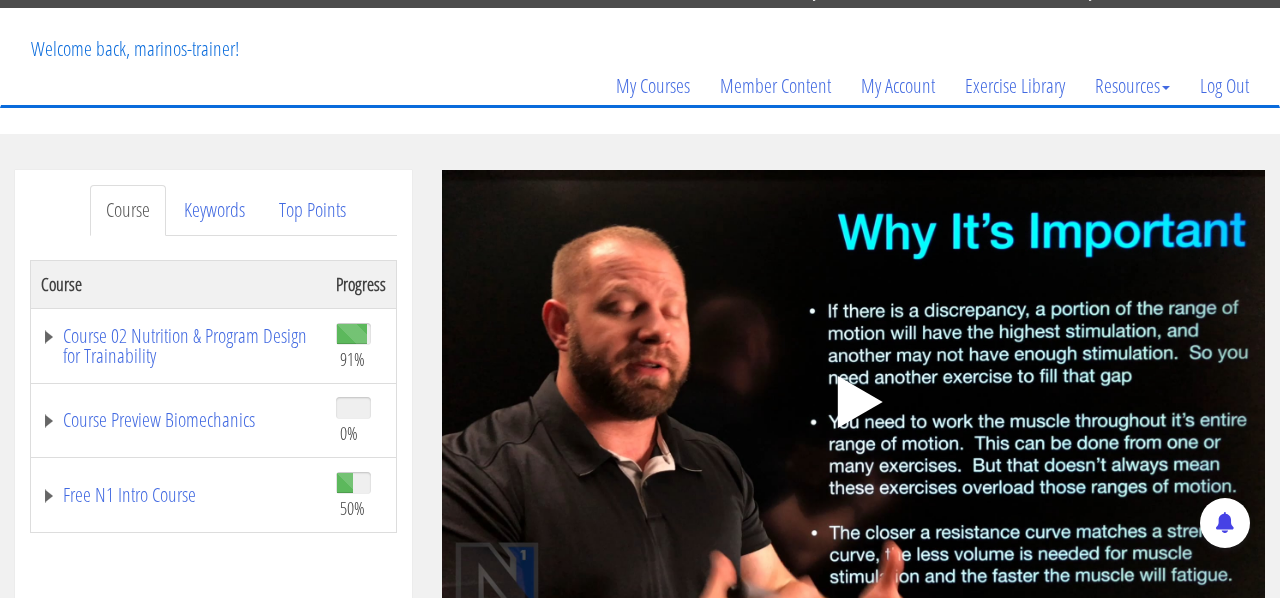 scroll, scrollTop: 124, scrollLeft: 0, axis: vertical 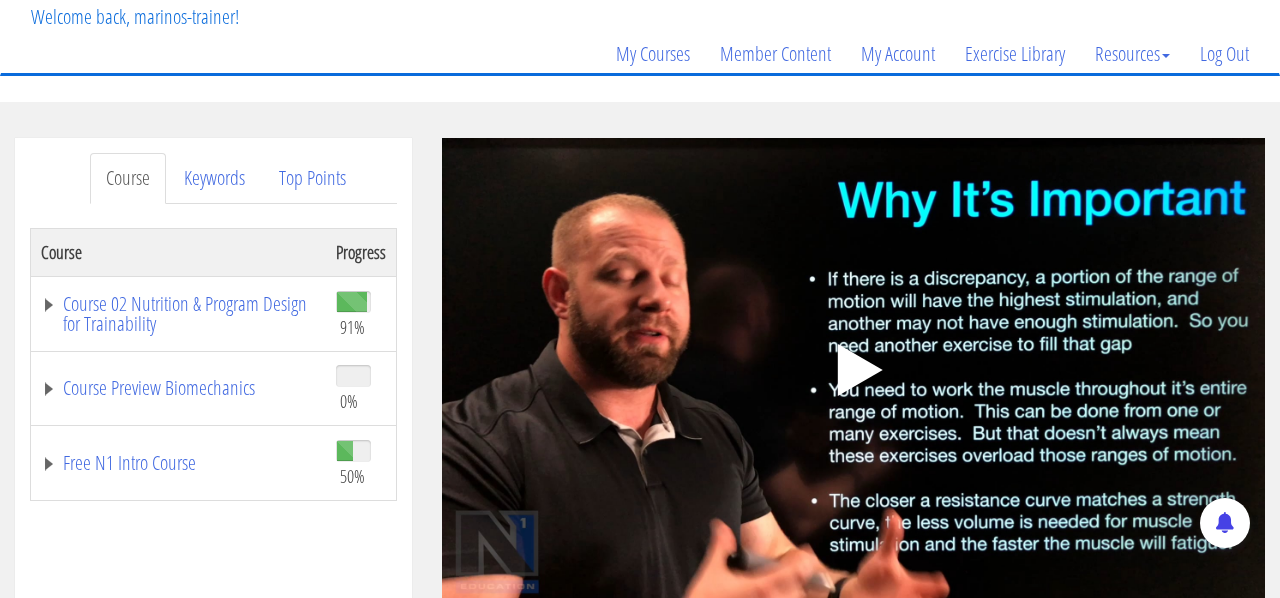 click 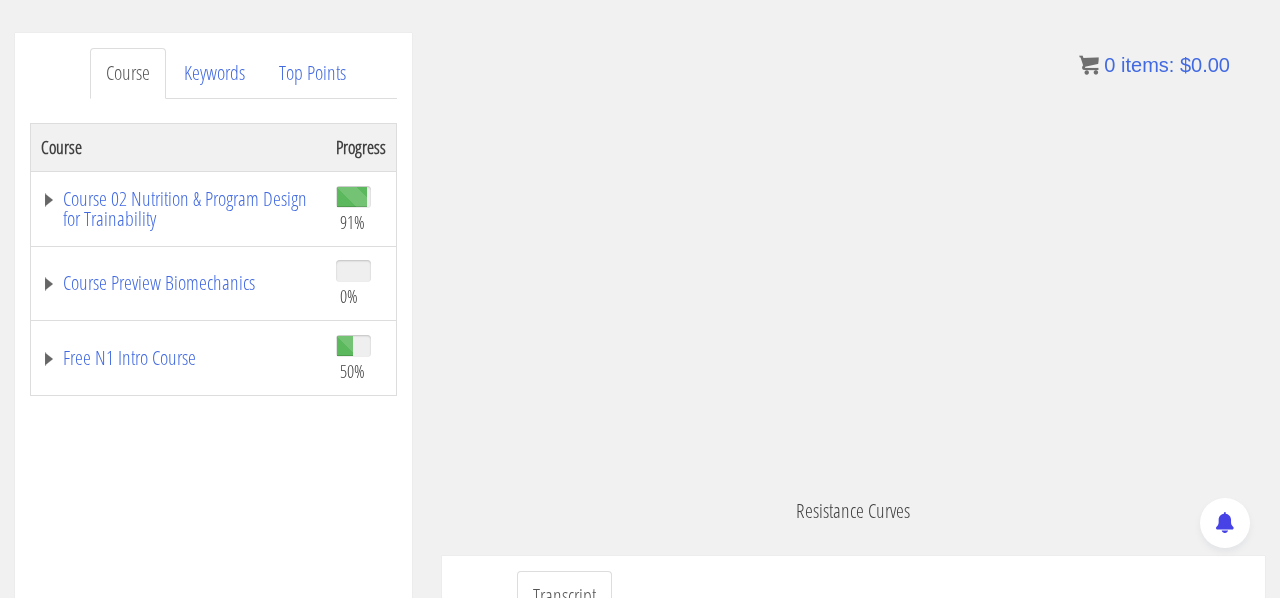 scroll, scrollTop: 230, scrollLeft: 0, axis: vertical 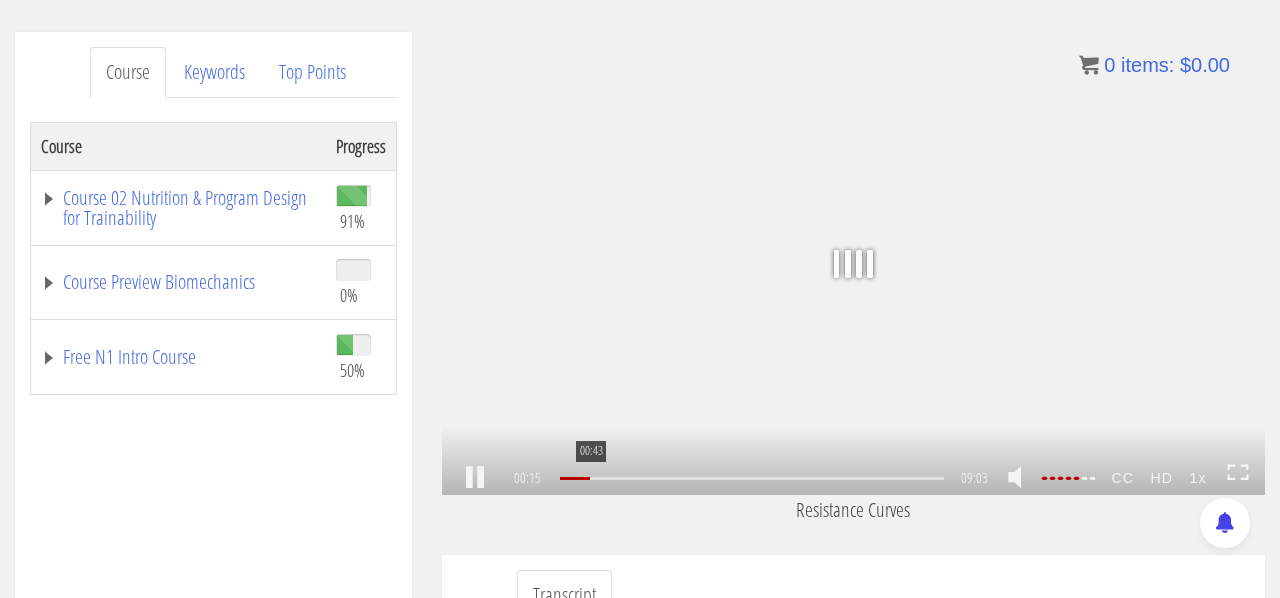 click on "00:43" at bounding box center [752, 478] 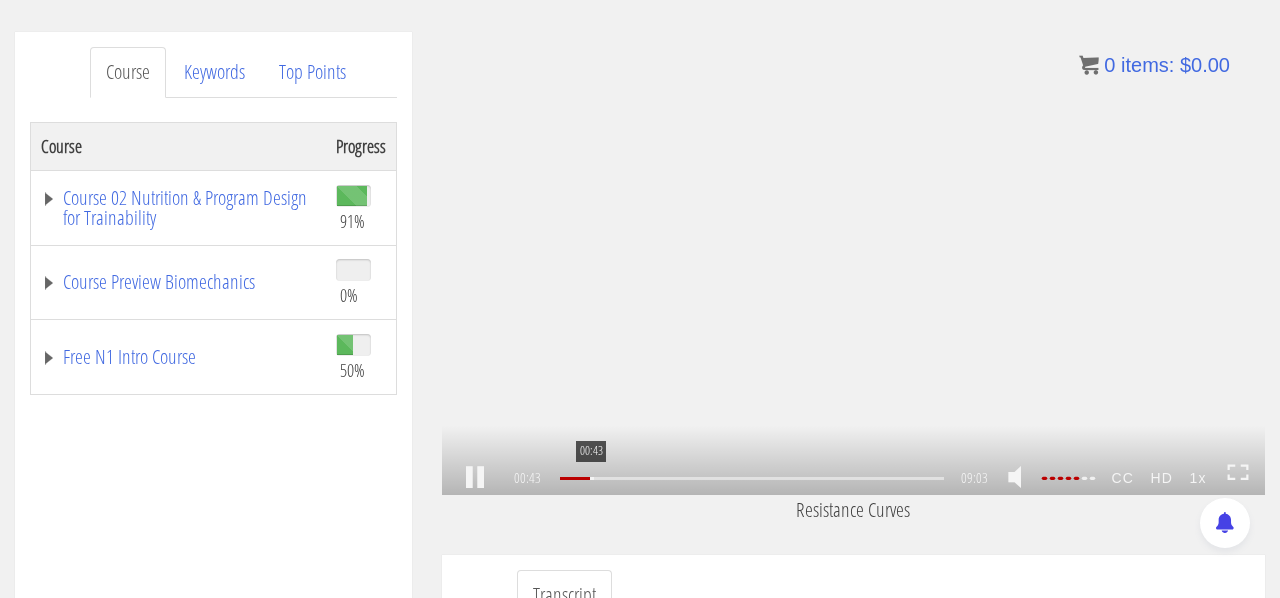 scroll, scrollTop: 118, scrollLeft: 0, axis: vertical 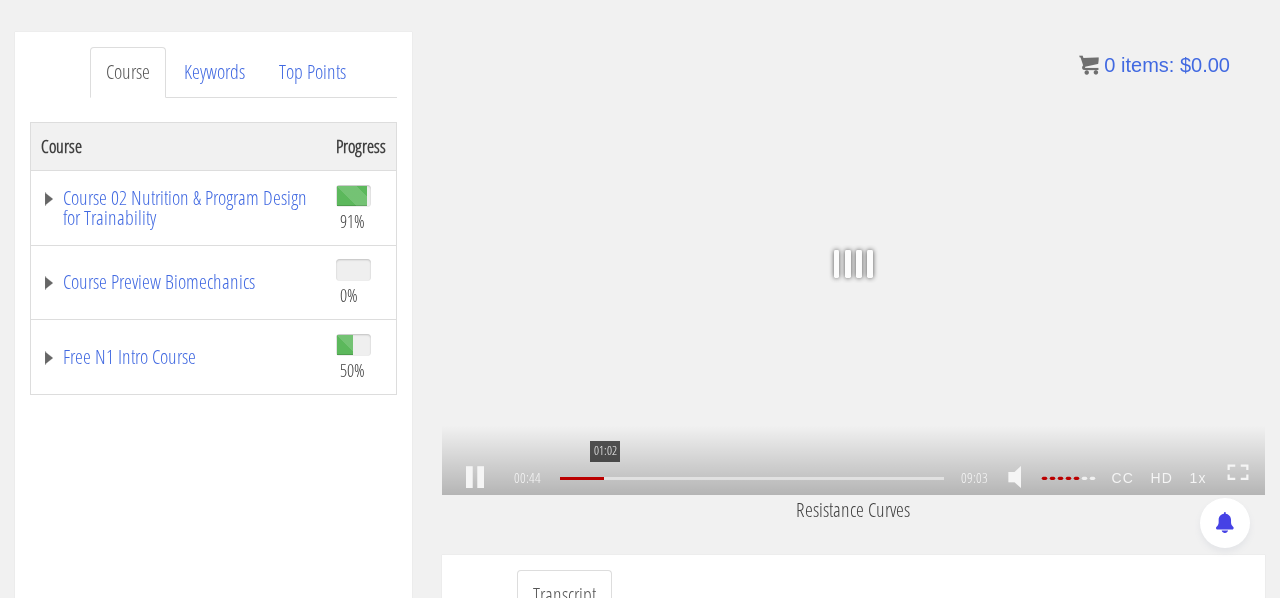 click on "01:02" at bounding box center (752, 478) 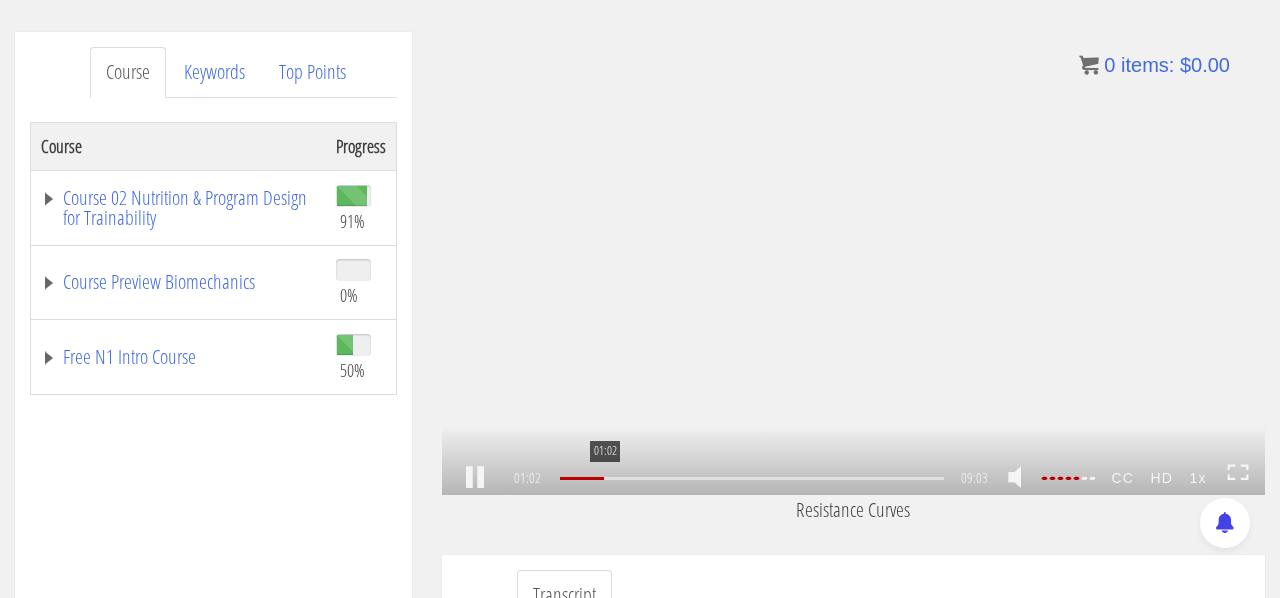 scroll, scrollTop: 210, scrollLeft: 0, axis: vertical 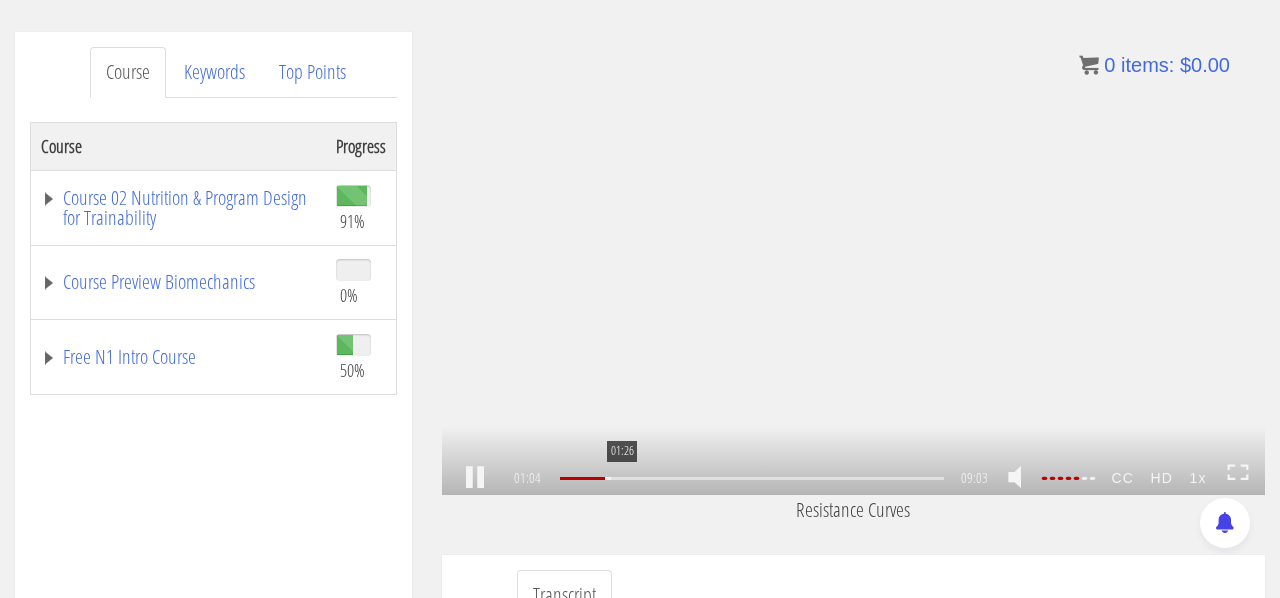 click on "01:26" at bounding box center [752, 478] 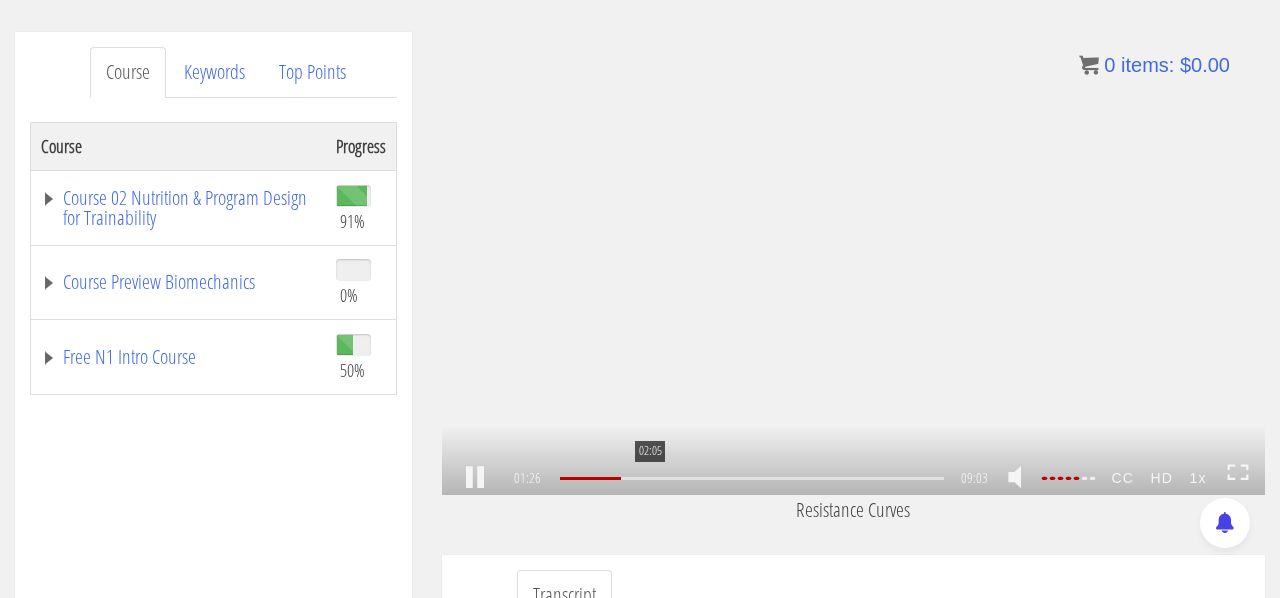 scroll, scrollTop: 301, scrollLeft: 0, axis: vertical 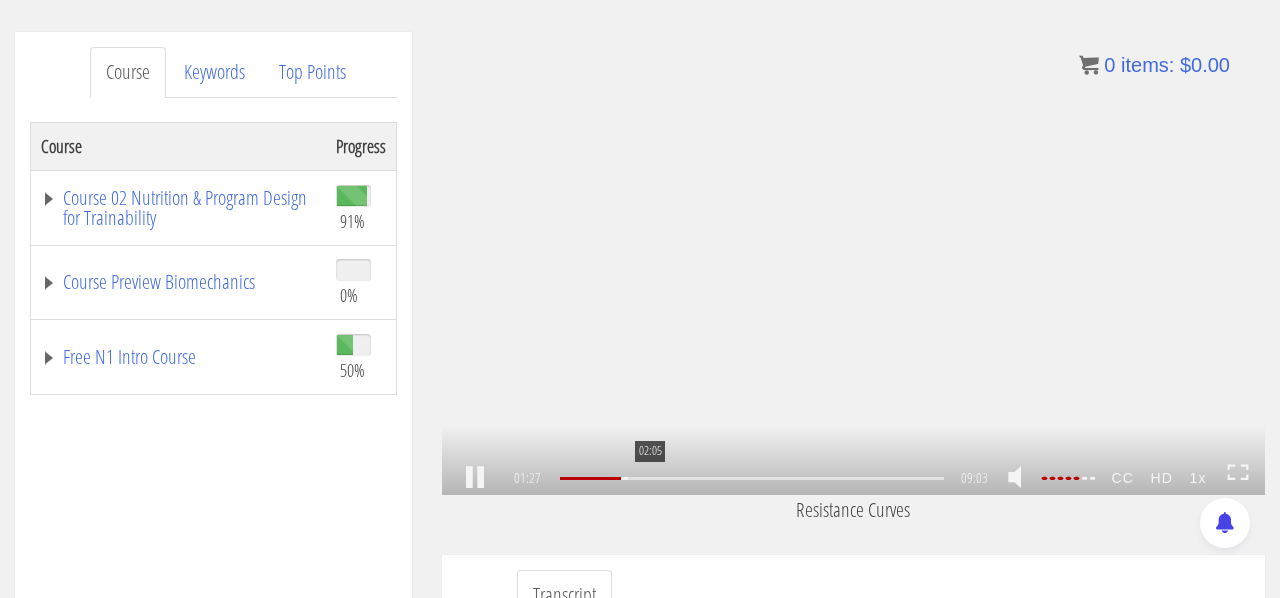 click on "02:05" at bounding box center (752, 478) 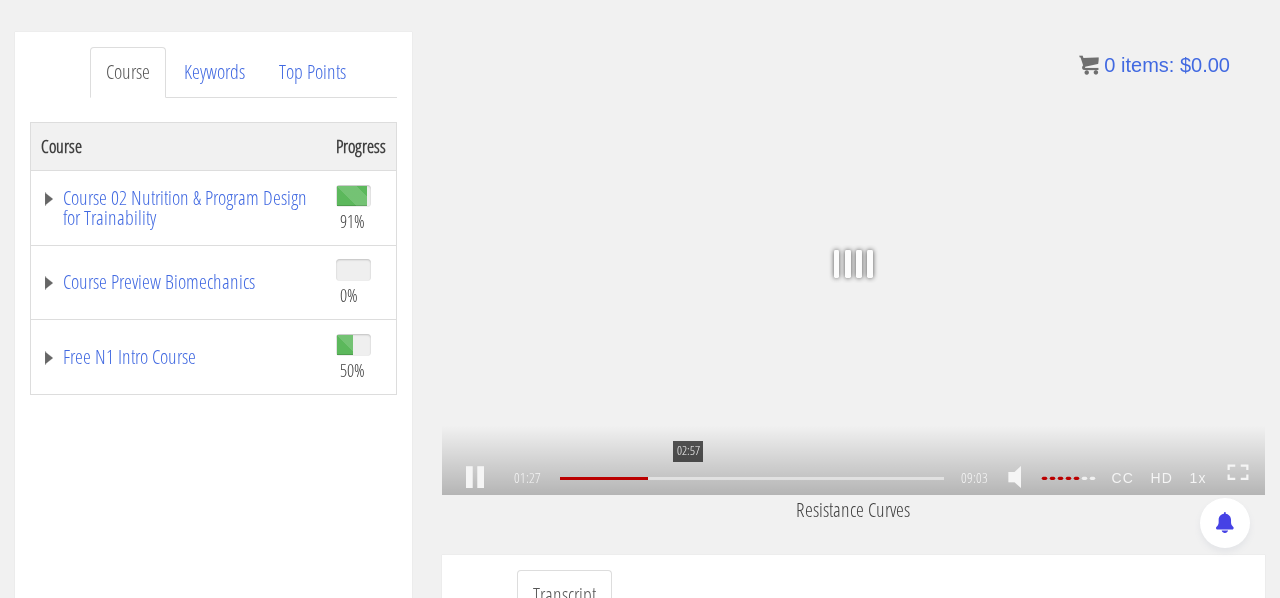 click on "02:57" at bounding box center (752, 478) 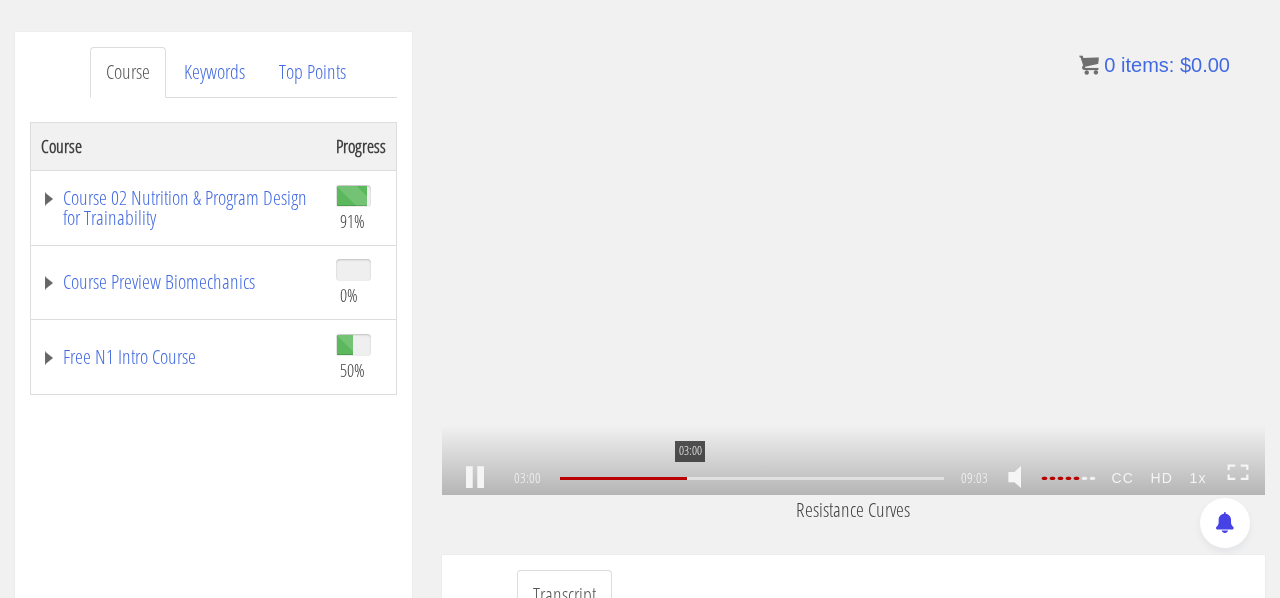 scroll, scrollTop: 728, scrollLeft: 0, axis: vertical 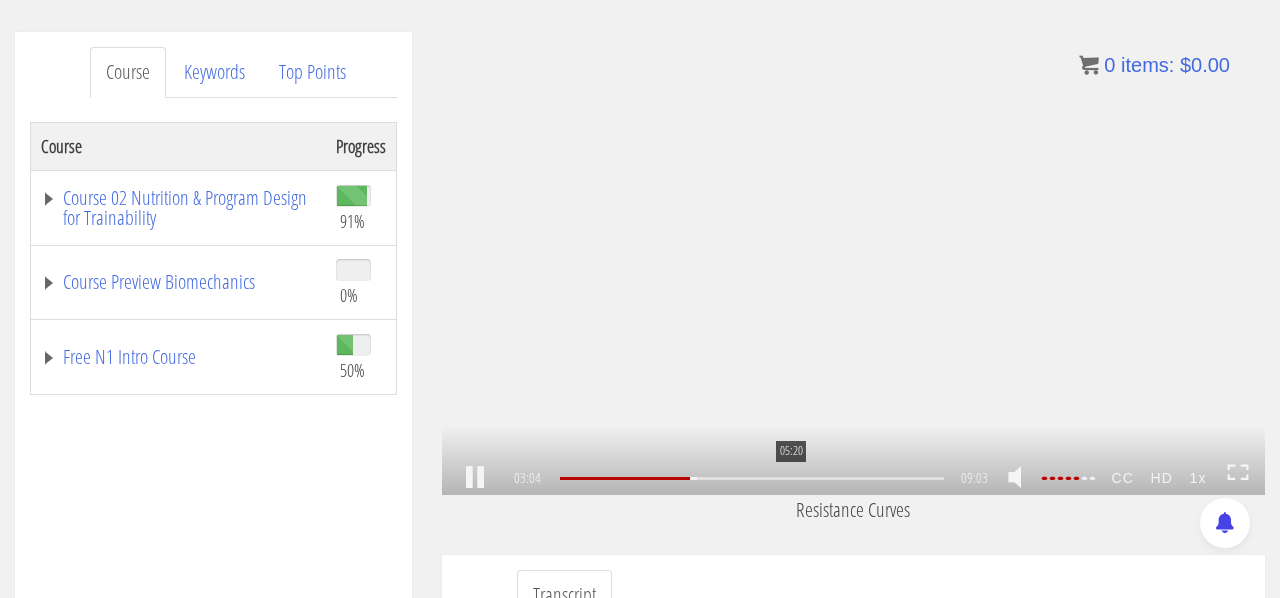 click on "05:20" at bounding box center [752, 478] 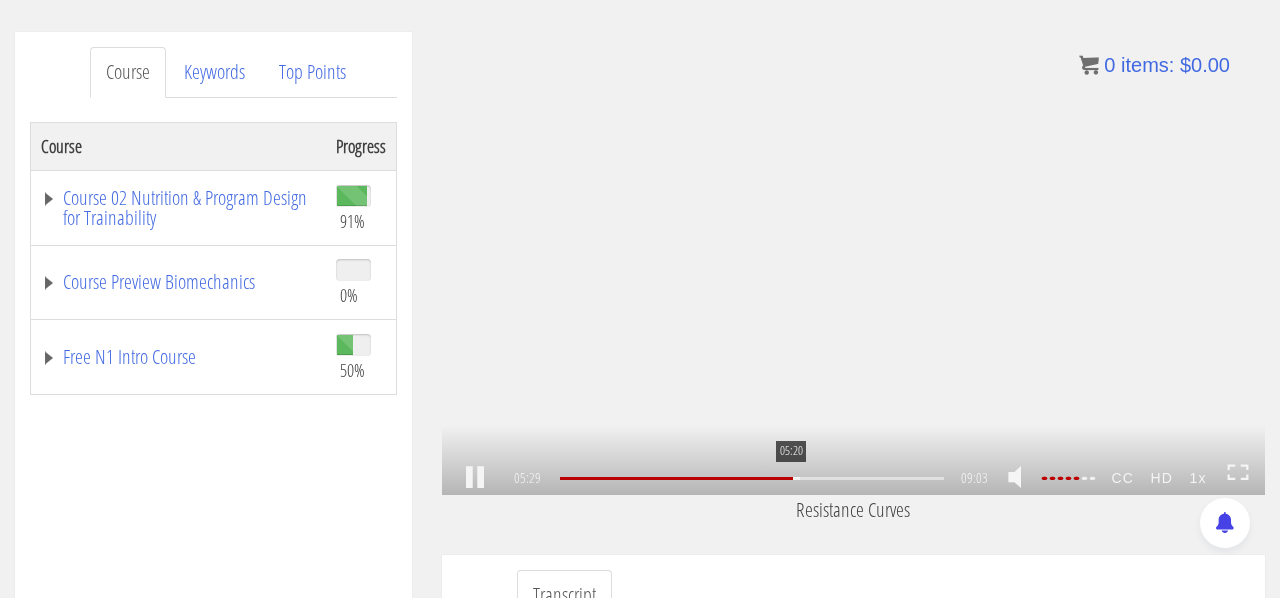 scroll, scrollTop: 1399, scrollLeft: 0, axis: vertical 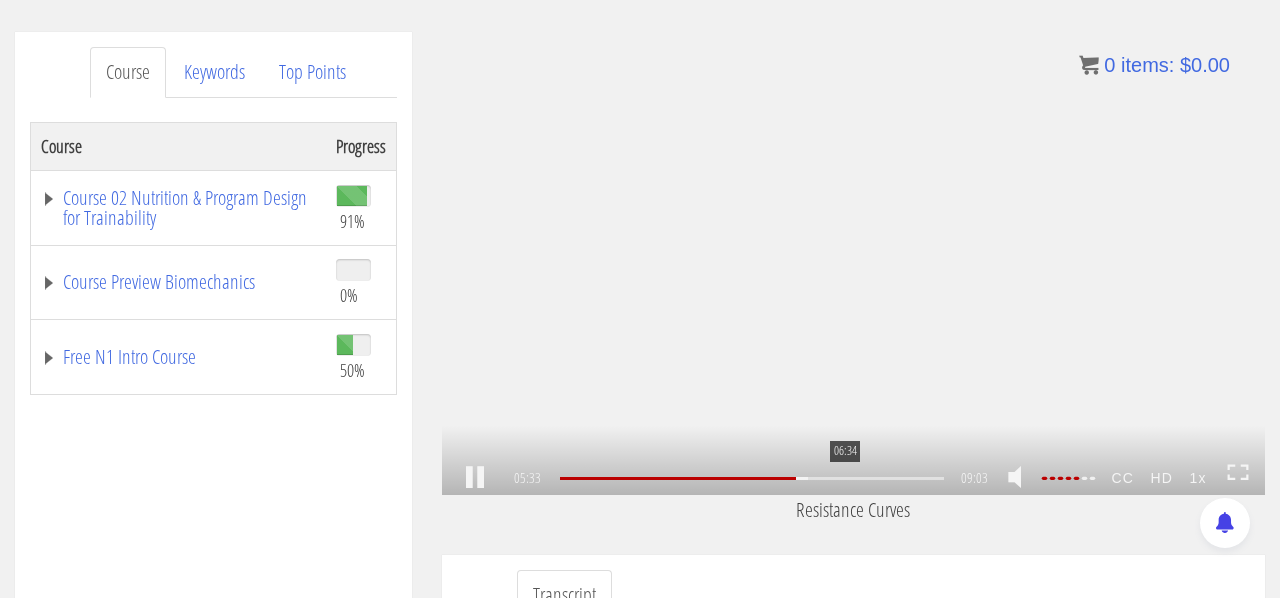click on "06:34" at bounding box center (752, 478) 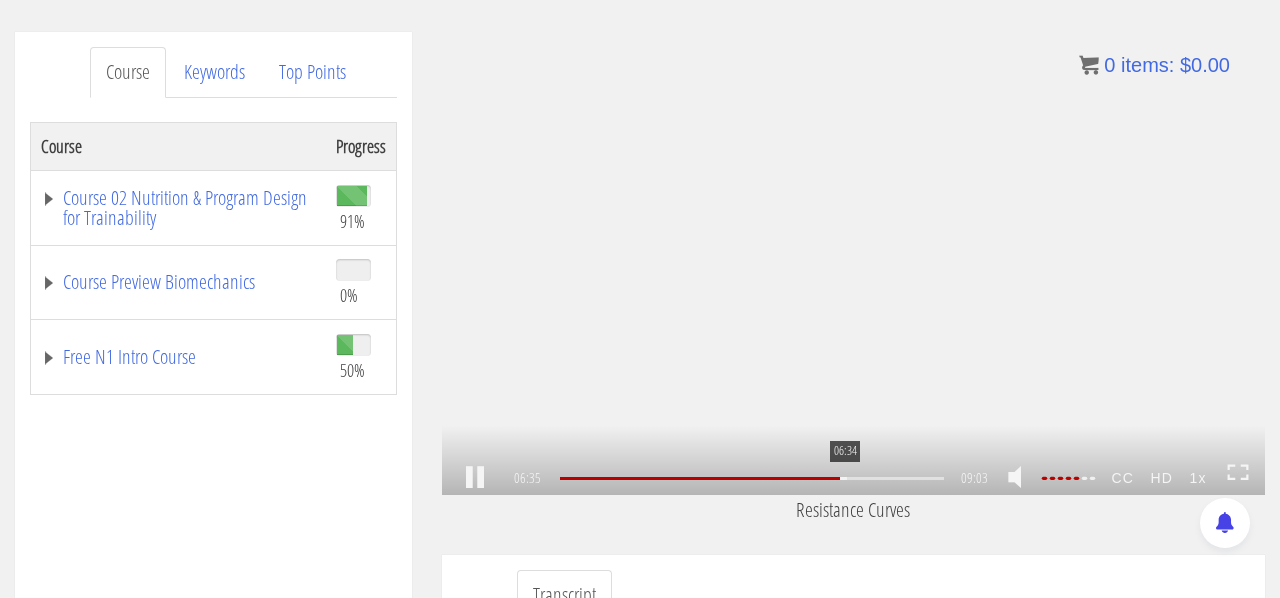scroll, scrollTop: 1674, scrollLeft: 0, axis: vertical 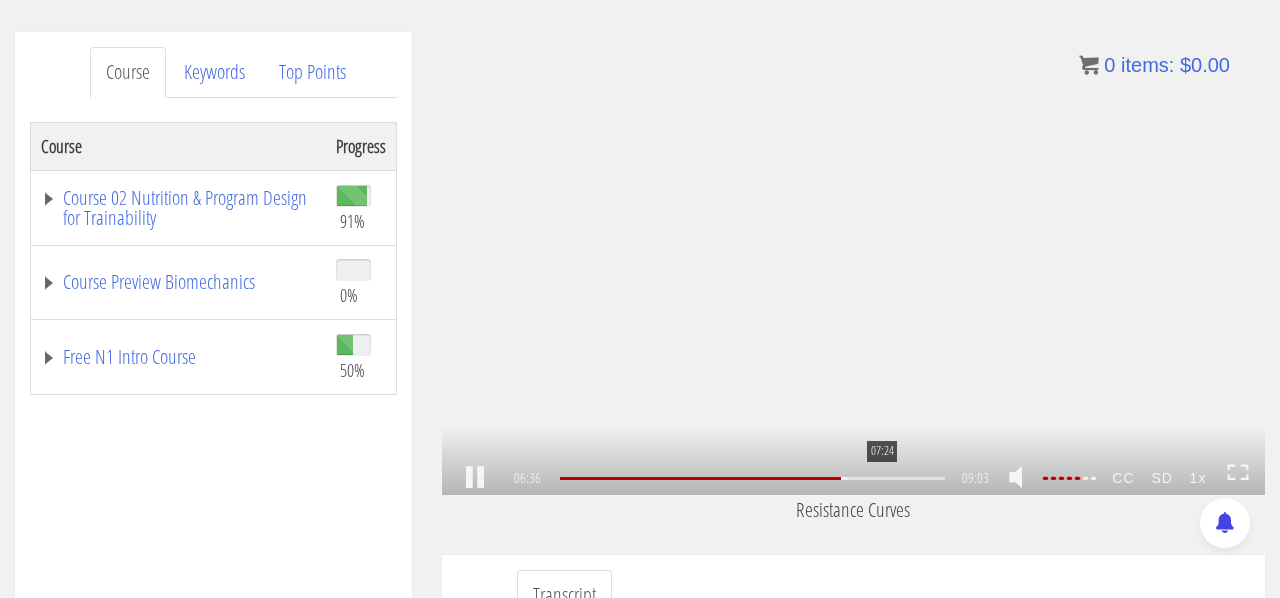 click on "07:24" at bounding box center (752, 478) 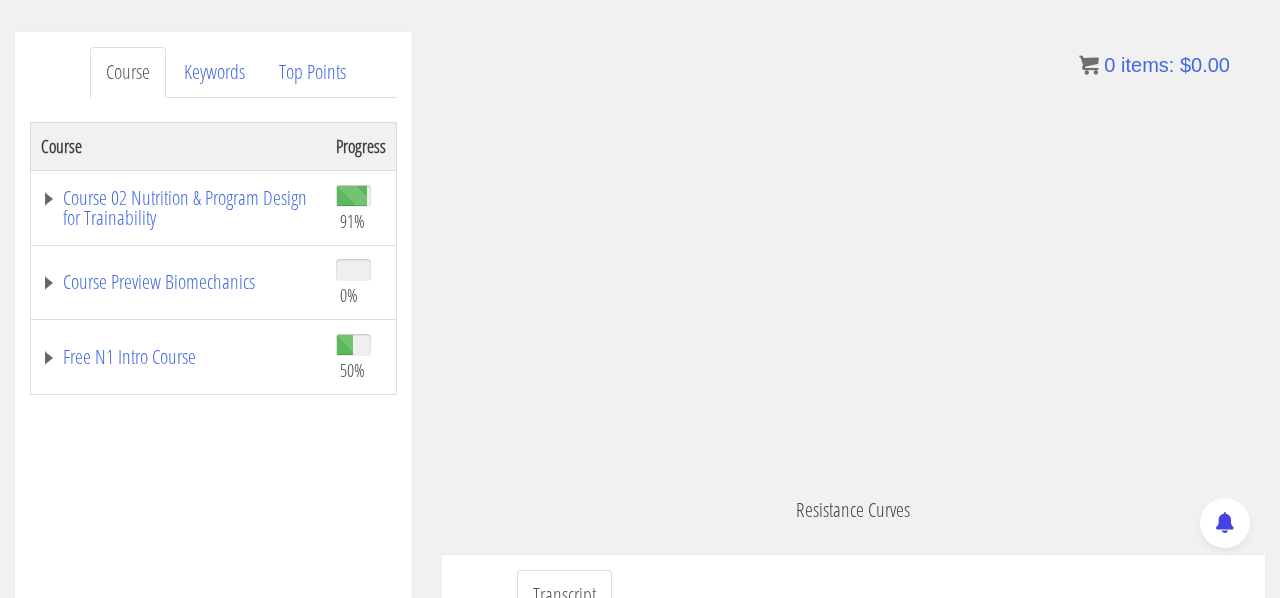 scroll, scrollTop: 1887, scrollLeft: 0, axis: vertical 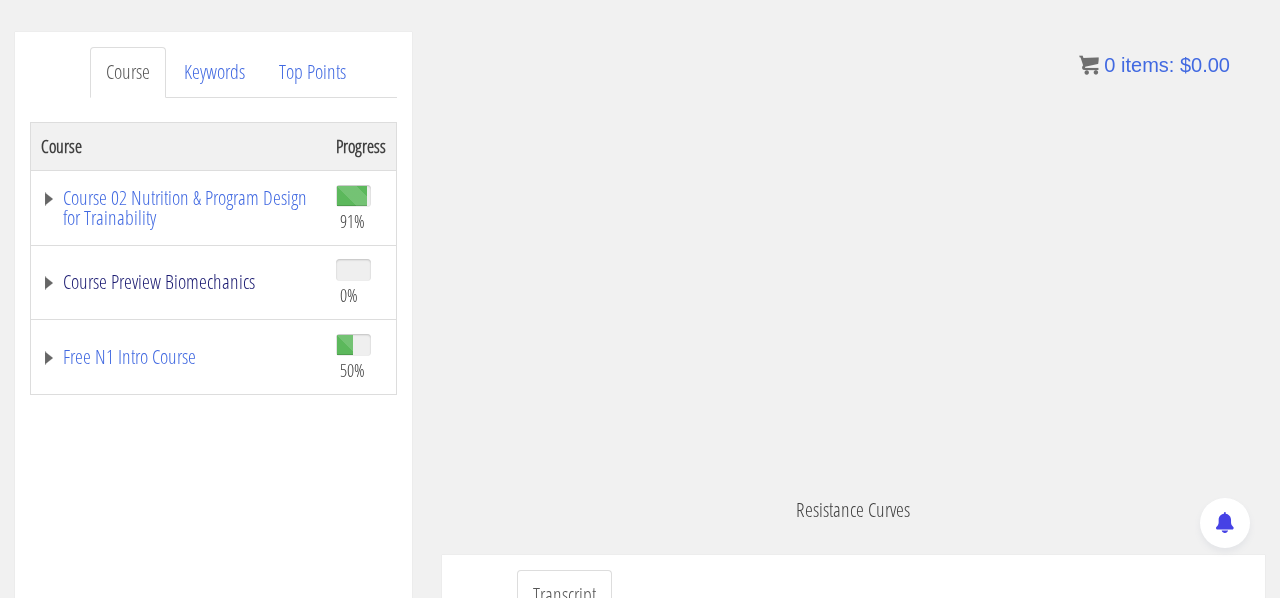 click on "Course Preview Biomechanics" at bounding box center (178, 282) 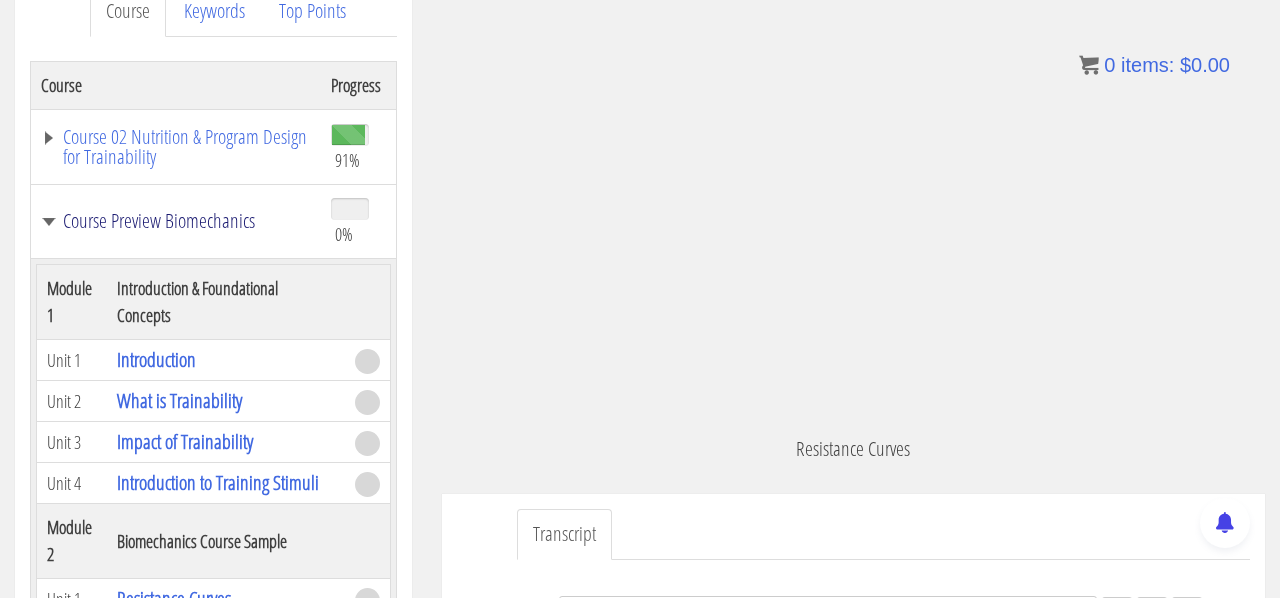 scroll, scrollTop: 306, scrollLeft: 0, axis: vertical 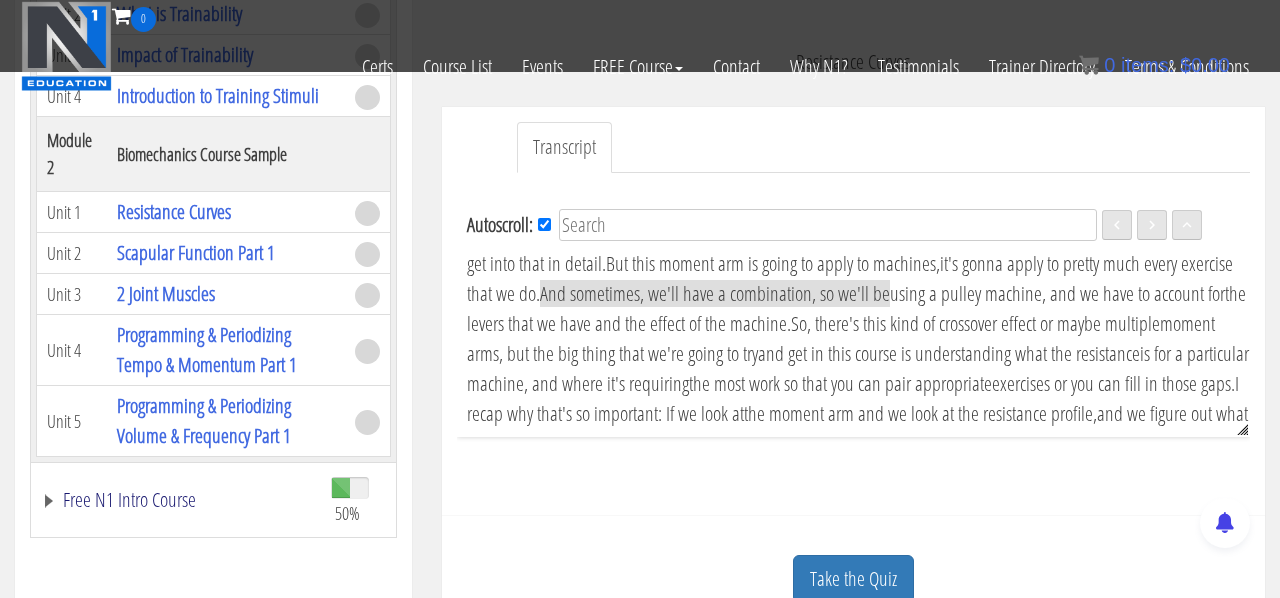 click on "Free N1 Intro Course" at bounding box center [176, 500] 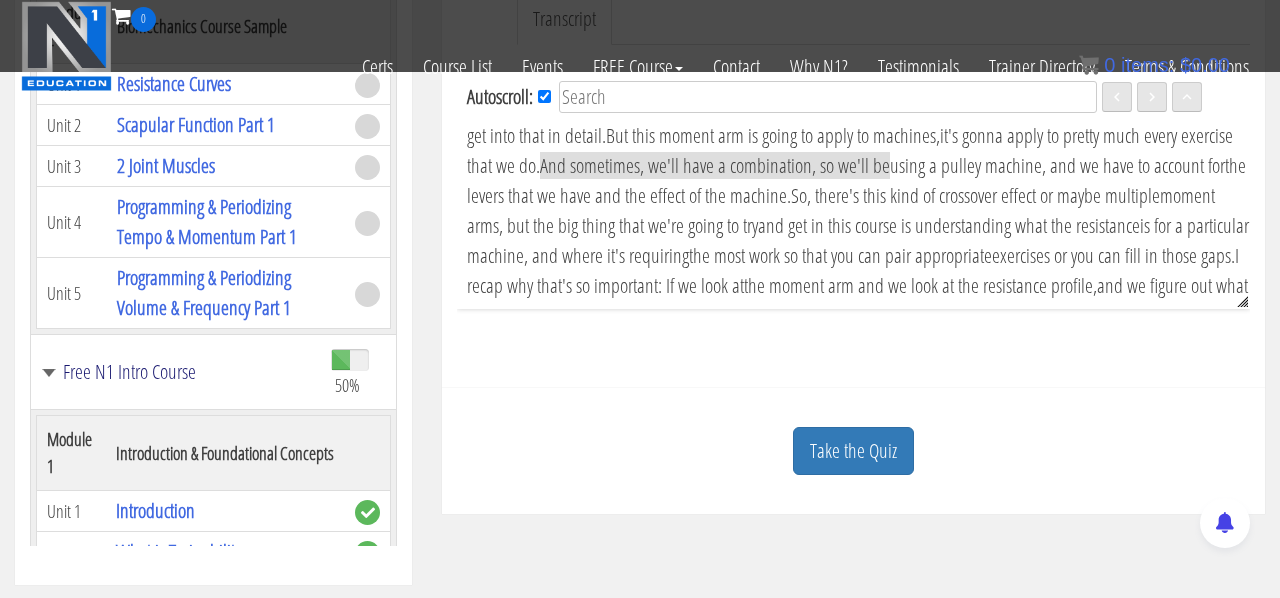 scroll, scrollTop: 691, scrollLeft: 0, axis: vertical 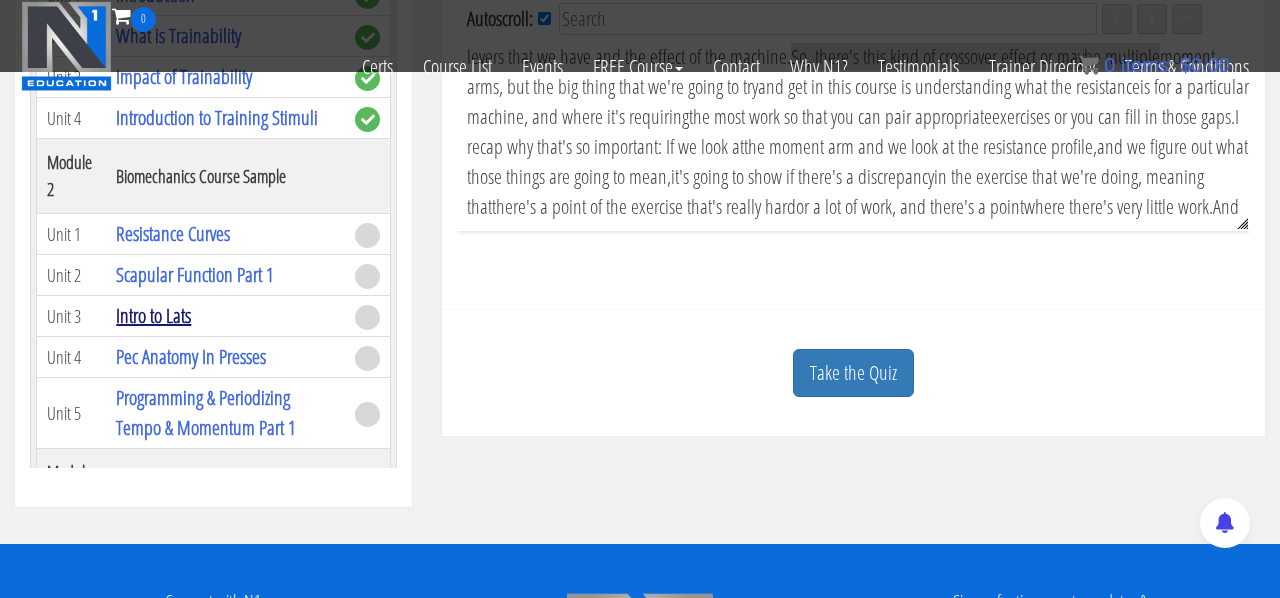 click on "Intro to Lats" at bounding box center [153, 315] 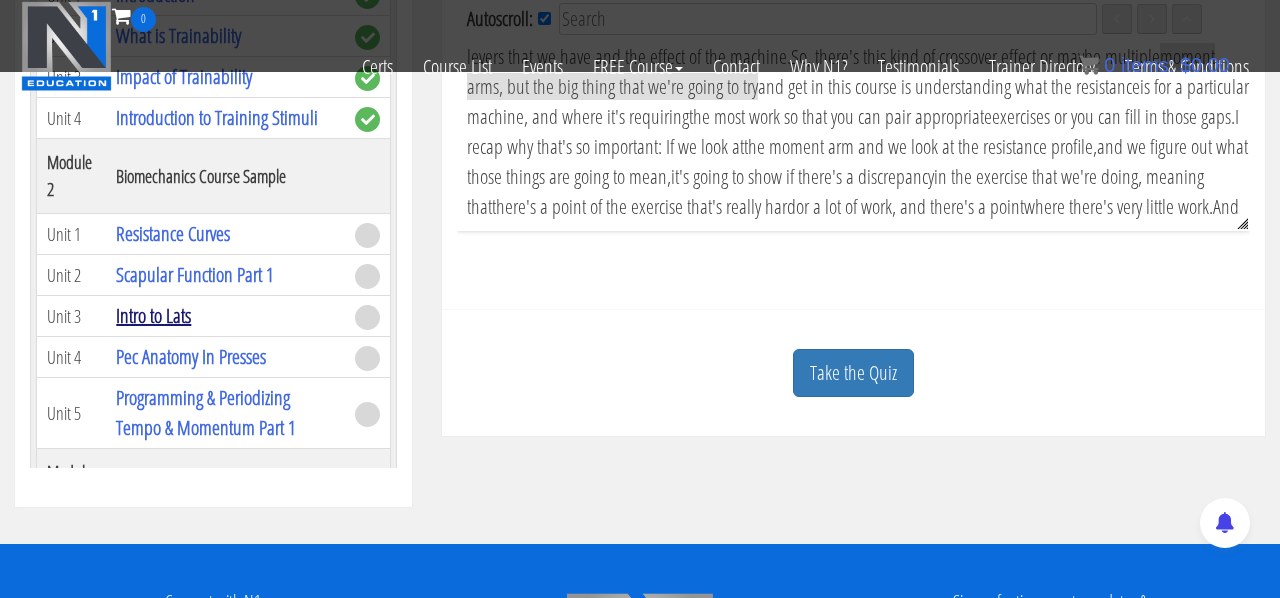 scroll, scrollTop: 2031, scrollLeft: 0, axis: vertical 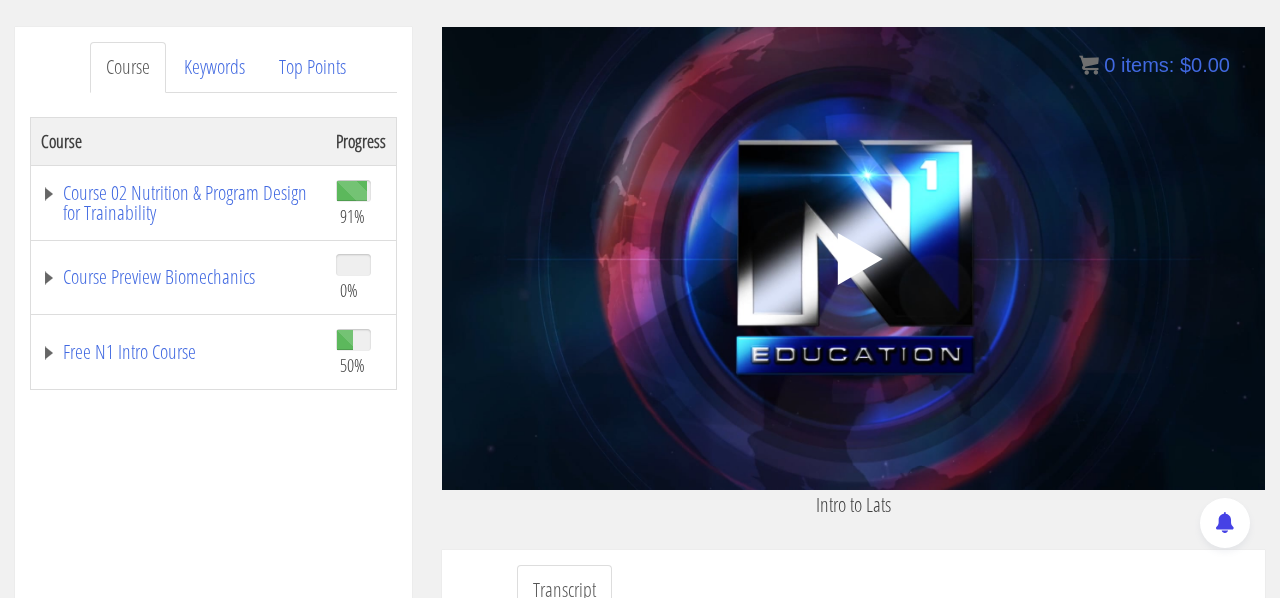 click 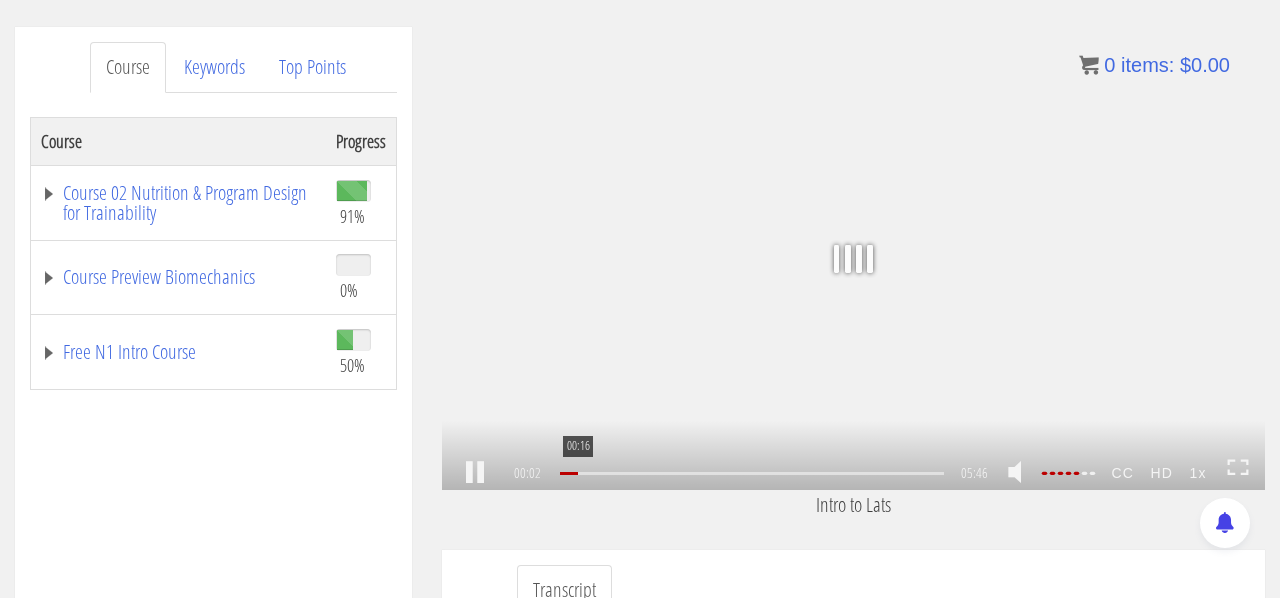 click on "00:16" at bounding box center [752, 473] 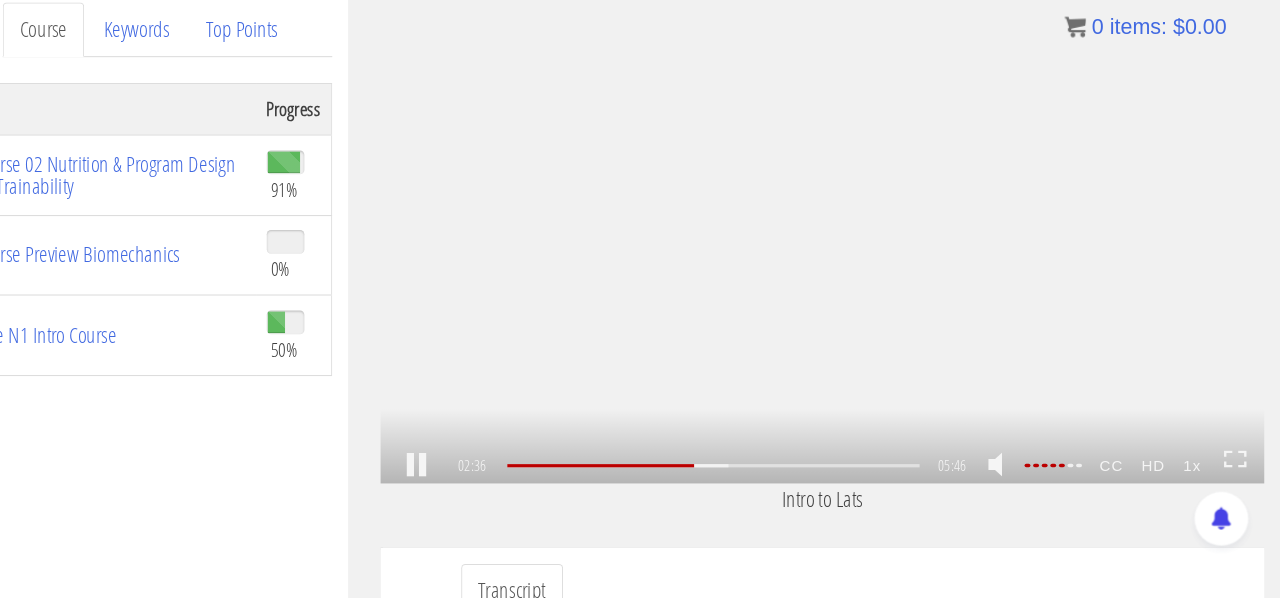scroll, scrollTop: 236, scrollLeft: 0, axis: vertical 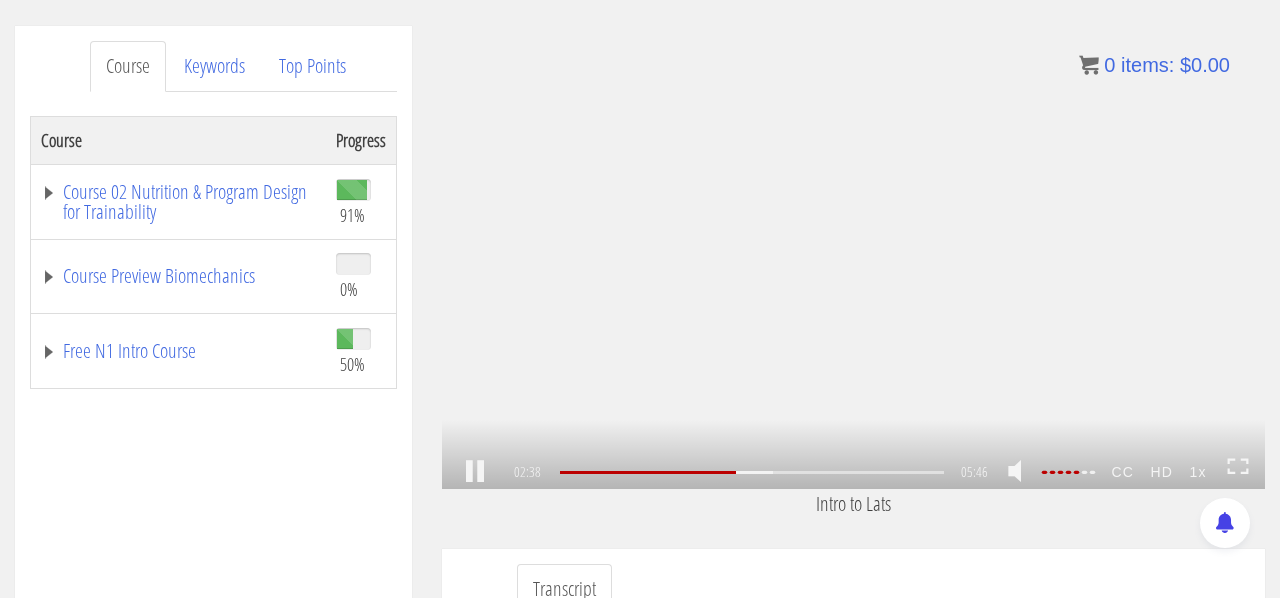 click 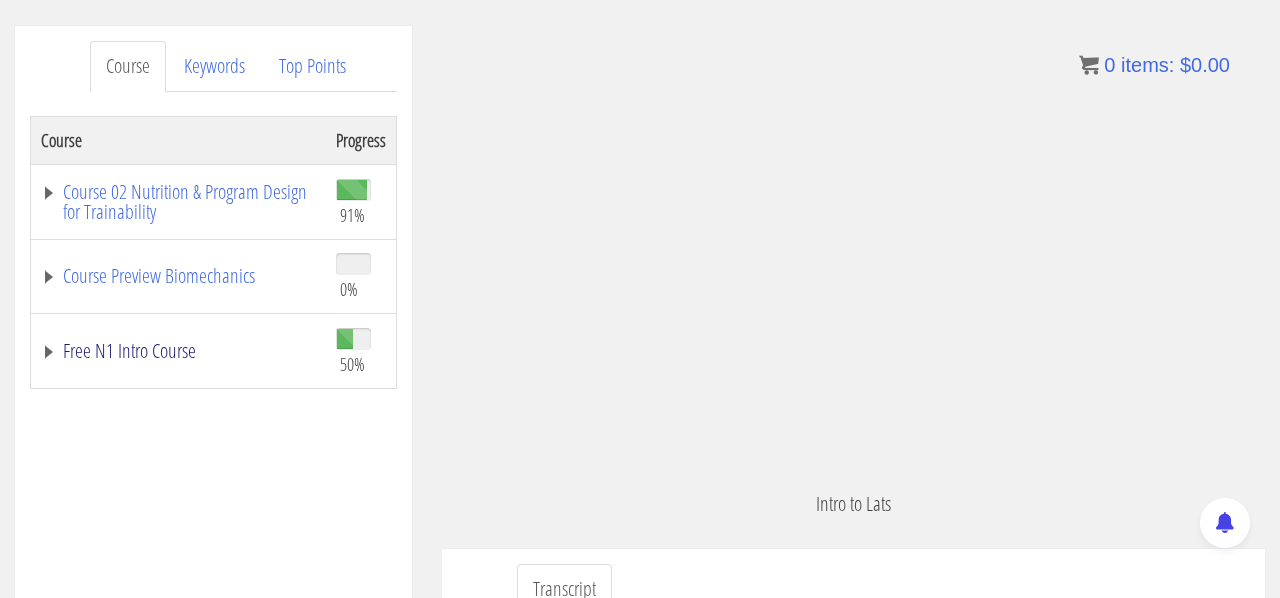 click on "Free N1 Intro Course" at bounding box center [178, 351] 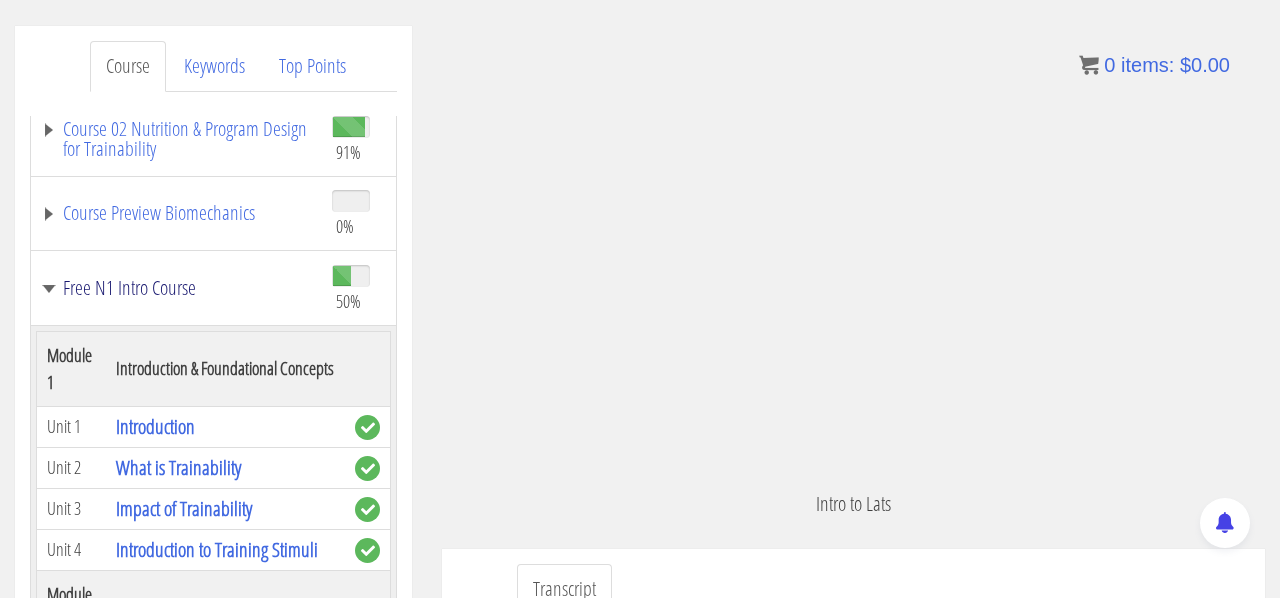 scroll, scrollTop: 60, scrollLeft: 0, axis: vertical 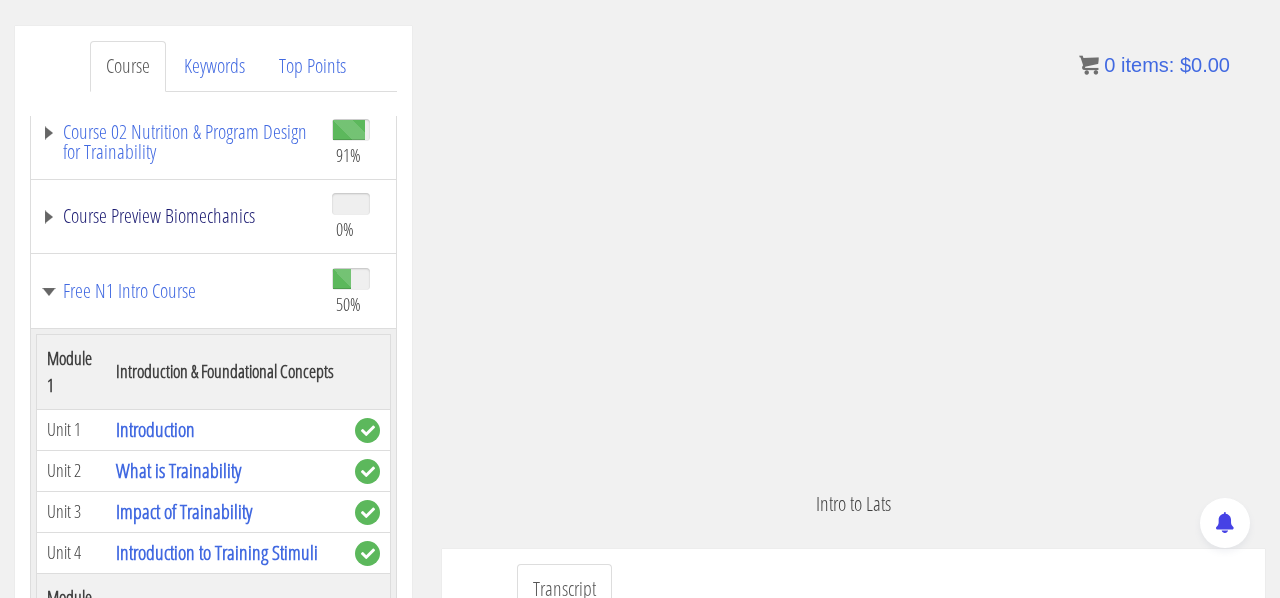 click on "Course Preview Biomechanics" at bounding box center (176, 216) 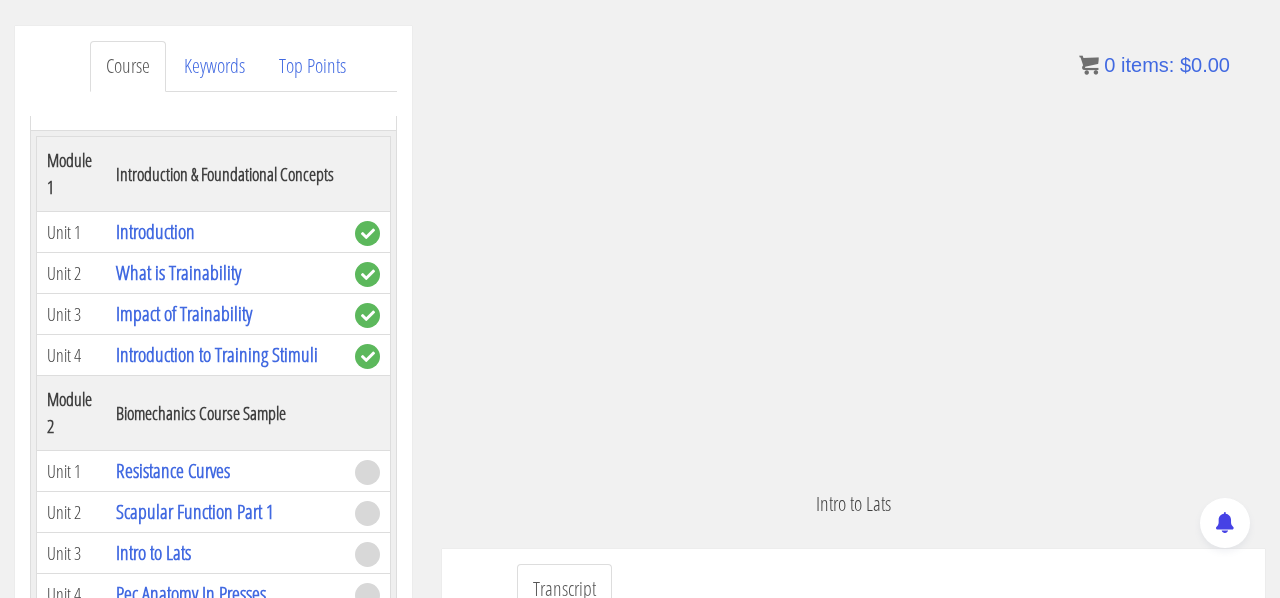 scroll, scrollTop: 867, scrollLeft: 0, axis: vertical 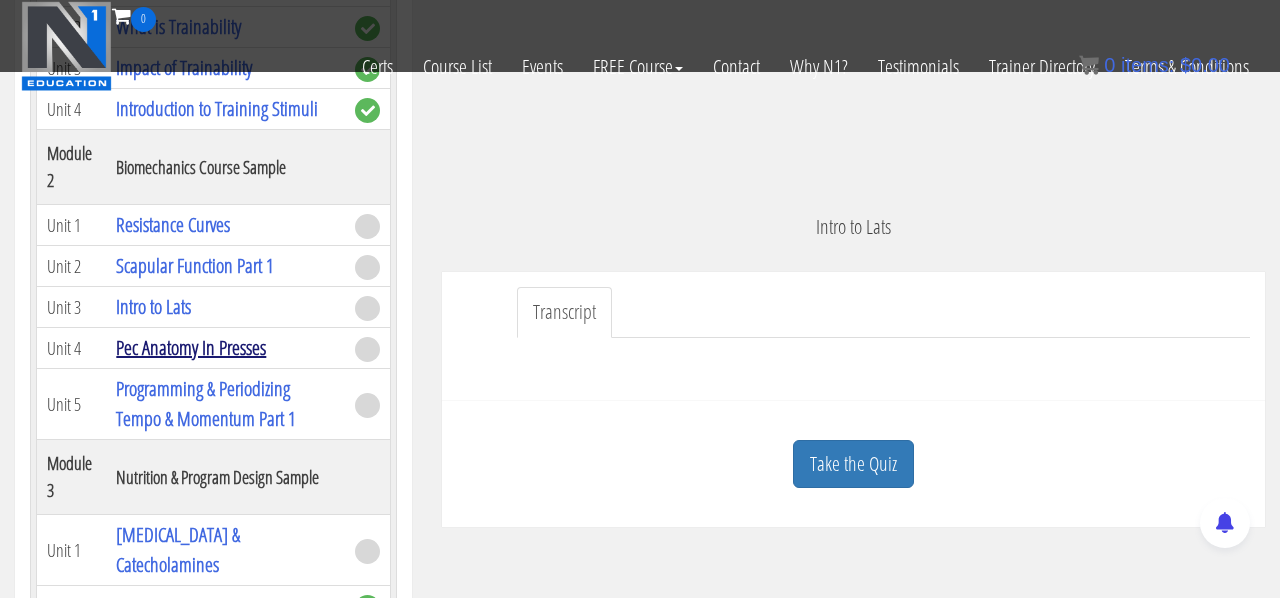click on "Pec Anatomy In Presses" at bounding box center [191, 347] 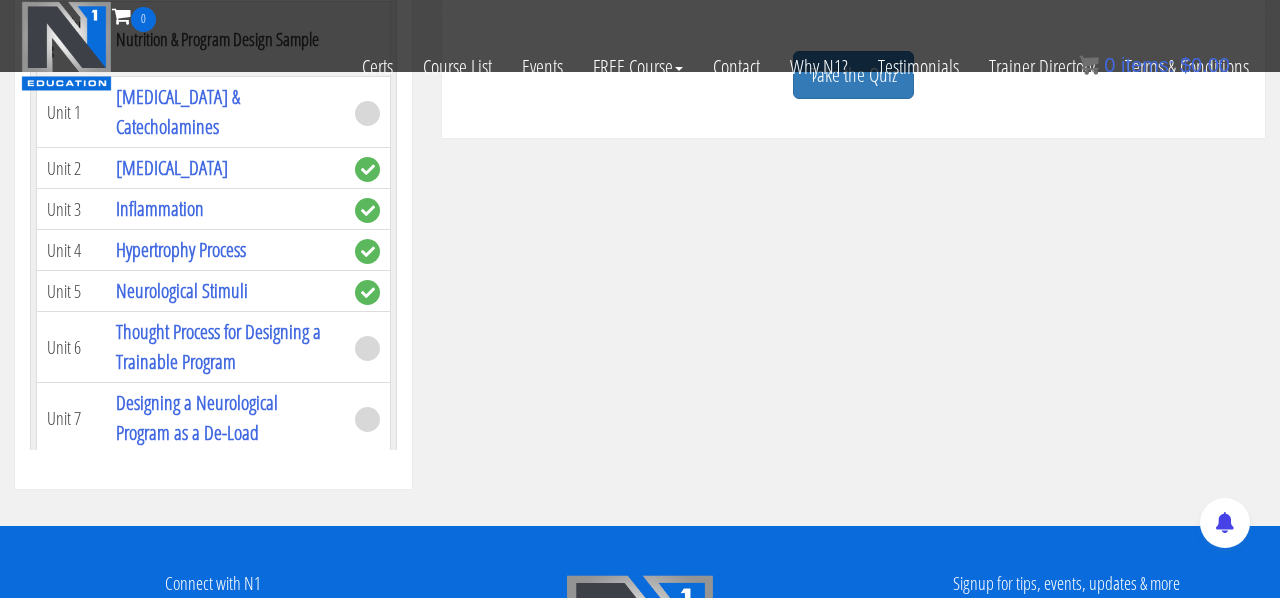 scroll, scrollTop: 789, scrollLeft: 0, axis: vertical 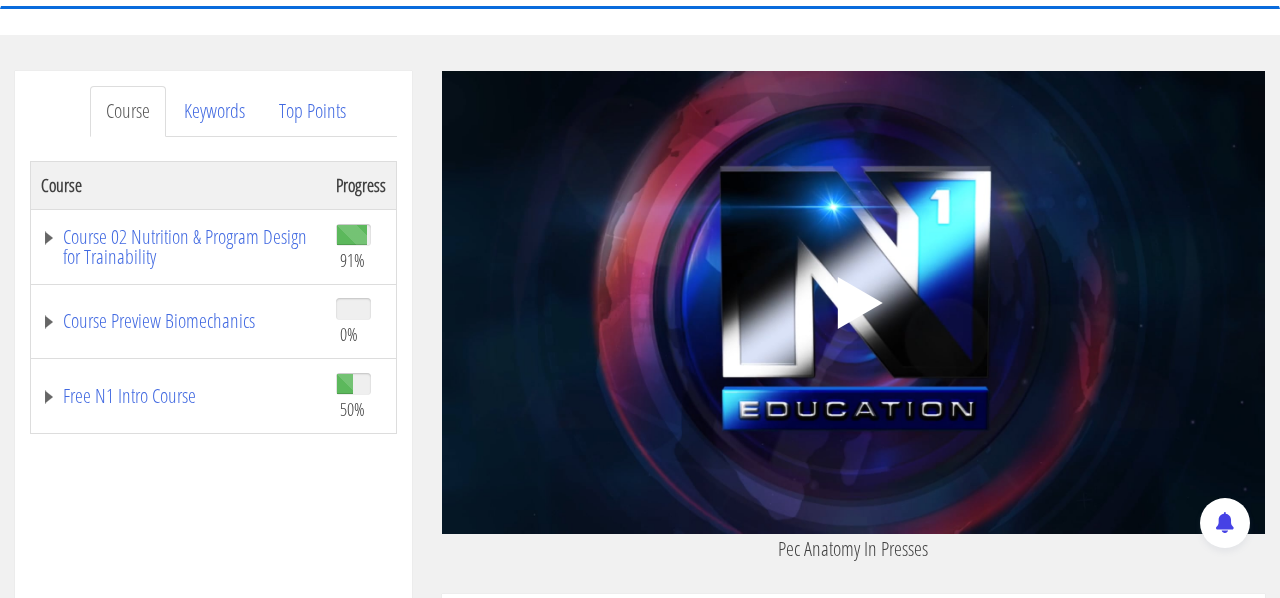 click on ".fp-color-play{opacity:0.65;}.controlbutton{fill:#fff;}" 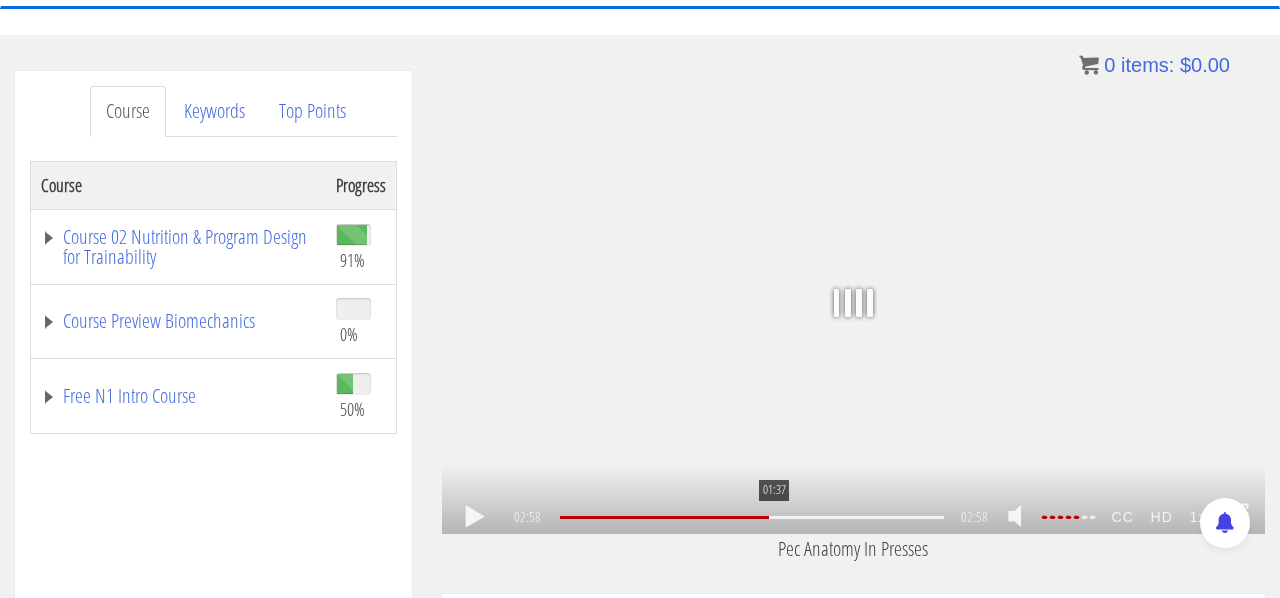 click on "01:37" at bounding box center (752, 517) 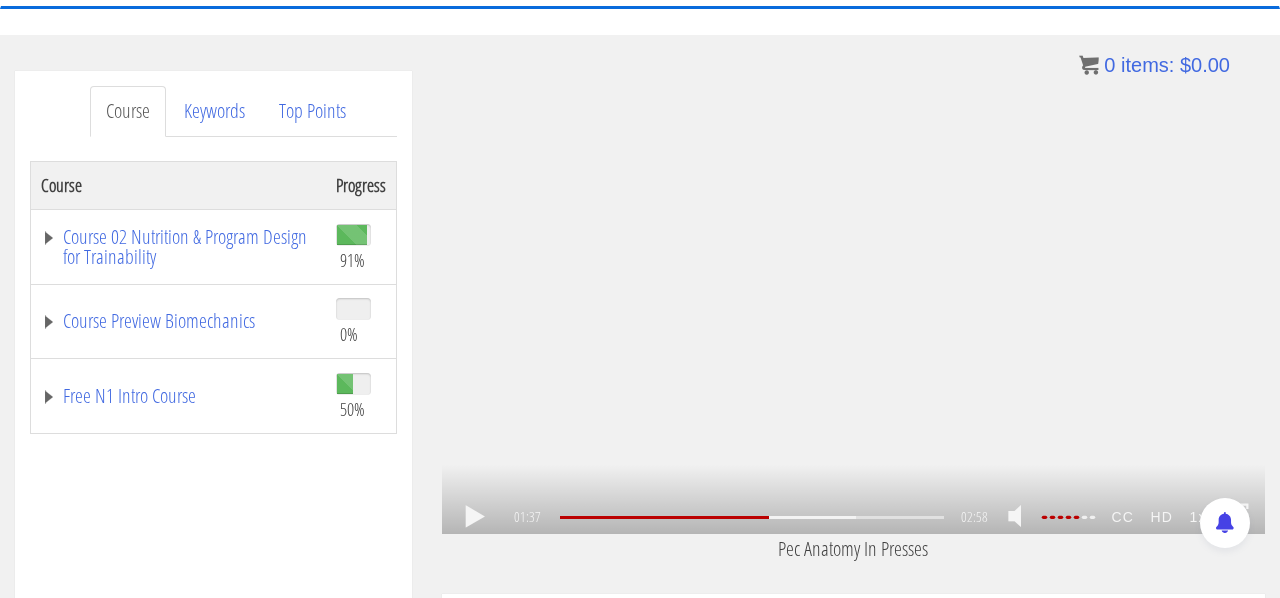 click at bounding box center (475, 517) 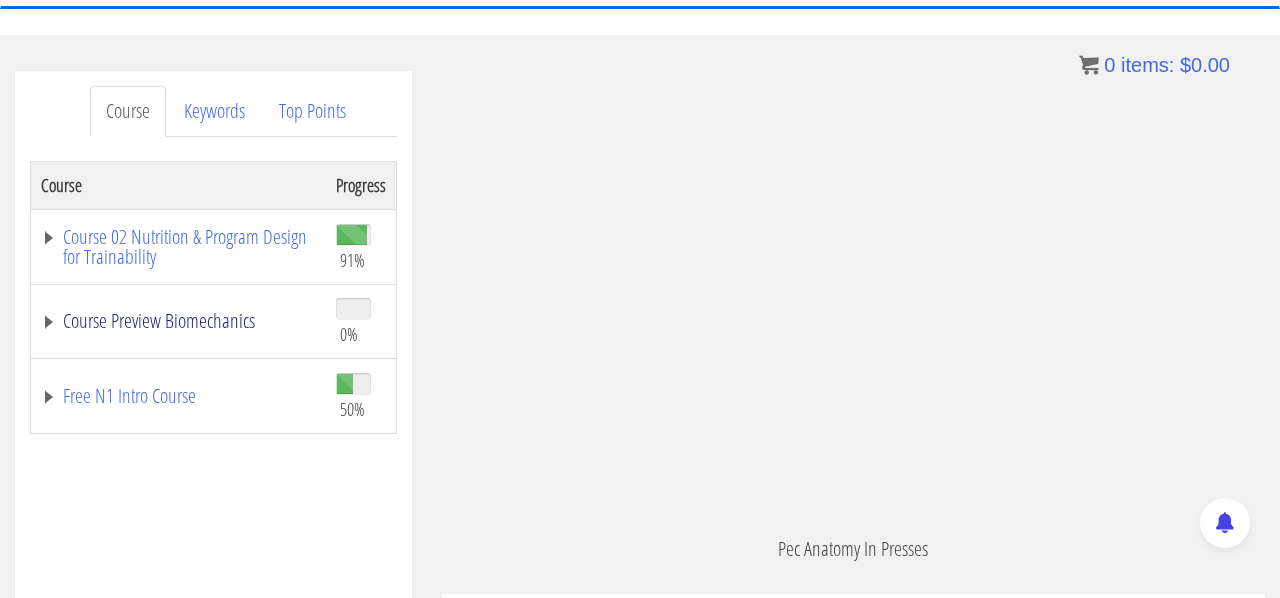 click on "Course Preview Biomechanics" at bounding box center (178, 321) 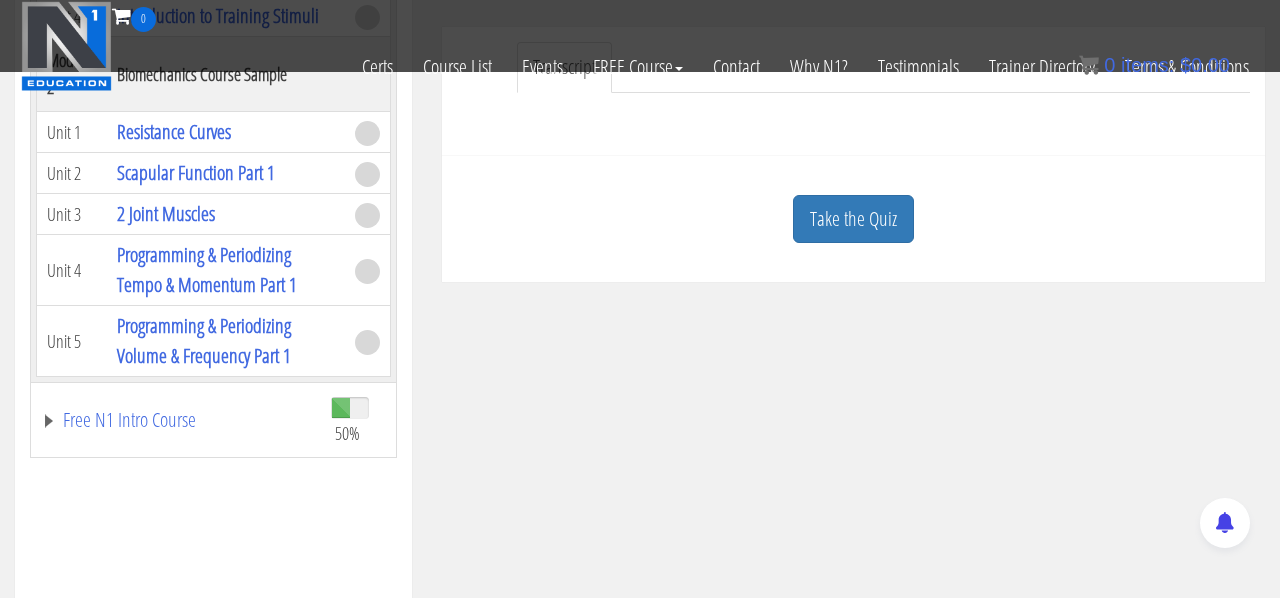 scroll, scrollTop: 562, scrollLeft: 0, axis: vertical 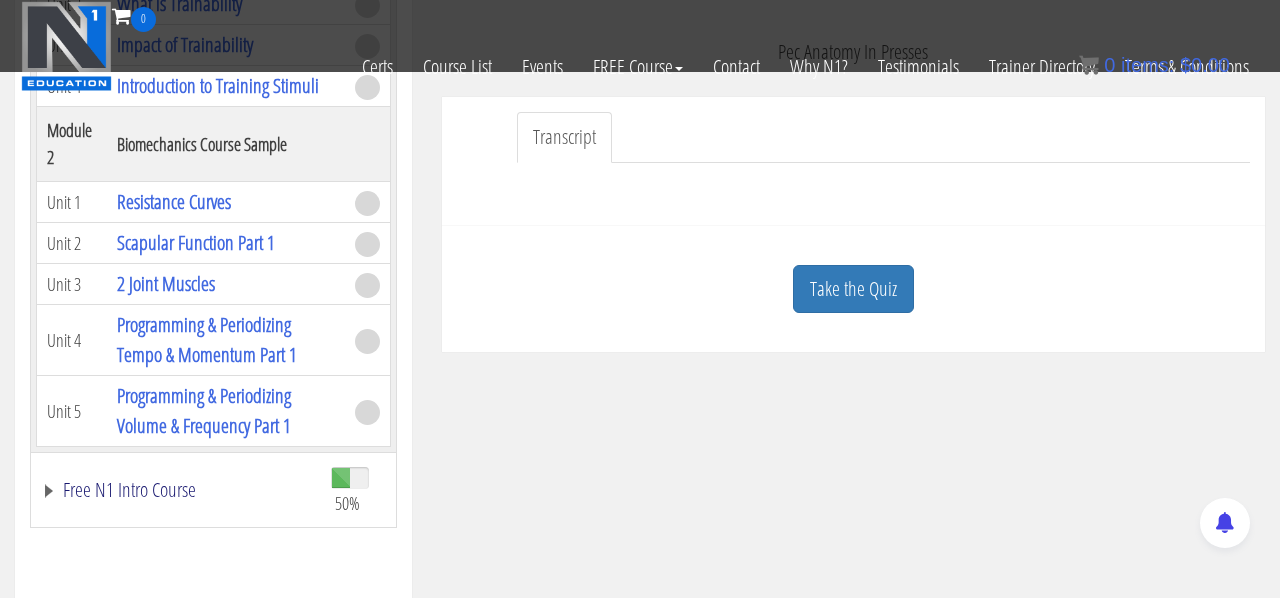 click on "Free N1 Intro Course" at bounding box center (176, 490) 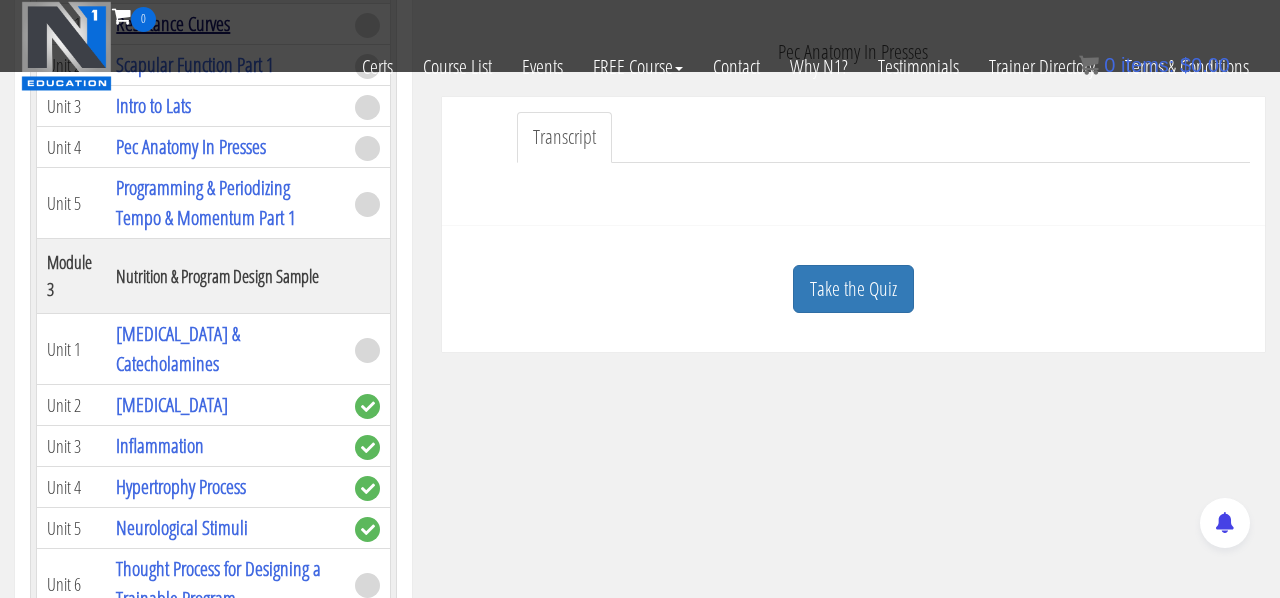 scroll, scrollTop: 867, scrollLeft: 0, axis: vertical 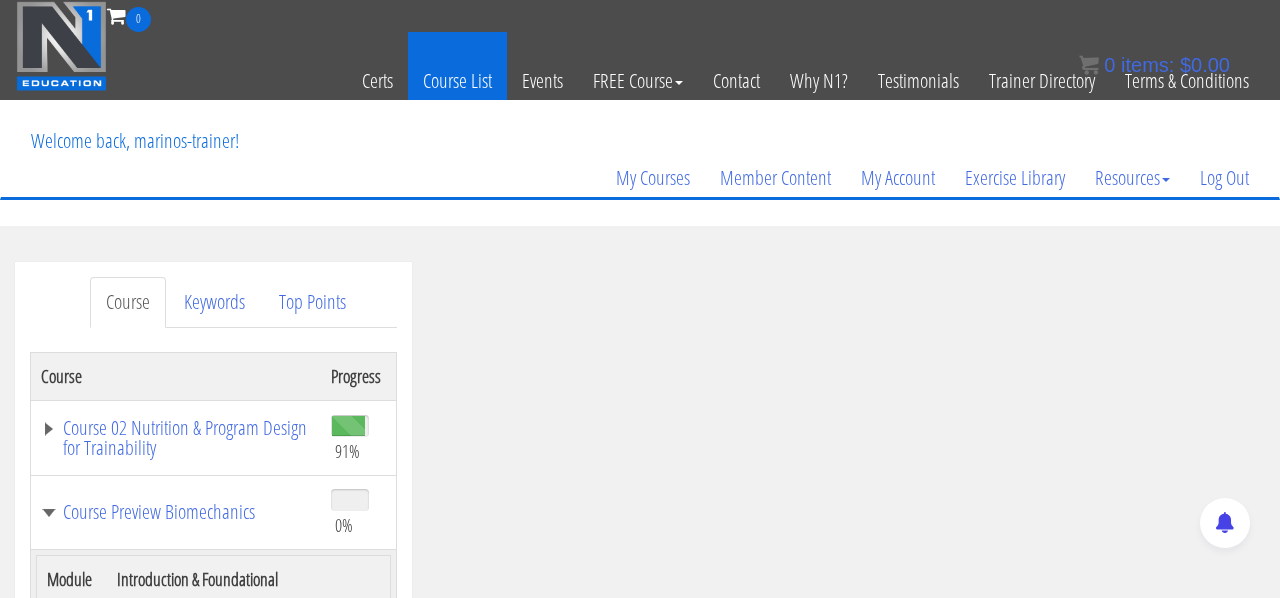 click on "Course List" at bounding box center (457, 81) 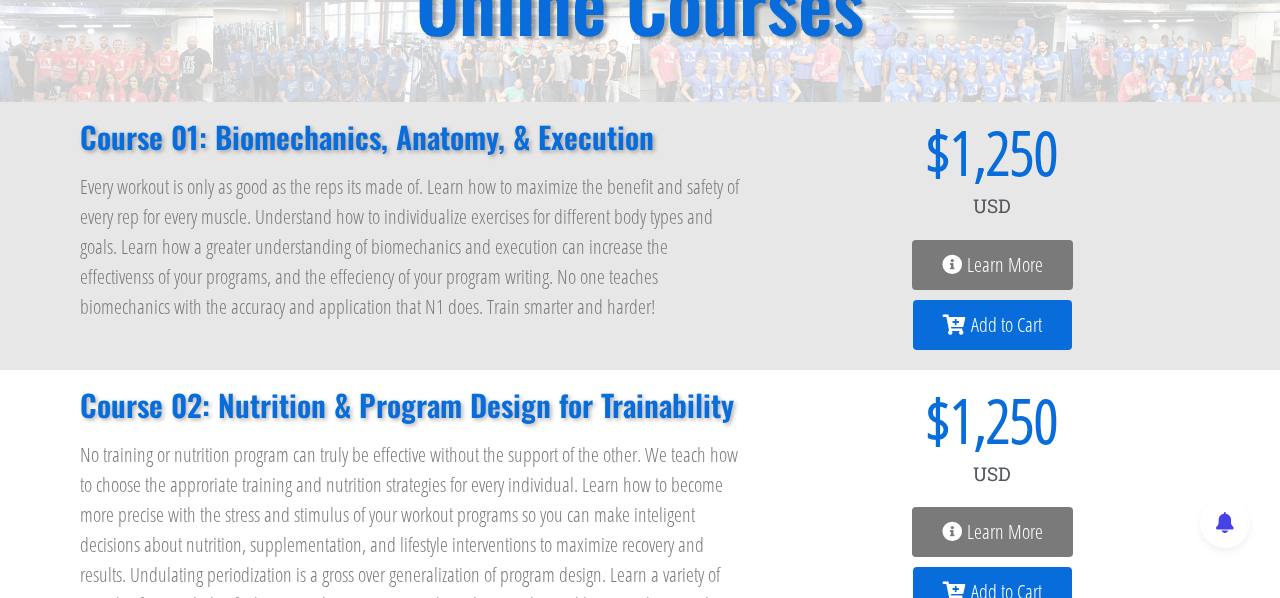 scroll, scrollTop: 357, scrollLeft: 0, axis: vertical 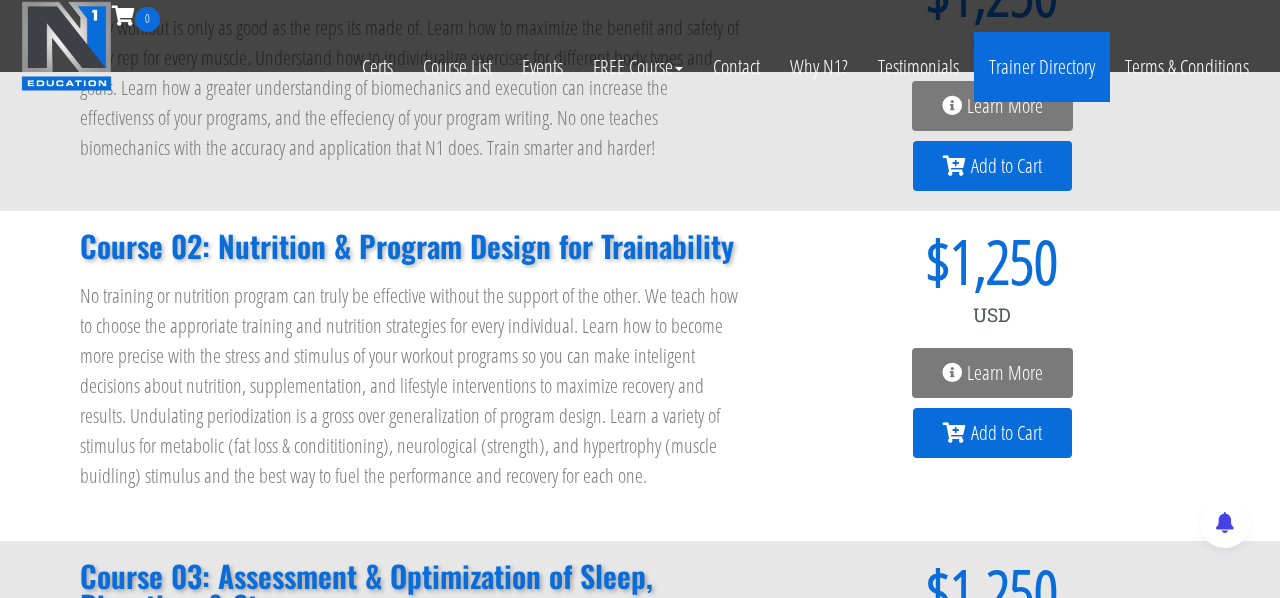 click on "Trainer Directory" at bounding box center (1042, 67) 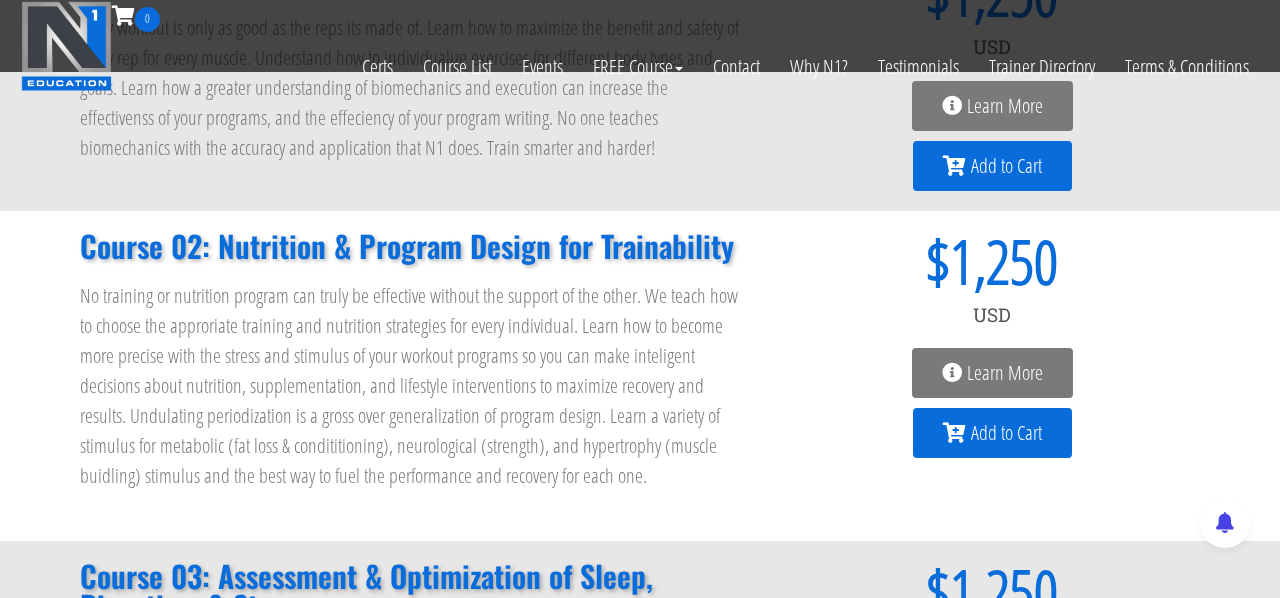 click at bounding box center [952, 106] 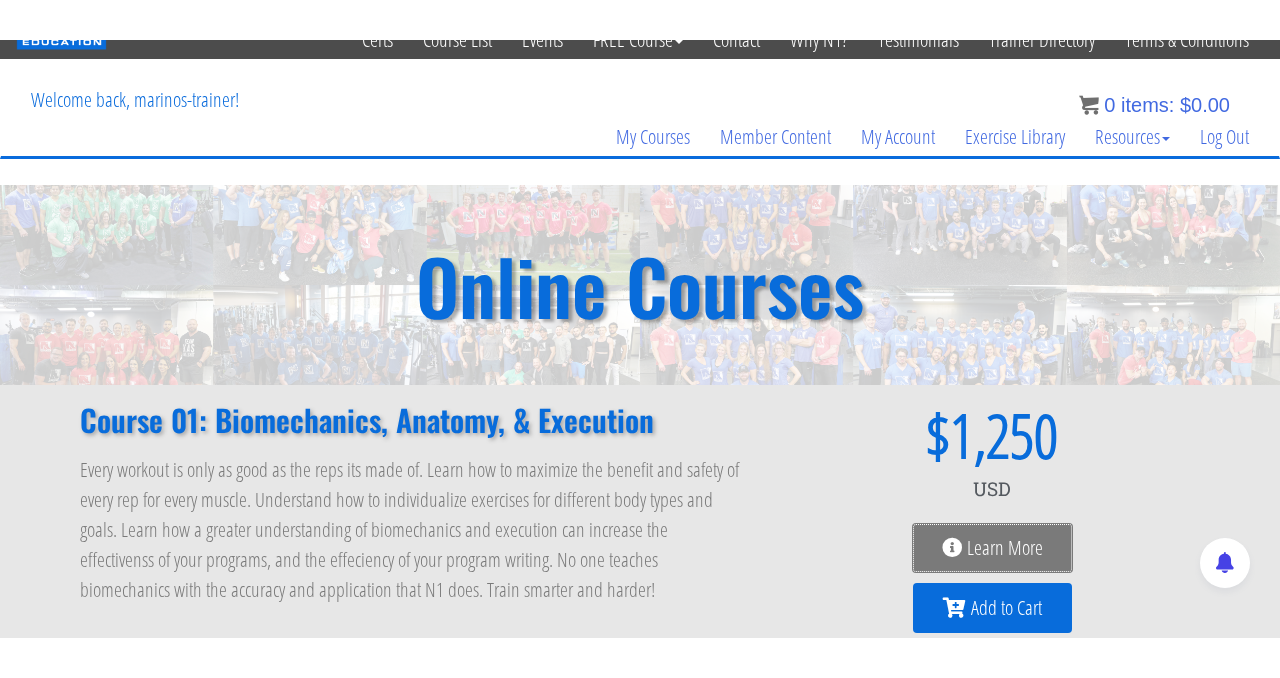 scroll, scrollTop: 152, scrollLeft: 0, axis: vertical 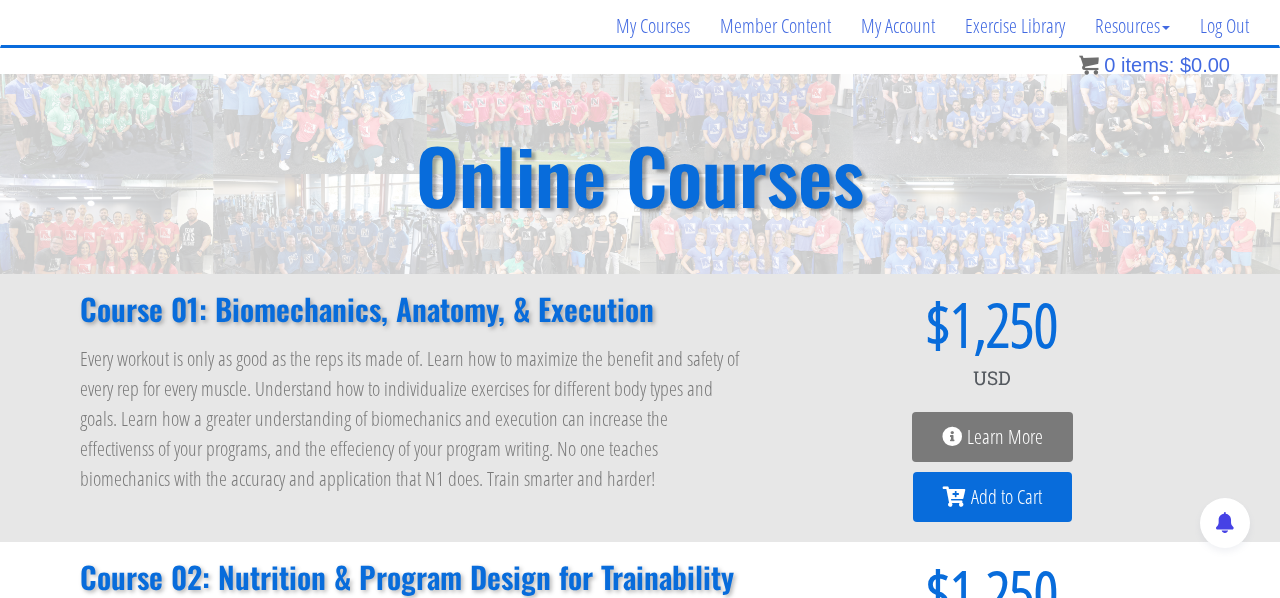 click on "Learn More" at bounding box center [1005, 437] 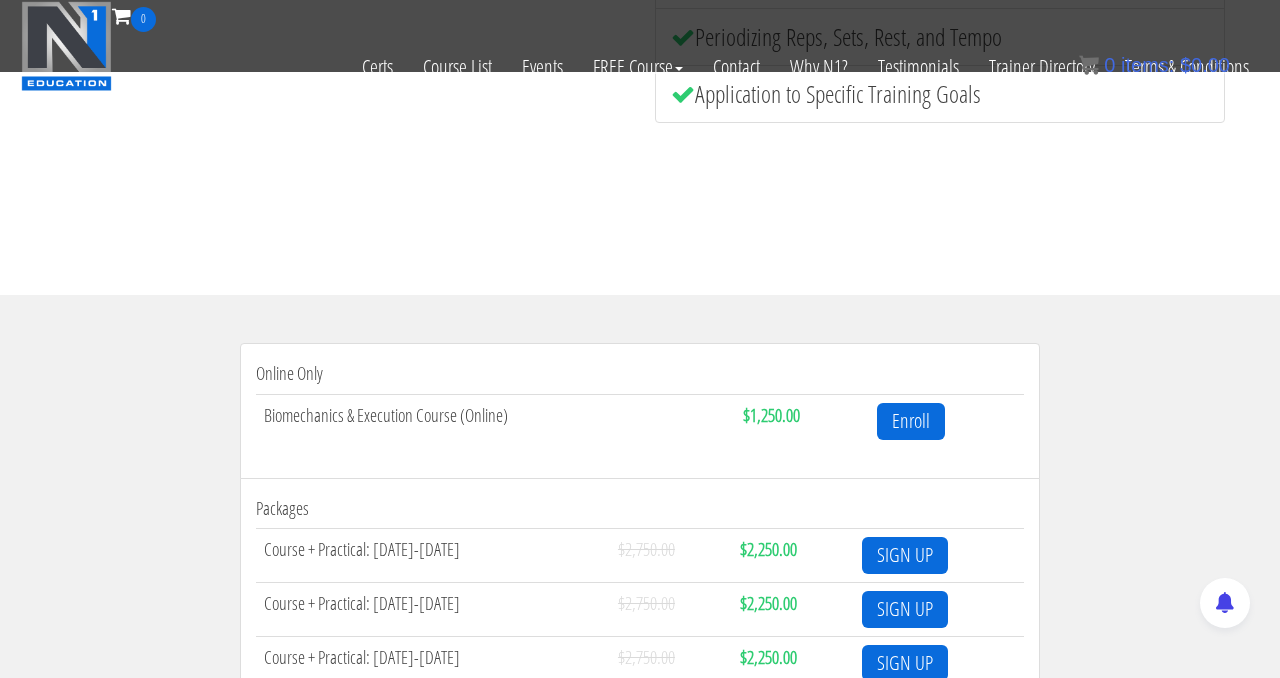 scroll, scrollTop: 0, scrollLeft: 0, axis: both 